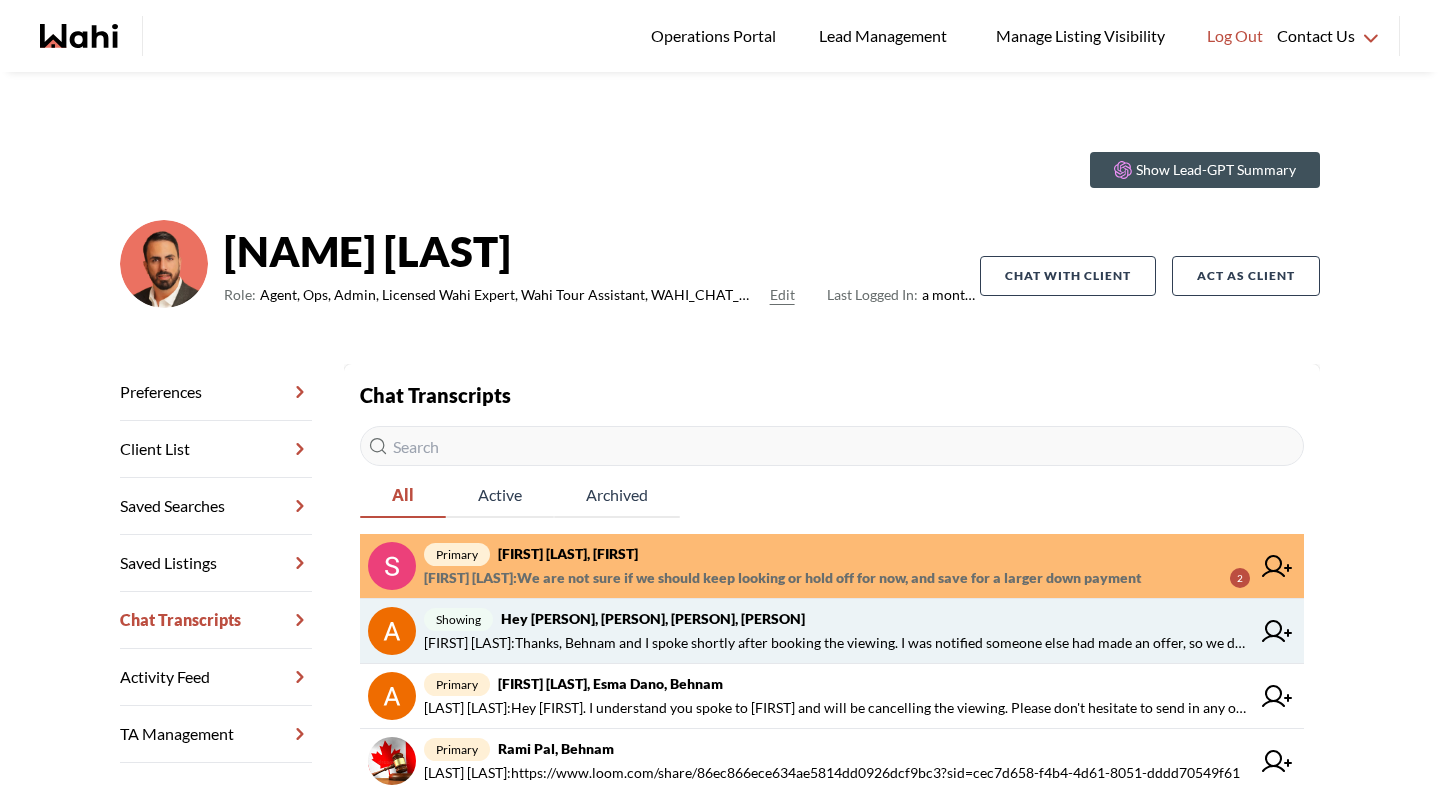 scroll, scrollTop: 0, scrollLeft: 0, axis: both 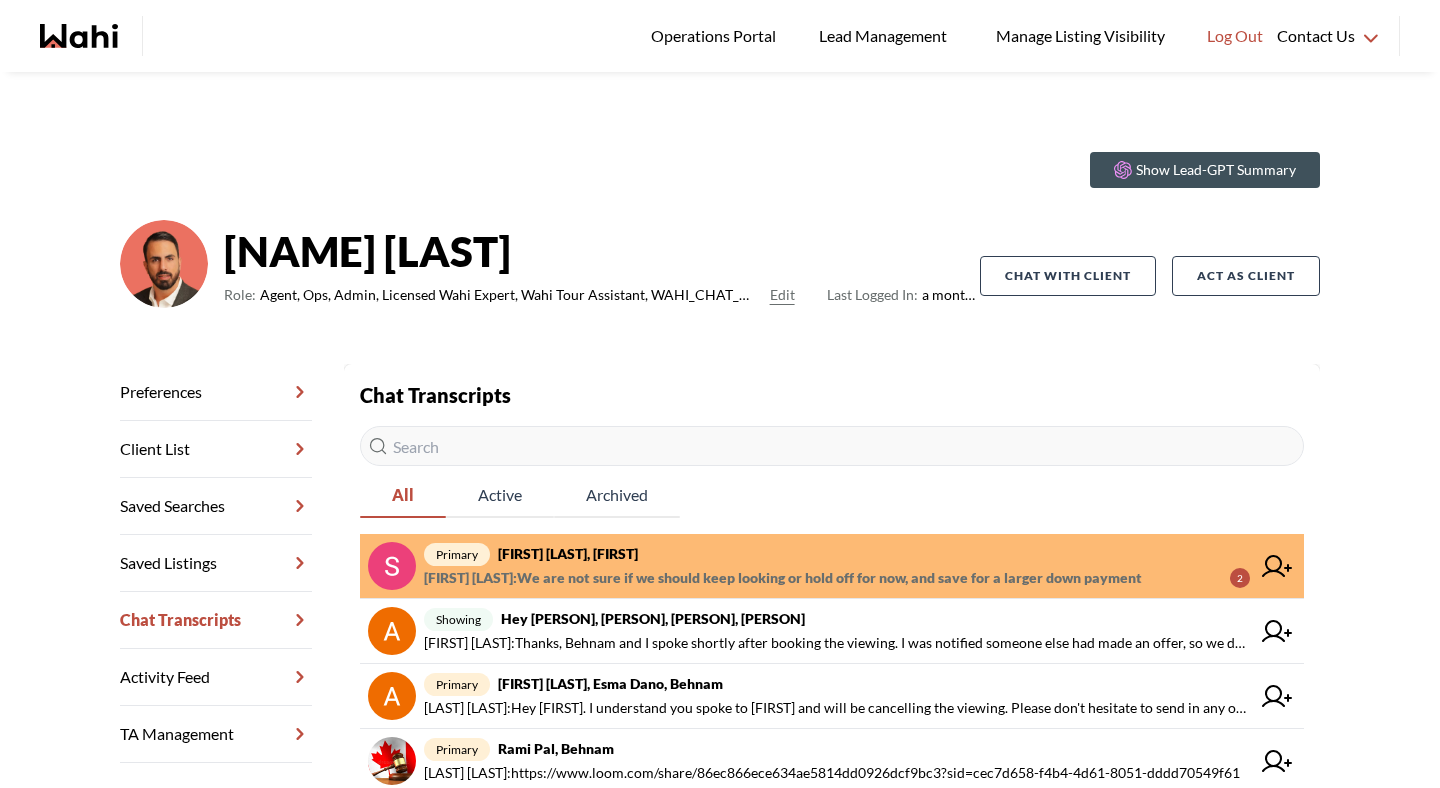 click on "[FIRST] [LAST] :  We are not sure if we should keep looking or hold off for now, and save for a larger down payment" at bounding box center (783, 578) 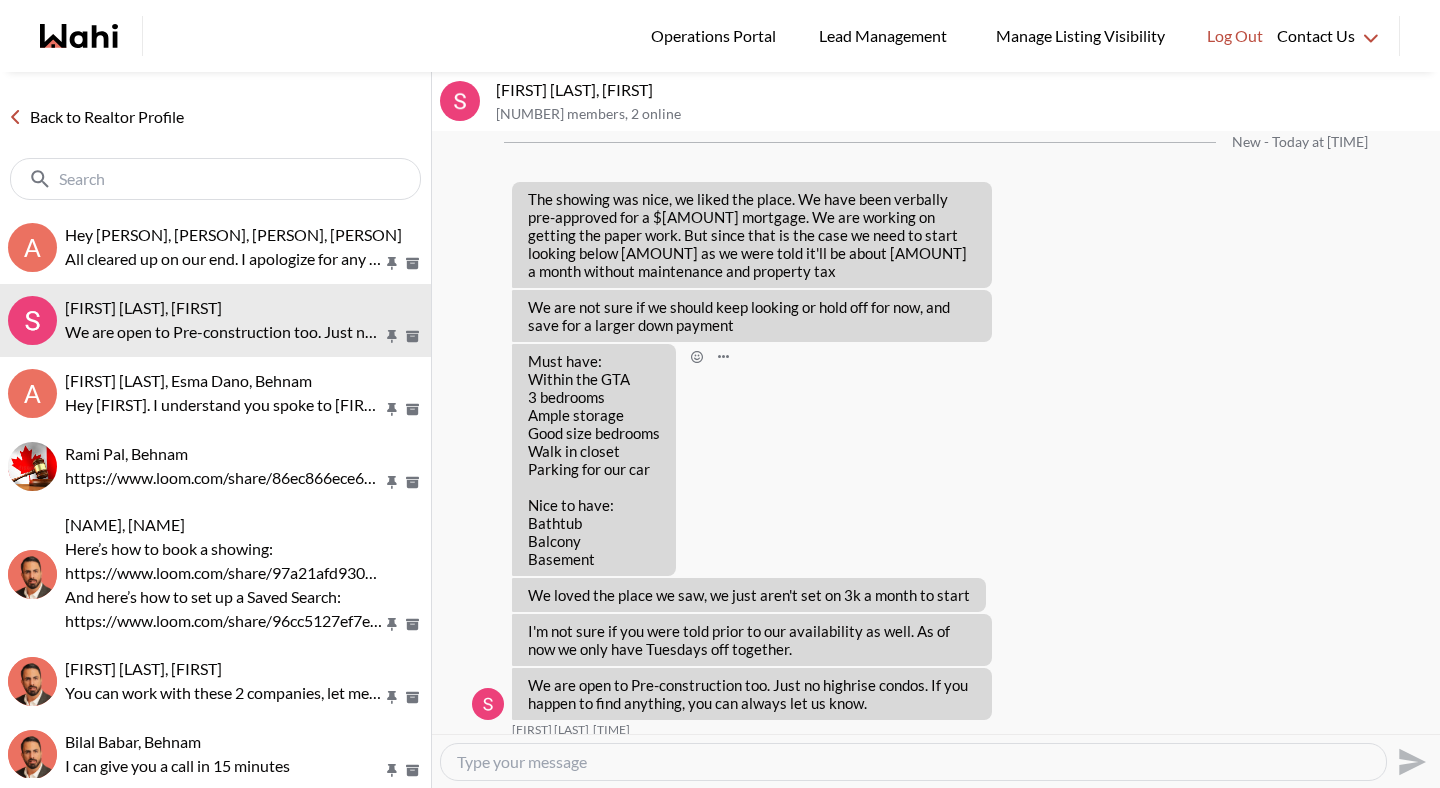 scroll, scrollTop: 1169, scrollLeft: 0, axis: vertical 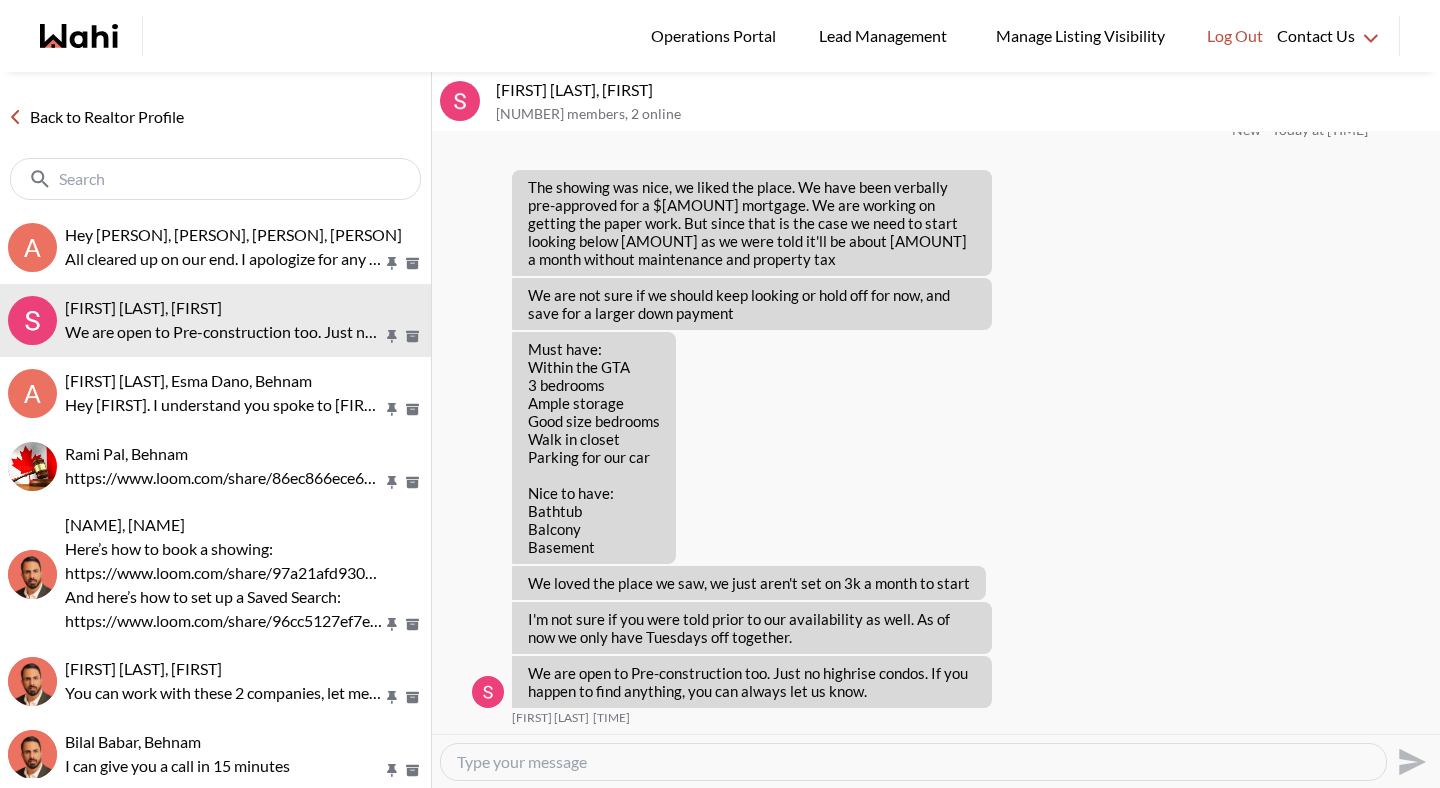 click at bounding box center [913, 762] 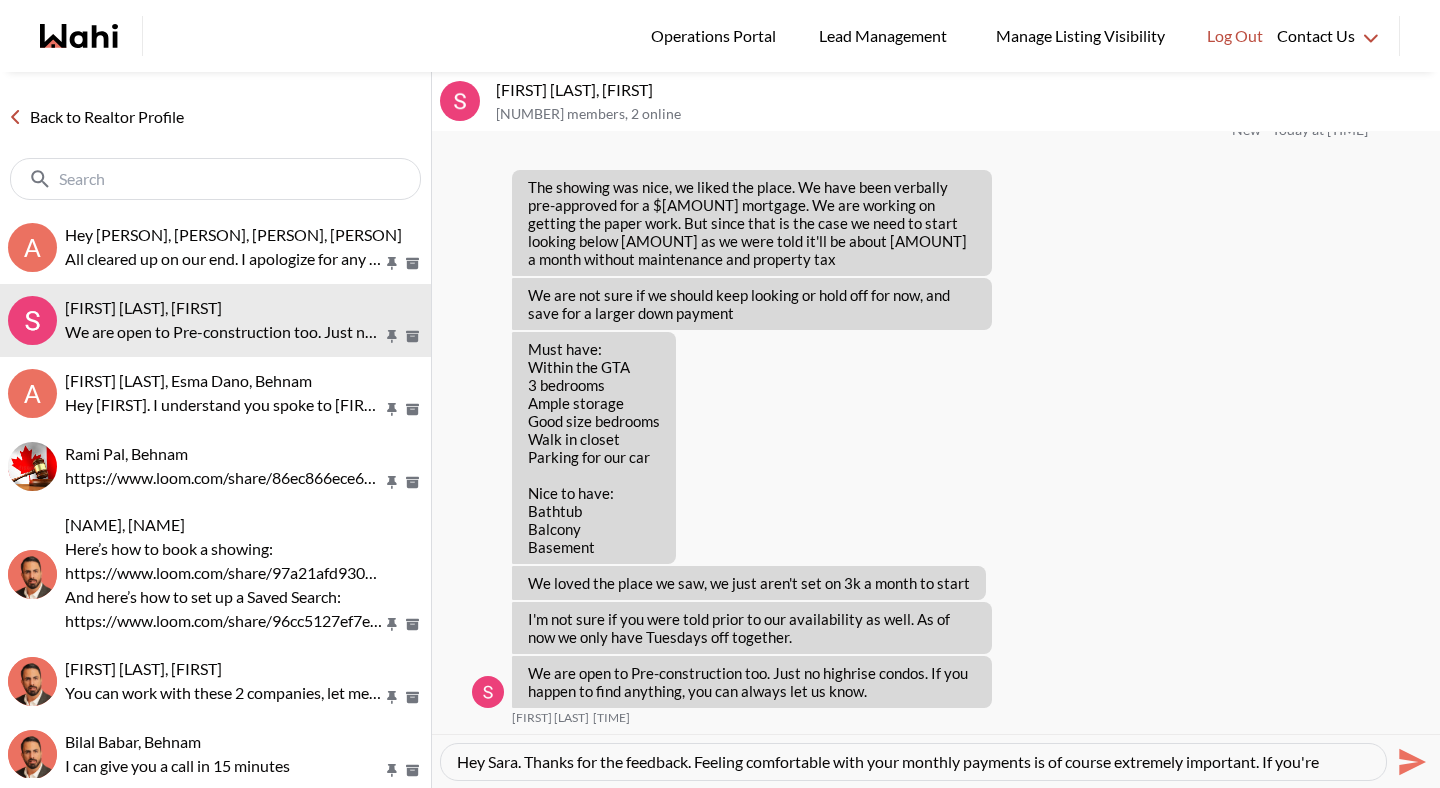 paste on "important" 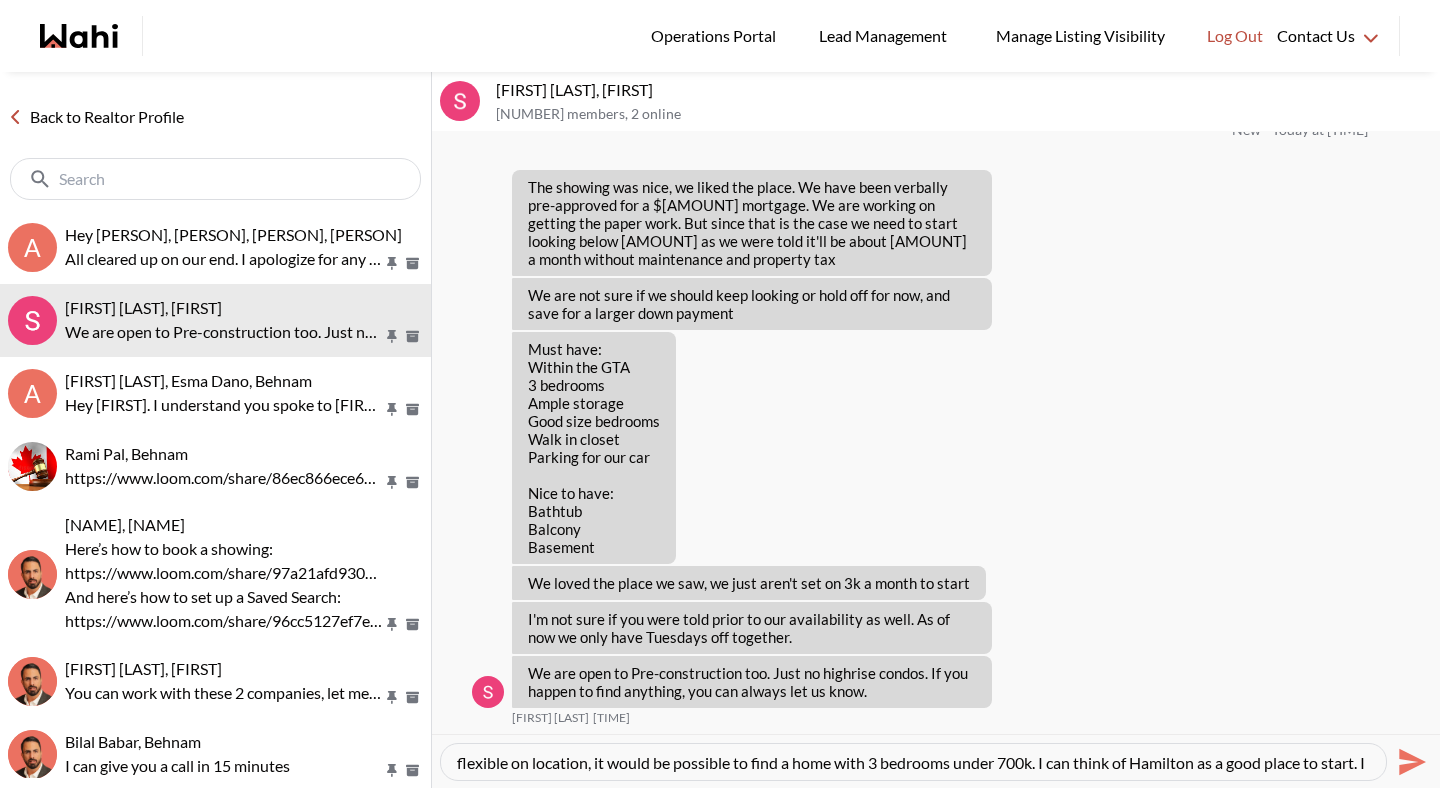 scroll, scrollTop: 39, scrollLeft: 0, axis: vertical 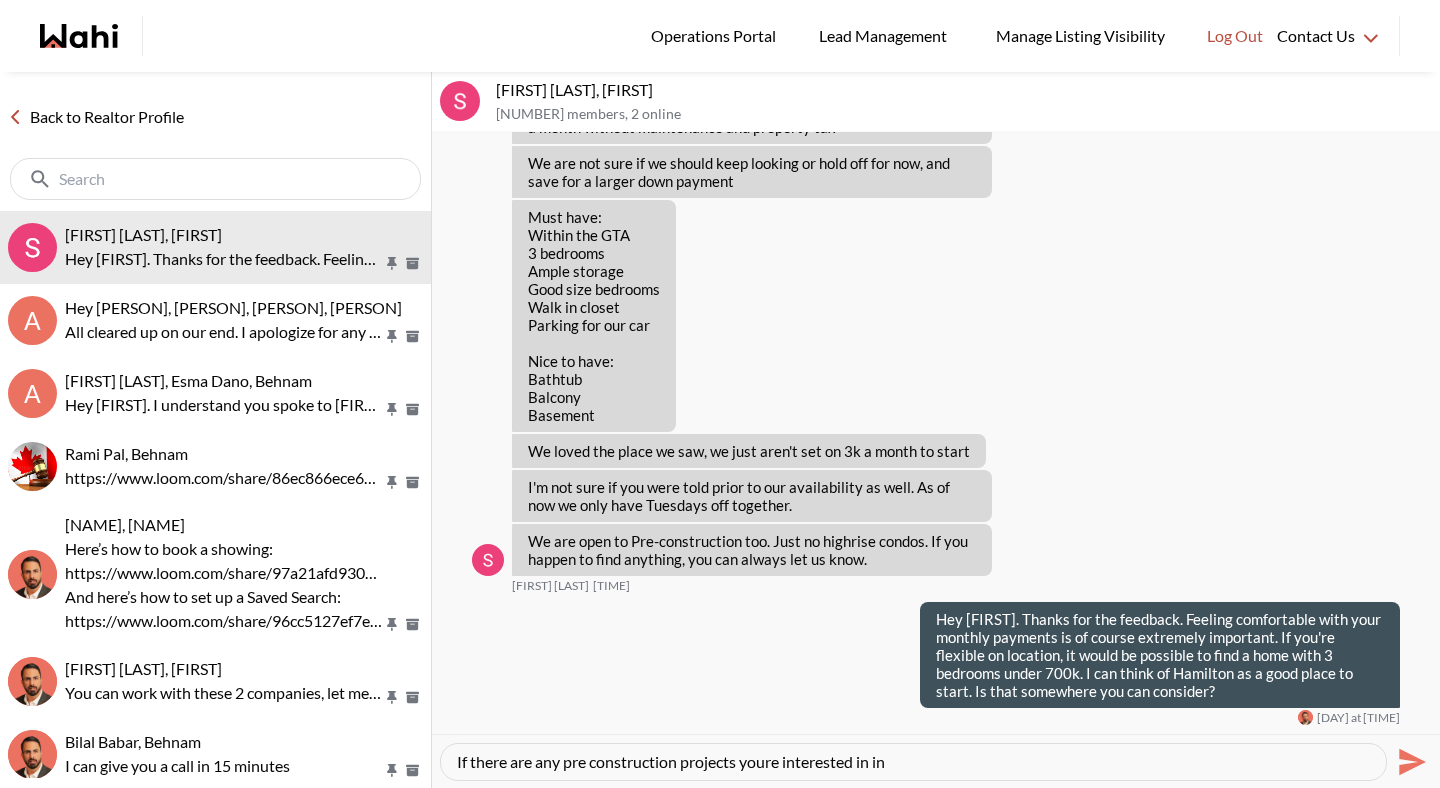 type on "If there are any pre construction projects youre interested in in" 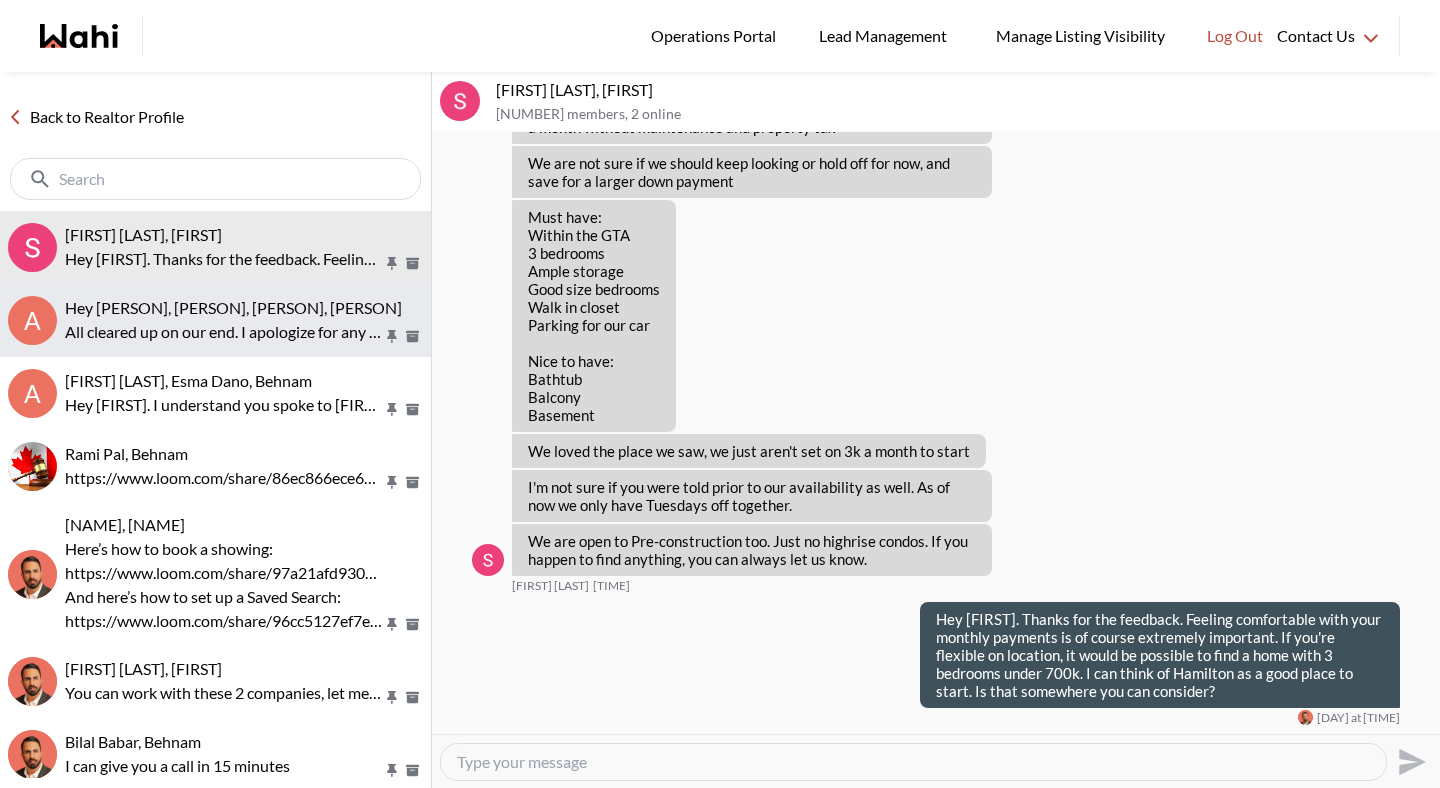 type 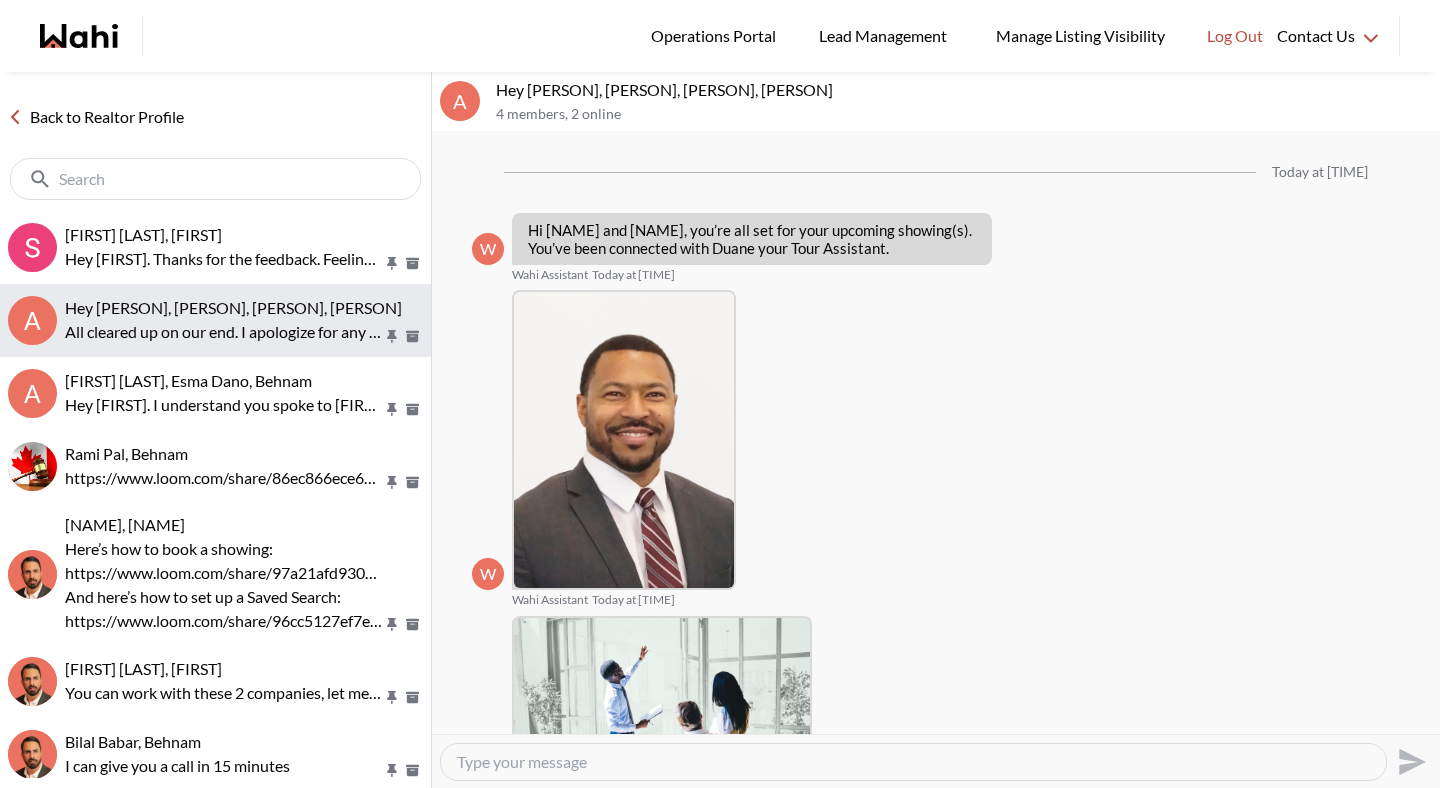 scroll, scrollTop: 1086, scrollLeft: 0, axis: vertical 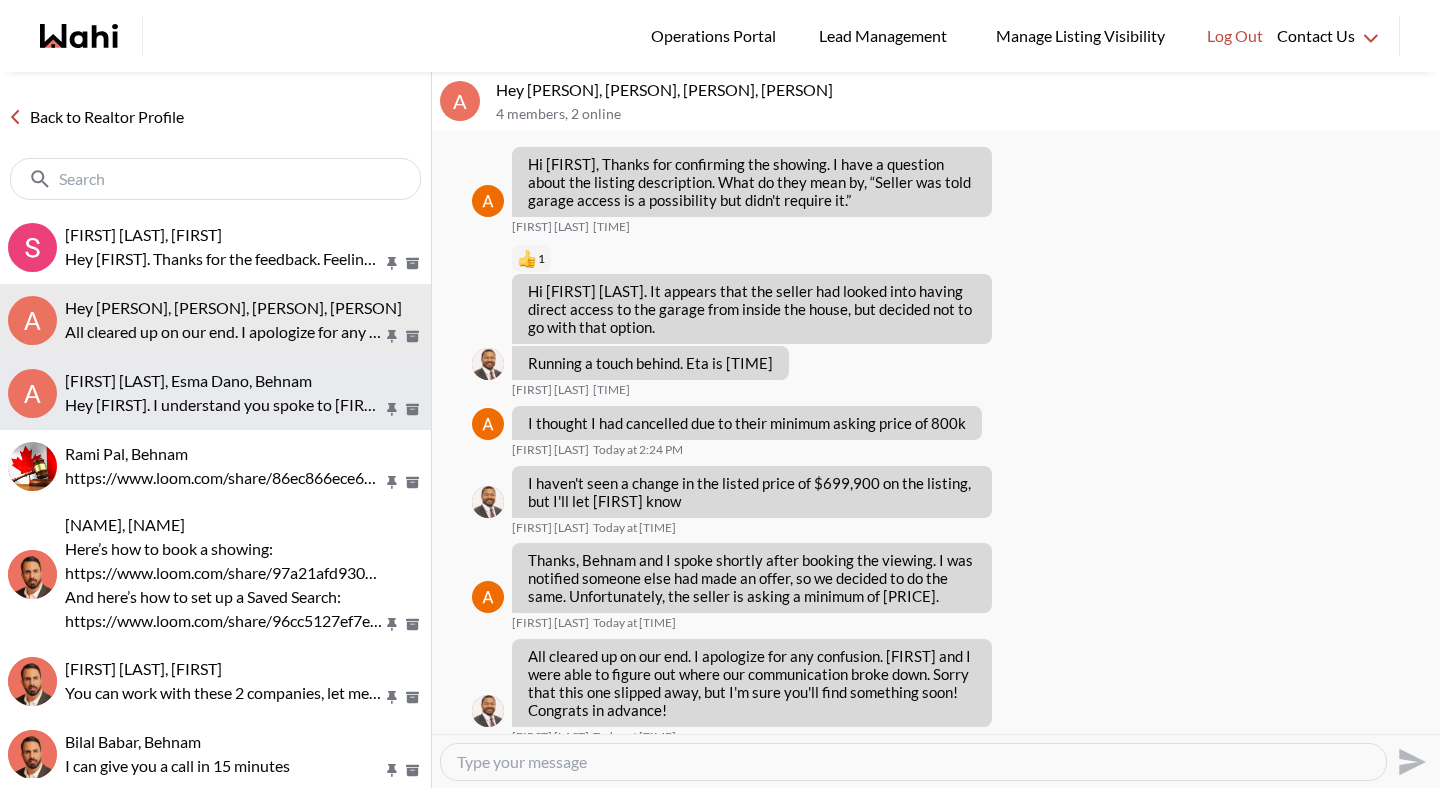 click on "[FIRST] [LAST], Esma Dano, Behnam" at bounding box center [188, 380] 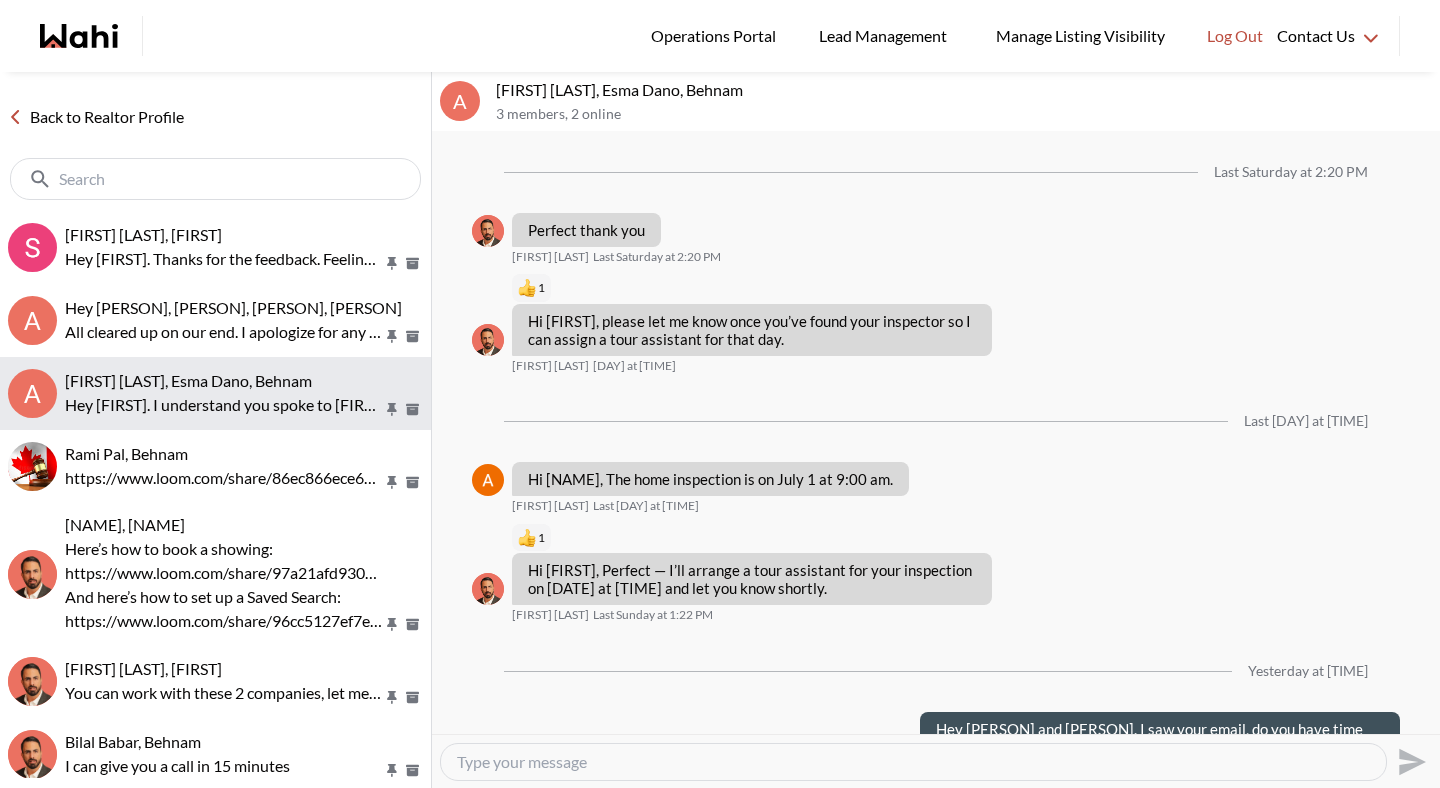 scroll, scrollTop: 2411, scrollLeft: 0, axis: vertical 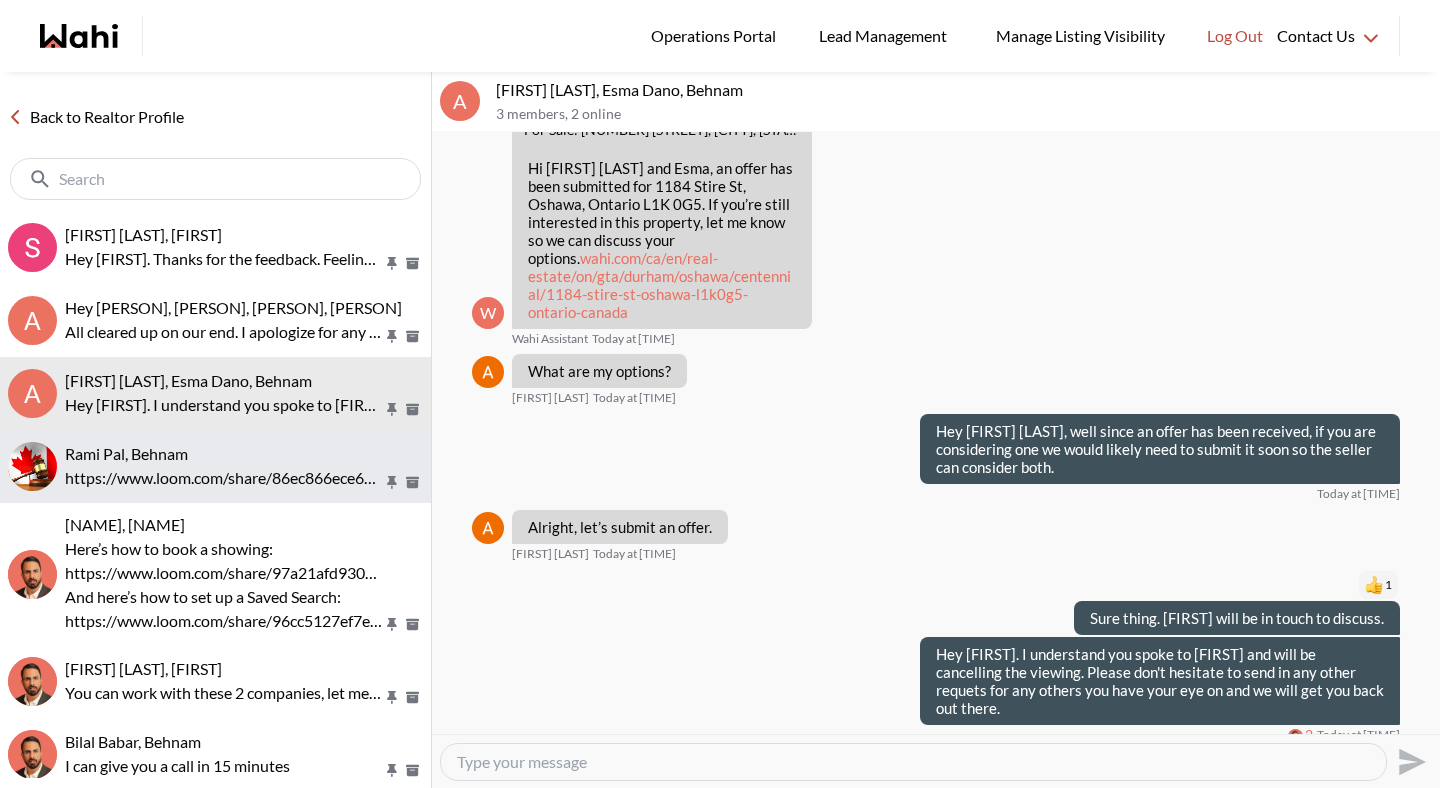 click on "https://www.loom.com/share/86ec866ece634ae5814dd0926dcf9bc3?sid=cec7d658-f4b4-4d61-8051-dddd70549f61" at bounding box center (224, 478) 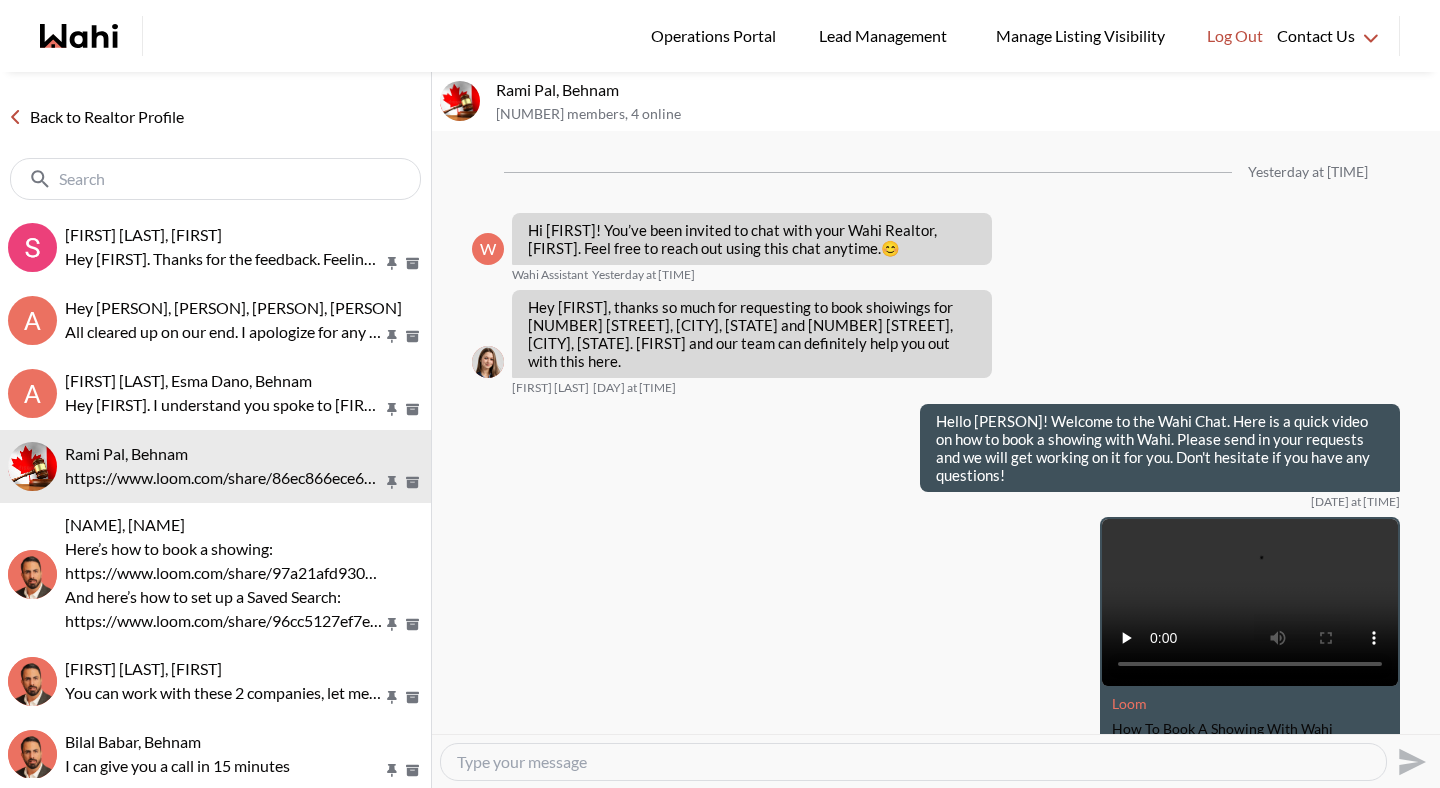 scroll, scrollTop: 129, scrollLeft: 0, axis: vertical 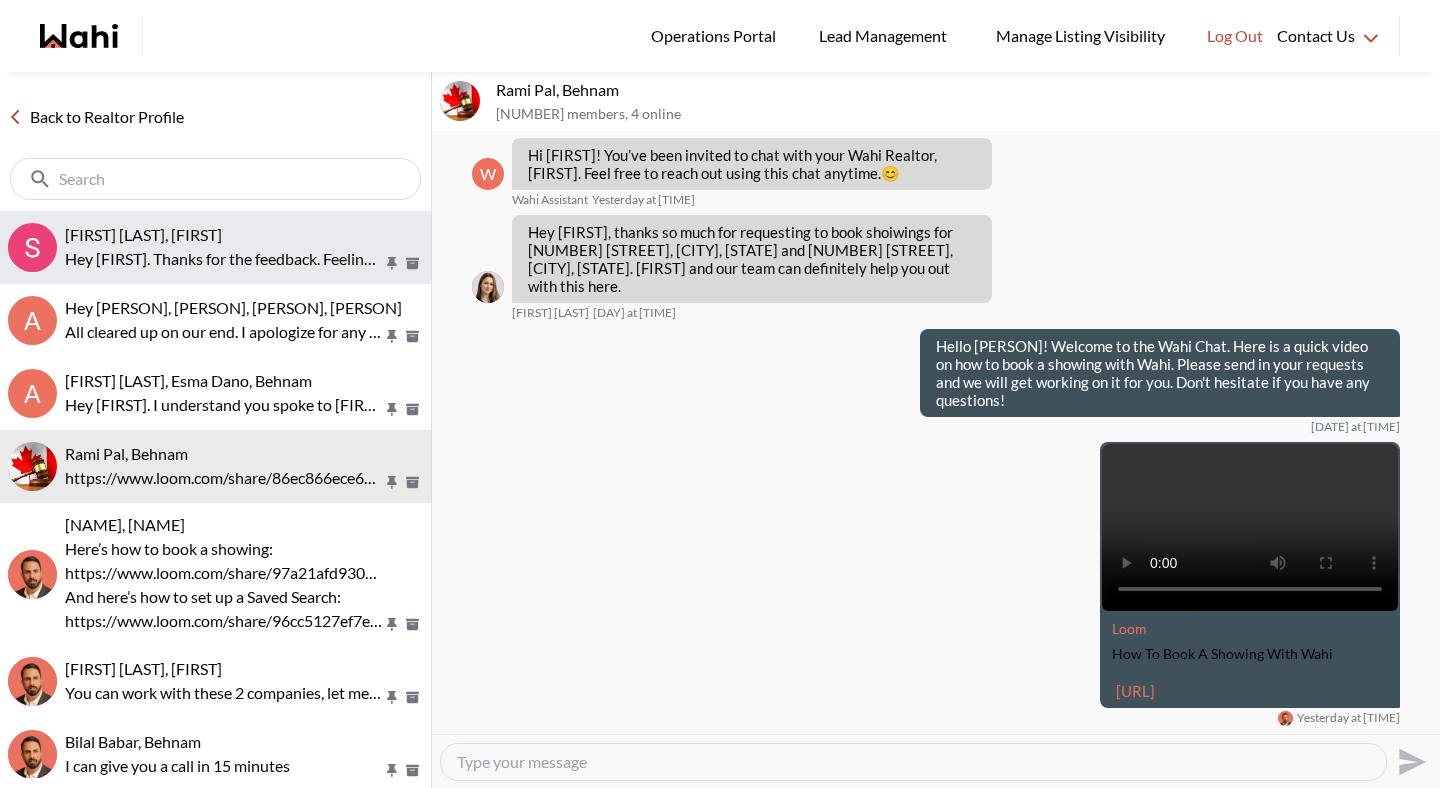 click on "[FIRST] [LAST], [FIRST]" at bounding box center (143, 234) 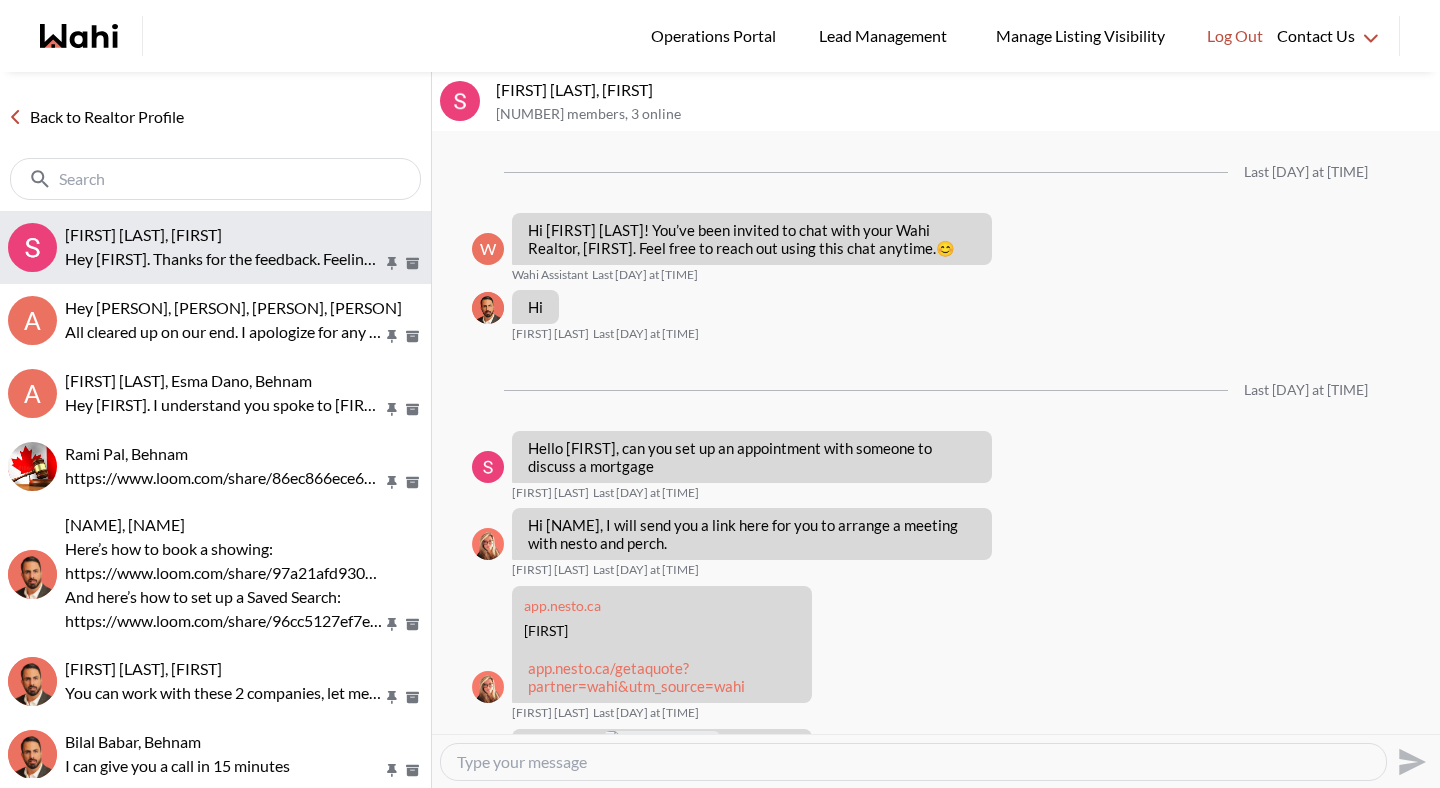 scroll, scrollTop: 1301, scrollLeft: 0, axis: vertical 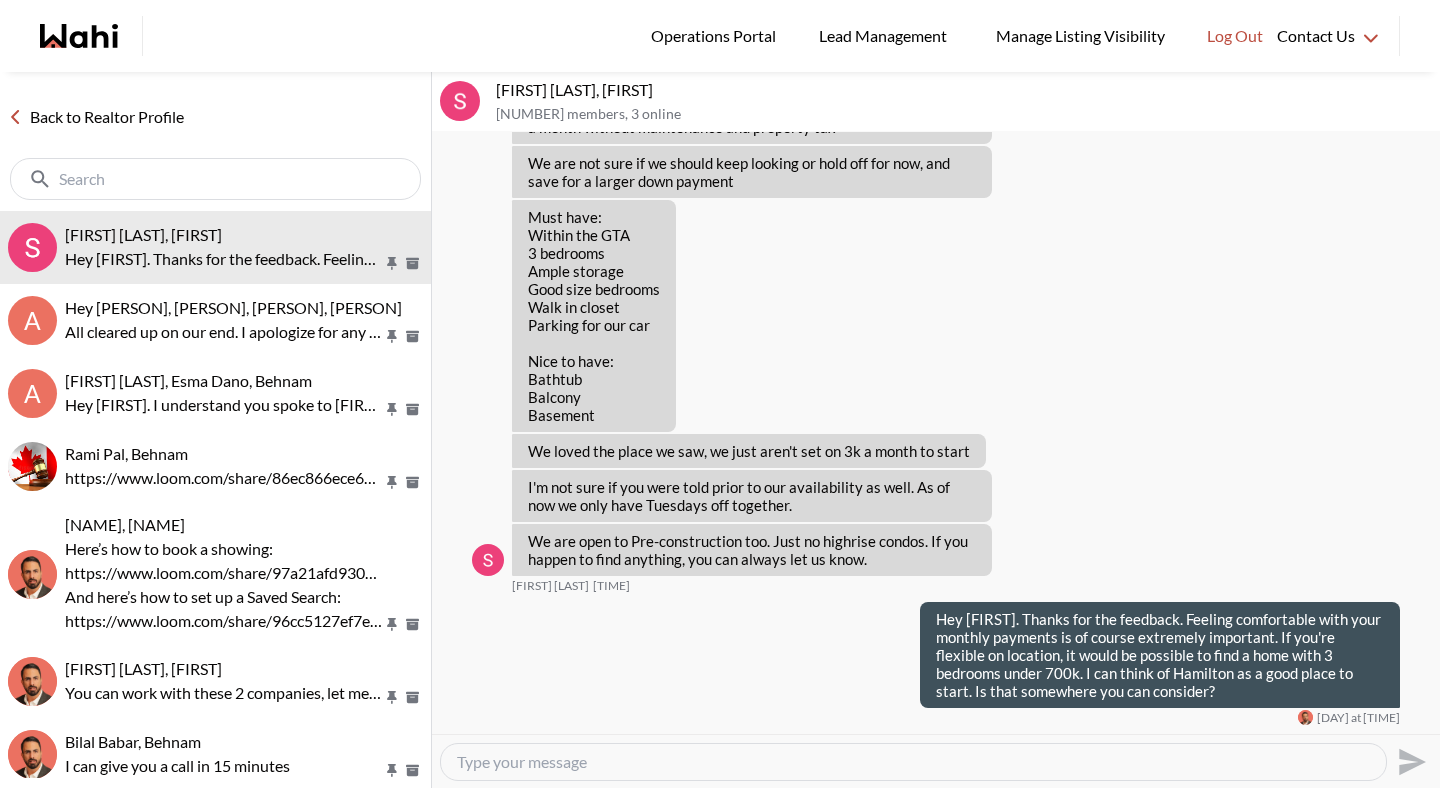 click on "Back to Realtor Profile" at bounding box center [96, 117] 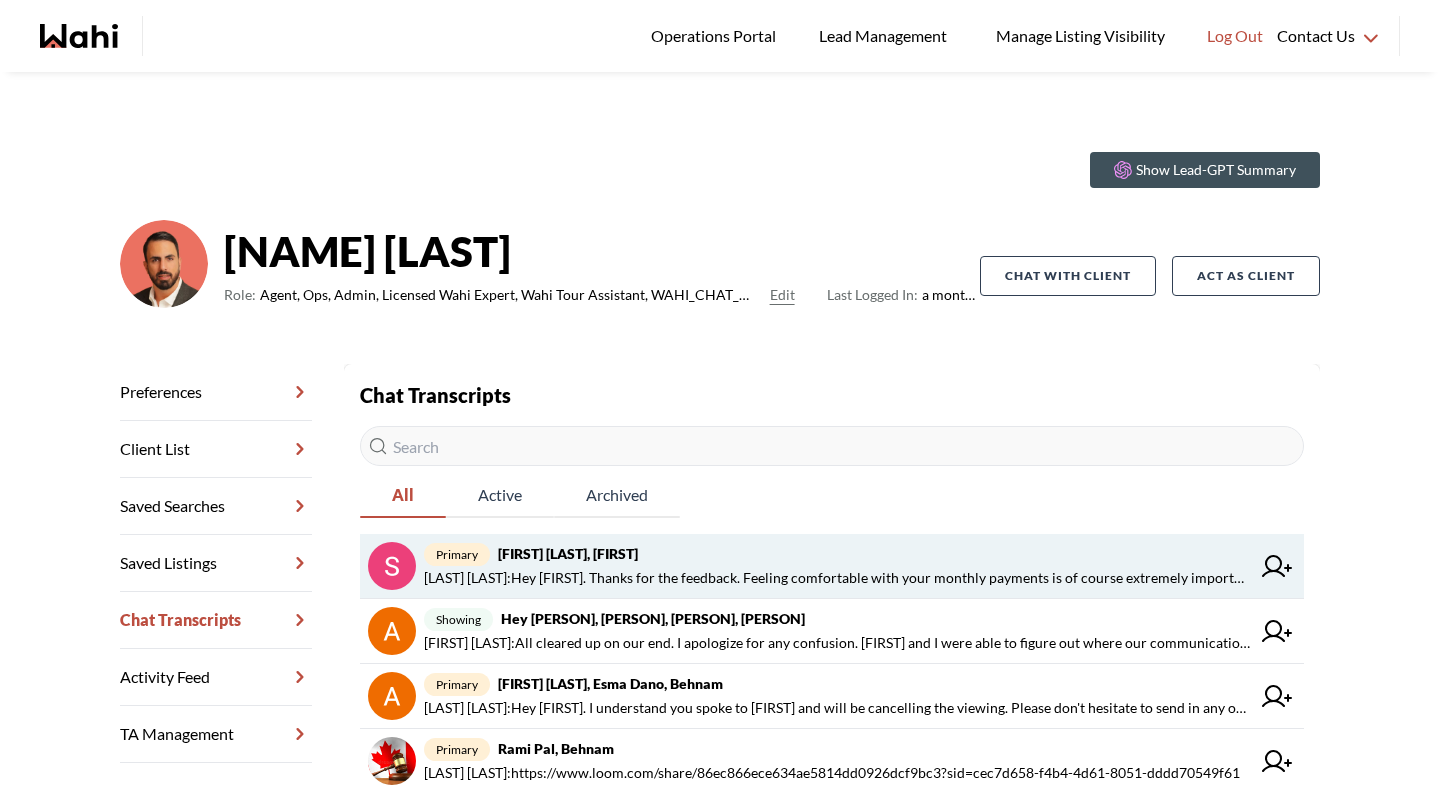 click on "[FIRST] [LAST] : Hey [FIRST]. Thanks for the feedback. Feeling comfortable with your monthly payments is of course extremely important. If you're flexible on location, it would be possible to find a home with 3 bedrooms under 700k. I can think of Hamilton as a good place to start. Is that somewhere you can consider?" at bounding box center [837, 578] 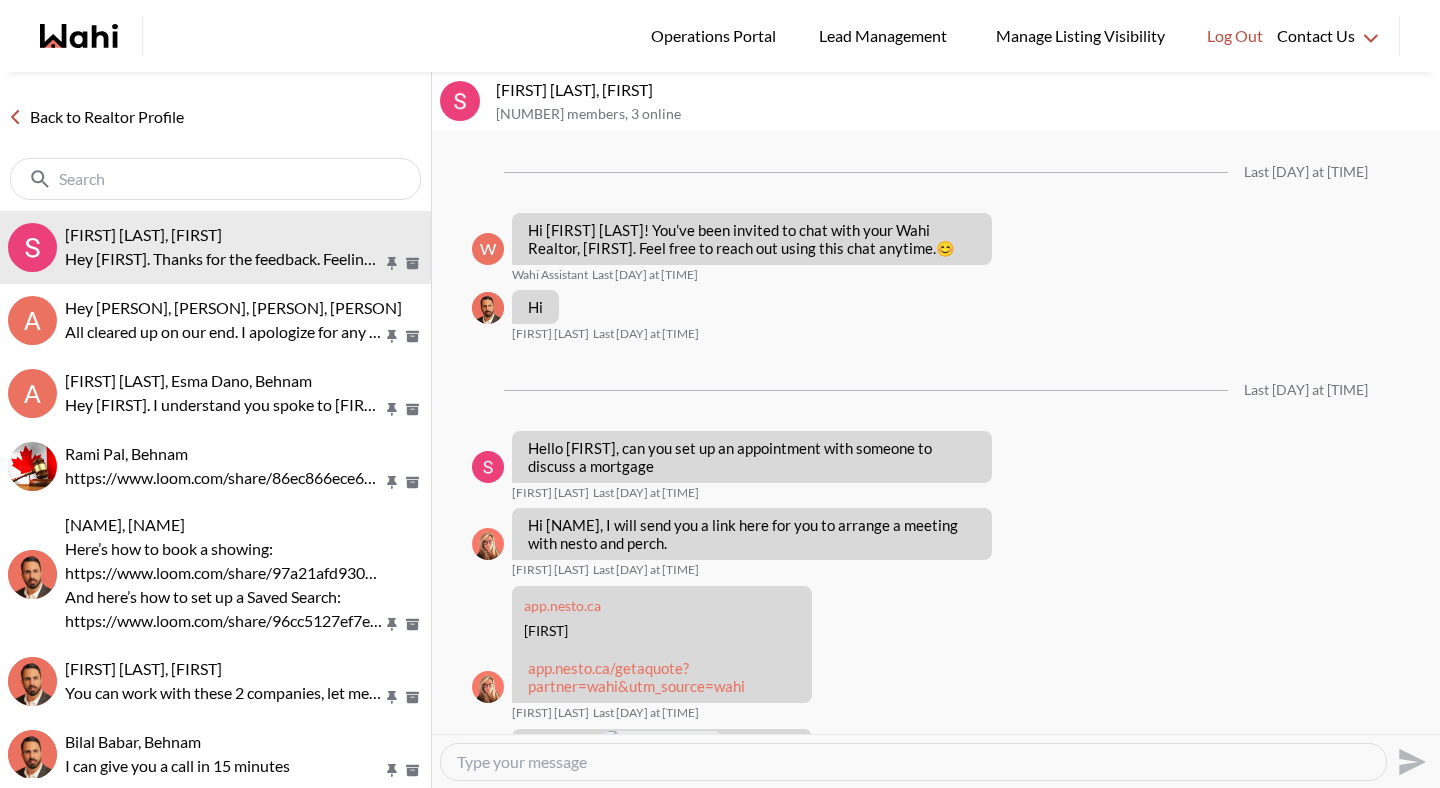 scroll, scrollTop: 1301, scrollLeft: 0, axis: vertical 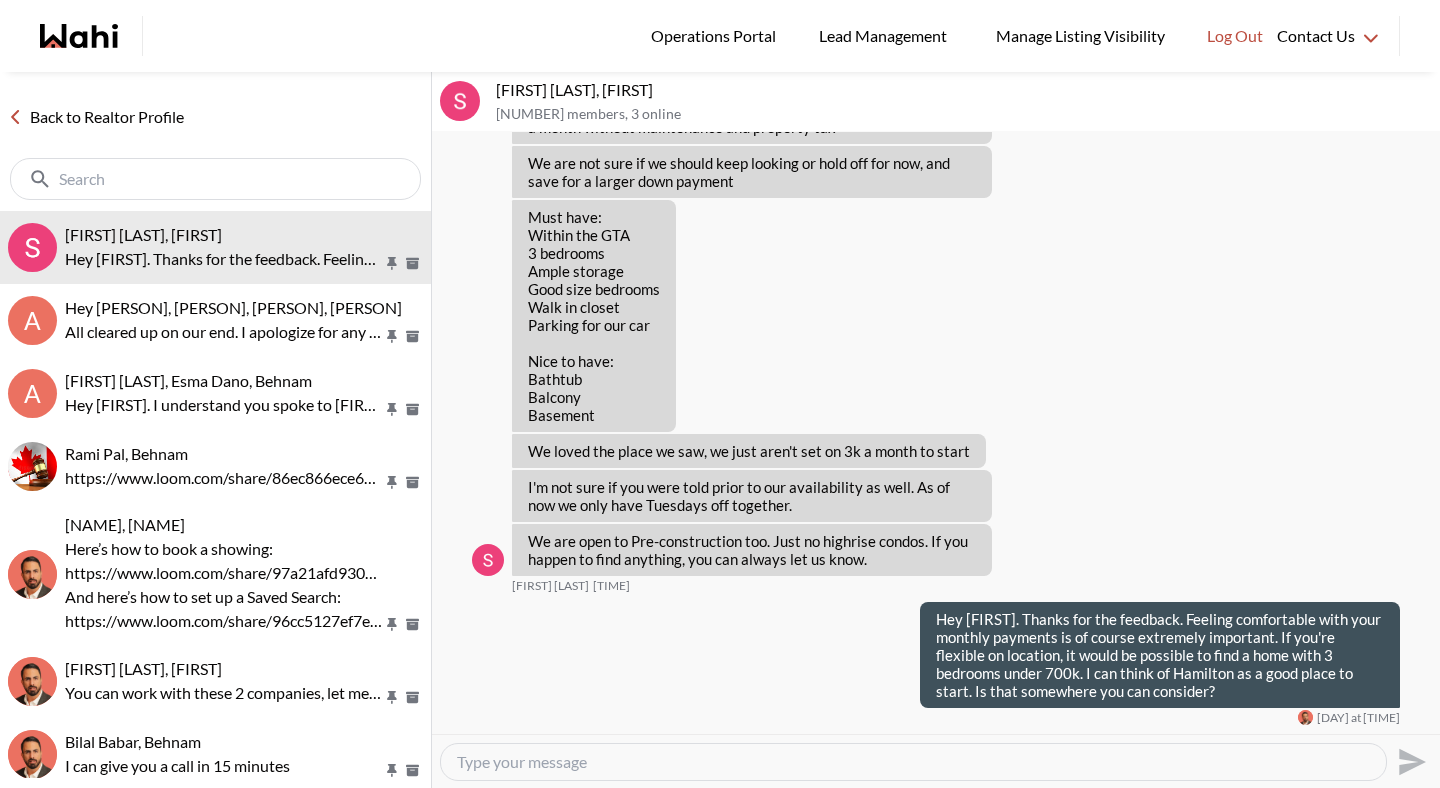 click on "Back to Realtor Profile" at bounding box center [96, 117] 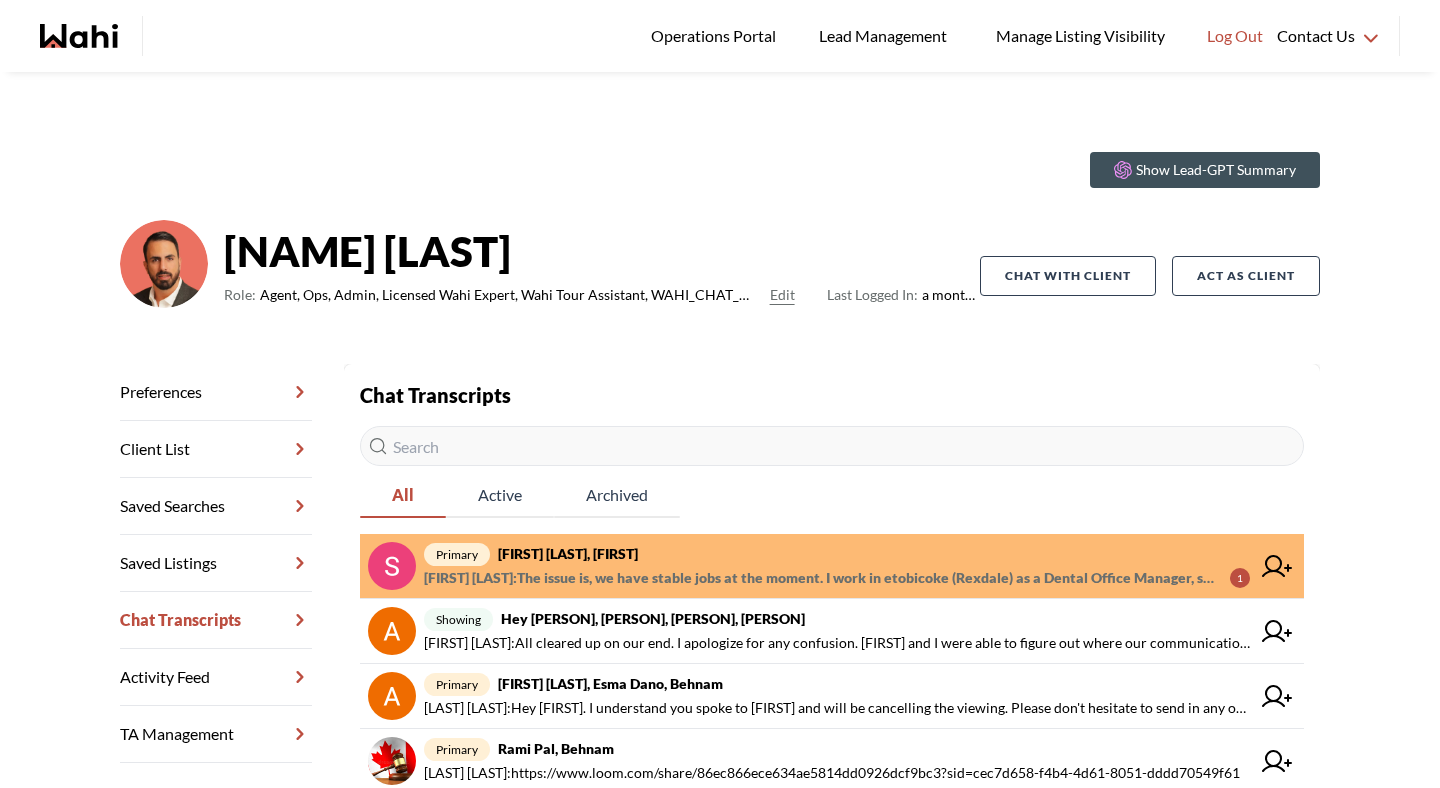 click on "primary Sarah Lee Hackshaw, Behnam" at bounding box center (837, 554) 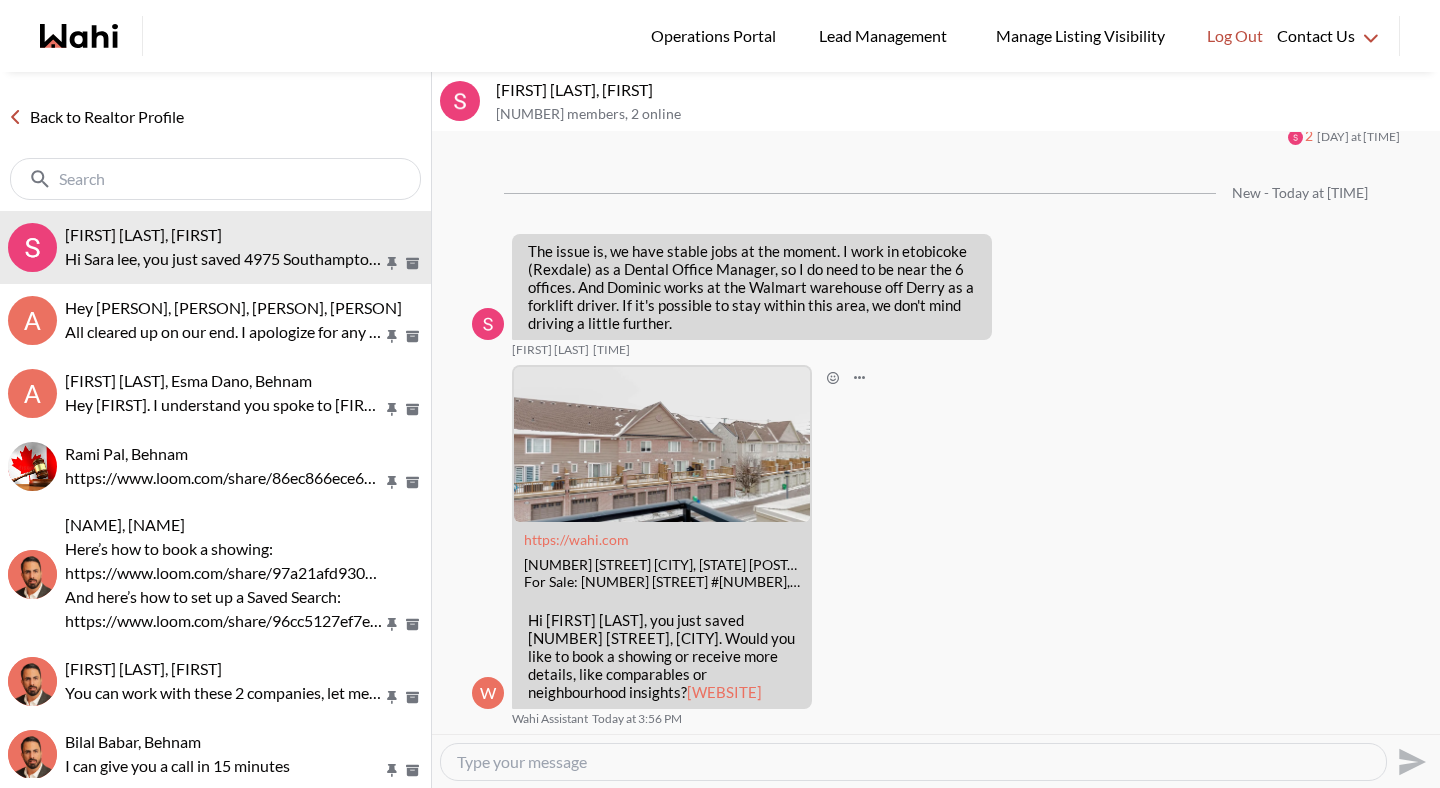 scroll, scrollTop: 1955, scrollLeft: 0, axis: vertical 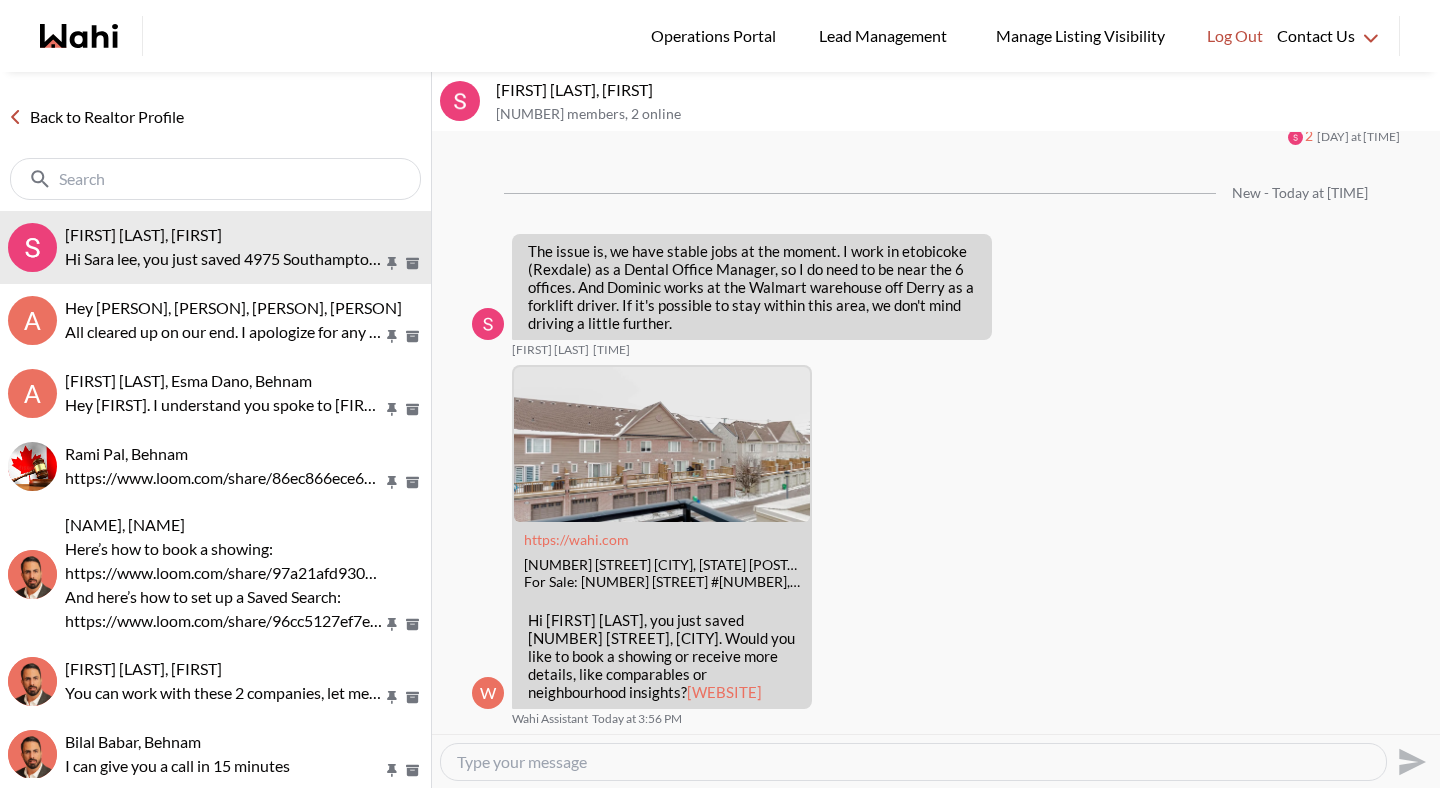click at bounding box center [913, 762] 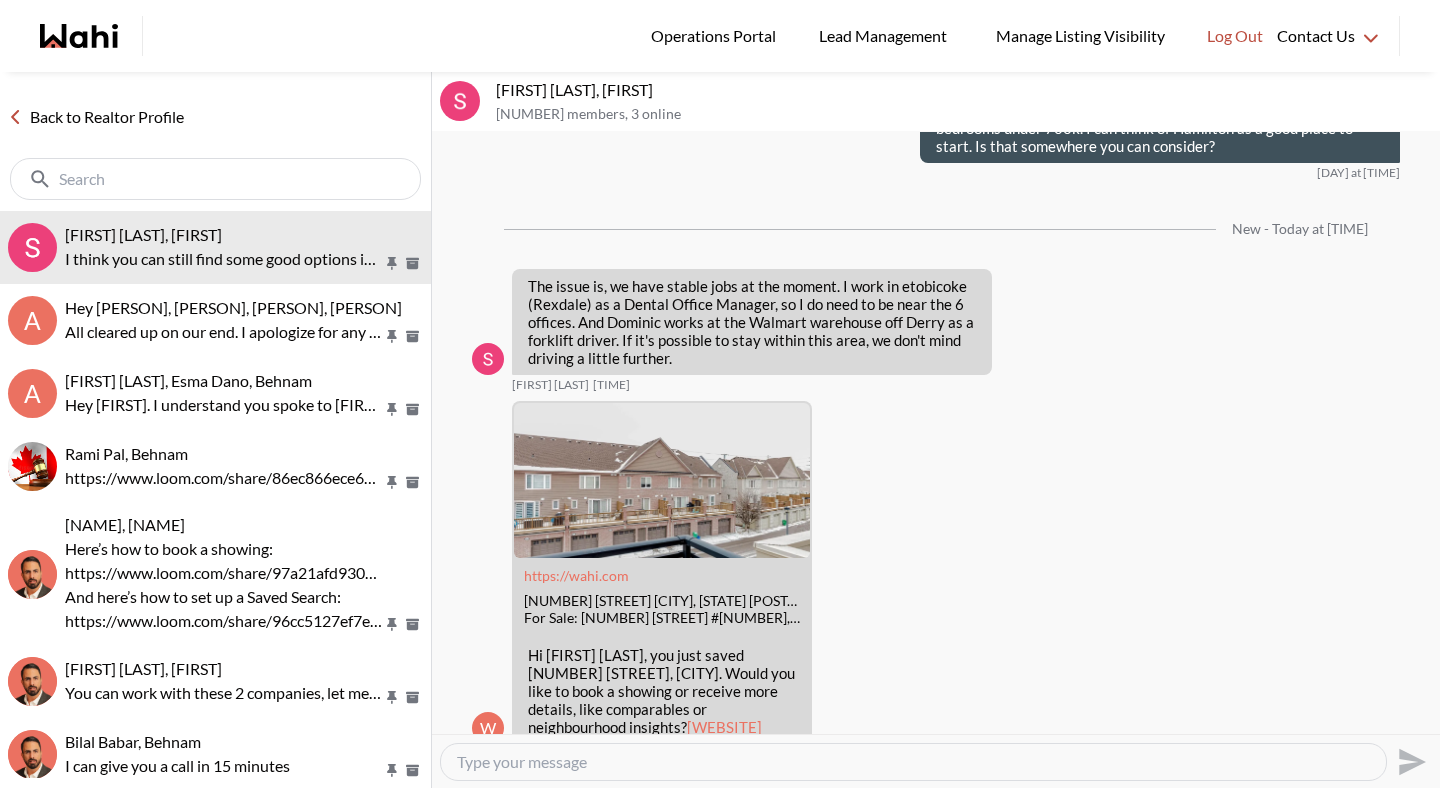 scroll, scrollTop: 2069, scrollLeft: 0, axis: vertical 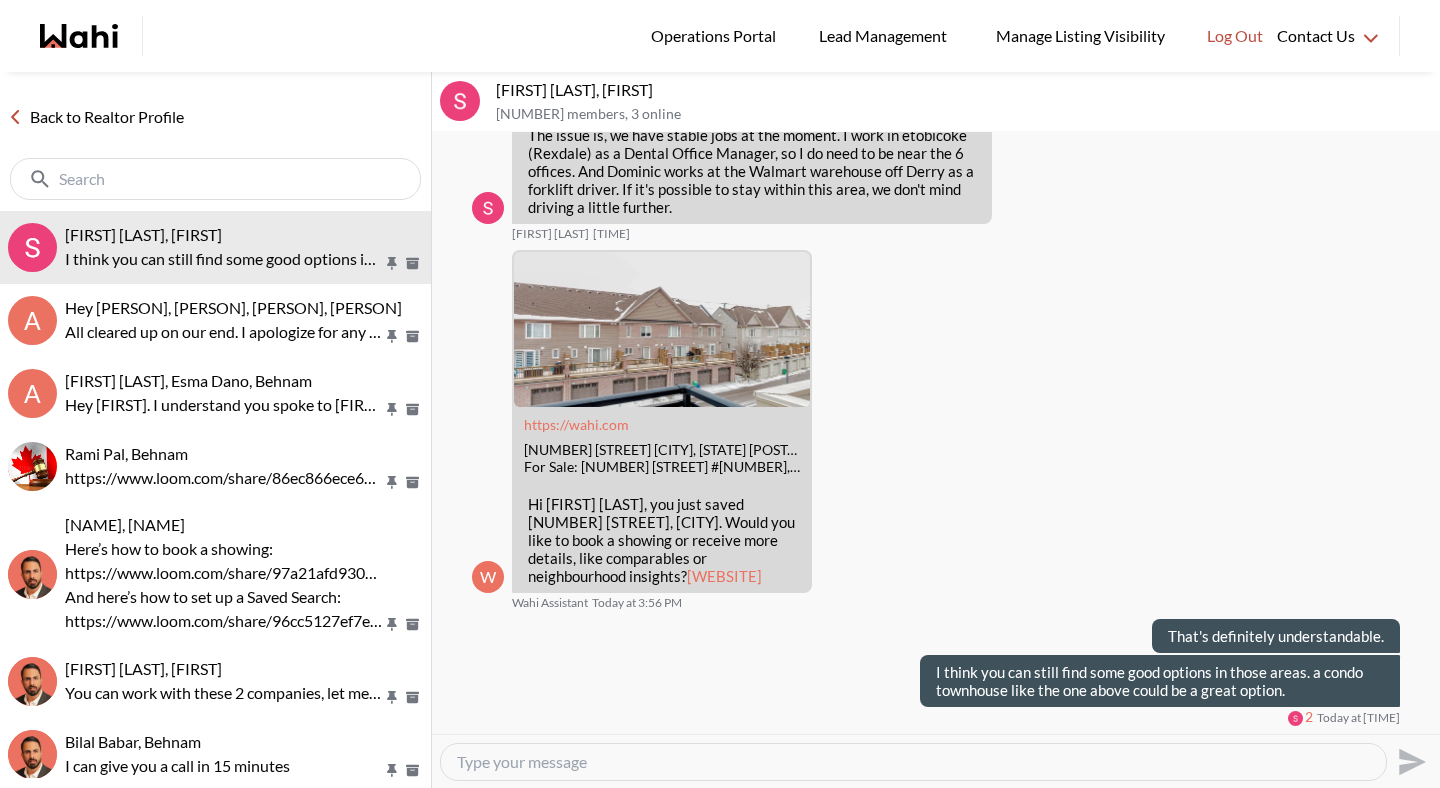click at bounding box center [913, 762] 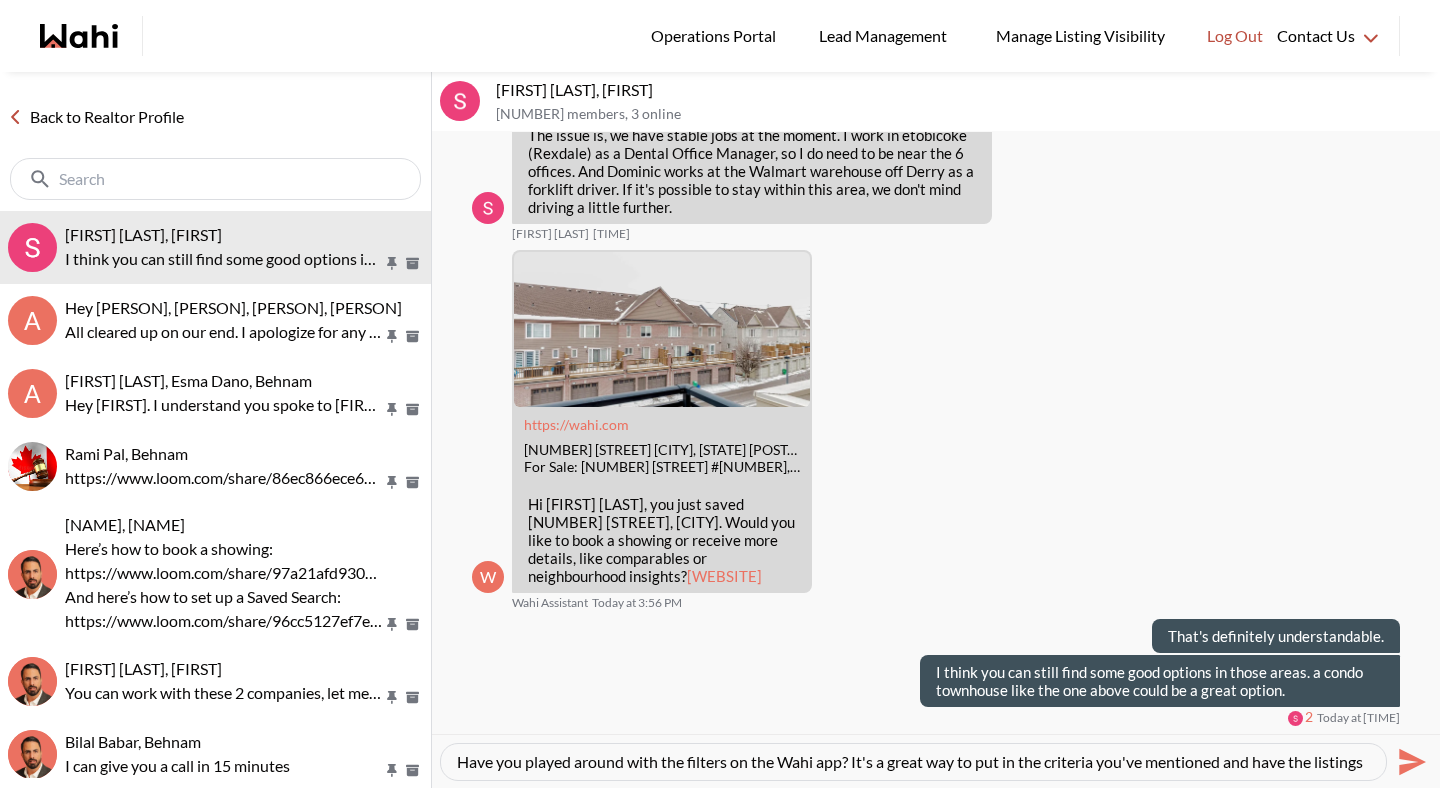 scroll, scrollTop: 19, scrollLeft: 0, axis: vertical 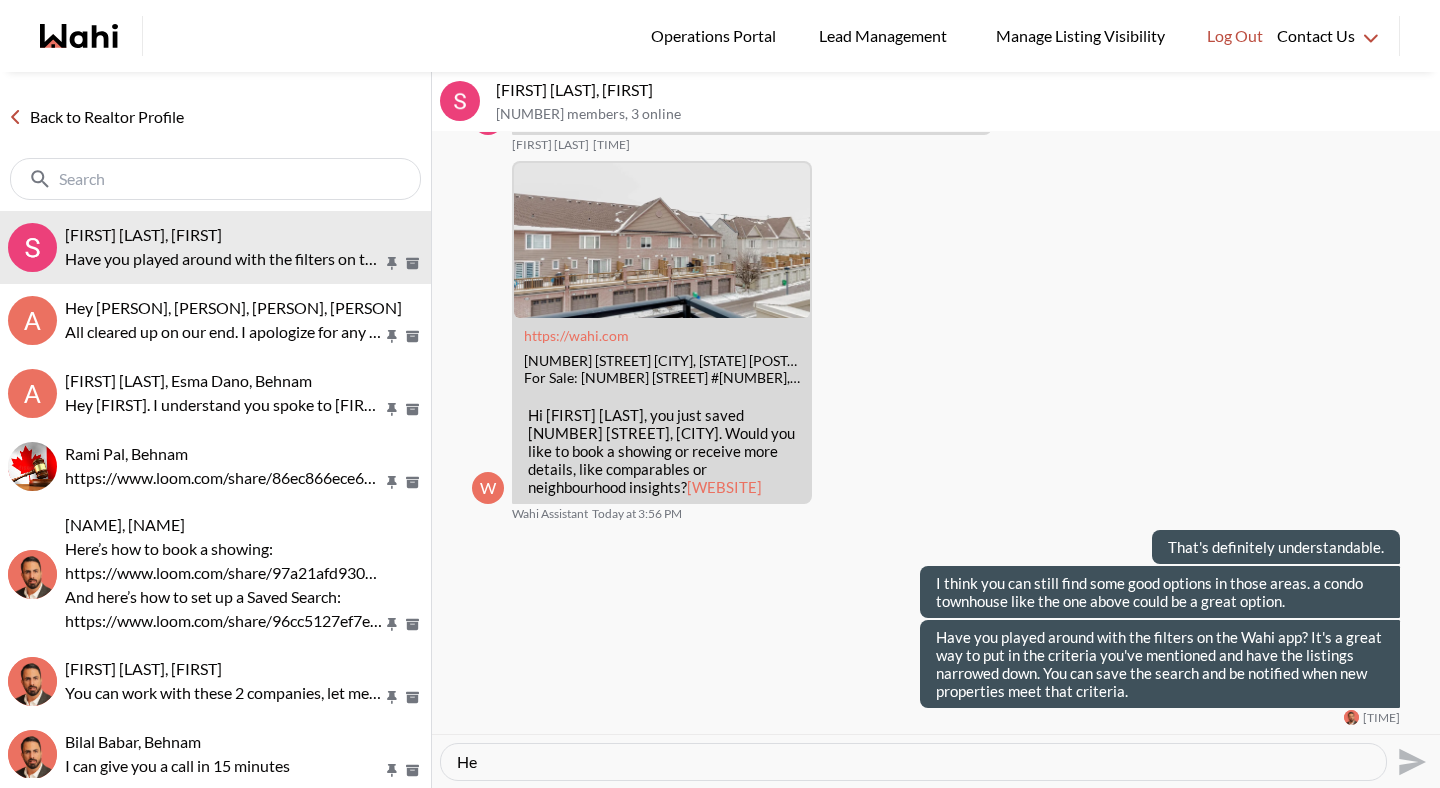 type on "Her" 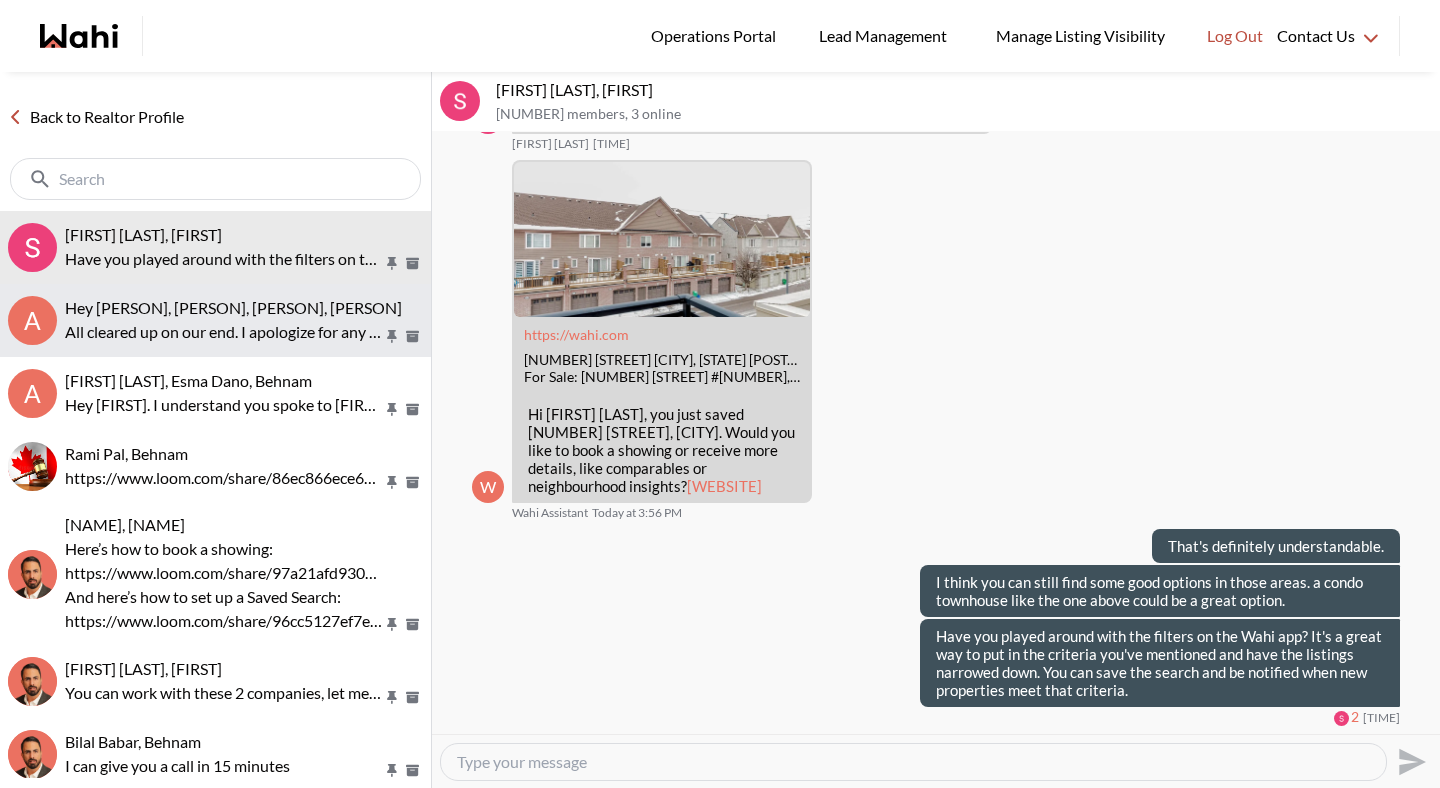 click on "Hey [PERSON] [PERSON], [PERSON], [PERSON] All cleared up on our end. I apologize for any confusion. [PERSON] and I were able to figure out where our communication broke down. Sorry that this one slipped away, but I'm sure you'll find something soon! Congrats in advance!" at bounding box center (215, 320) 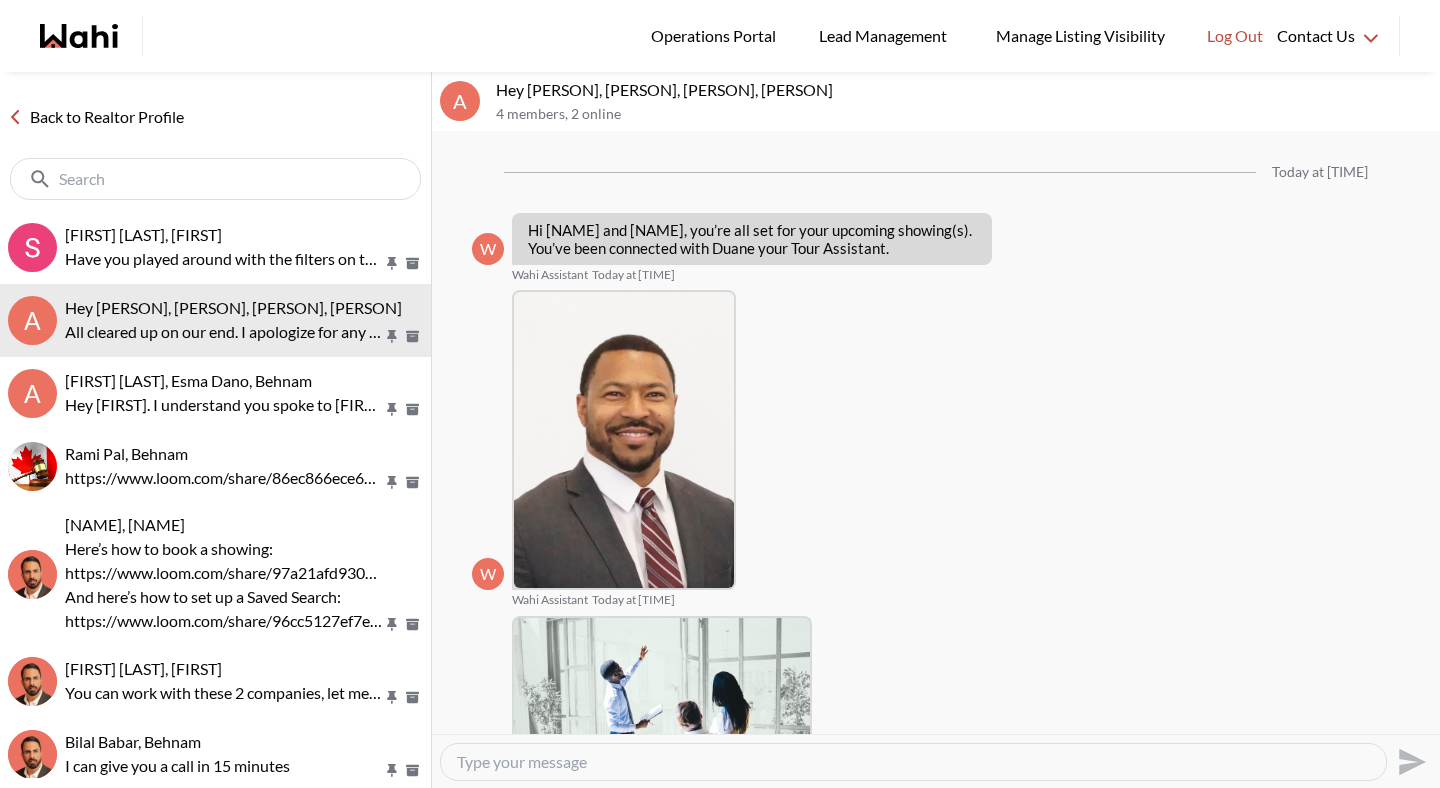 scroll, scrollTop: 1005, scrollLeft: 0, axis: vertical 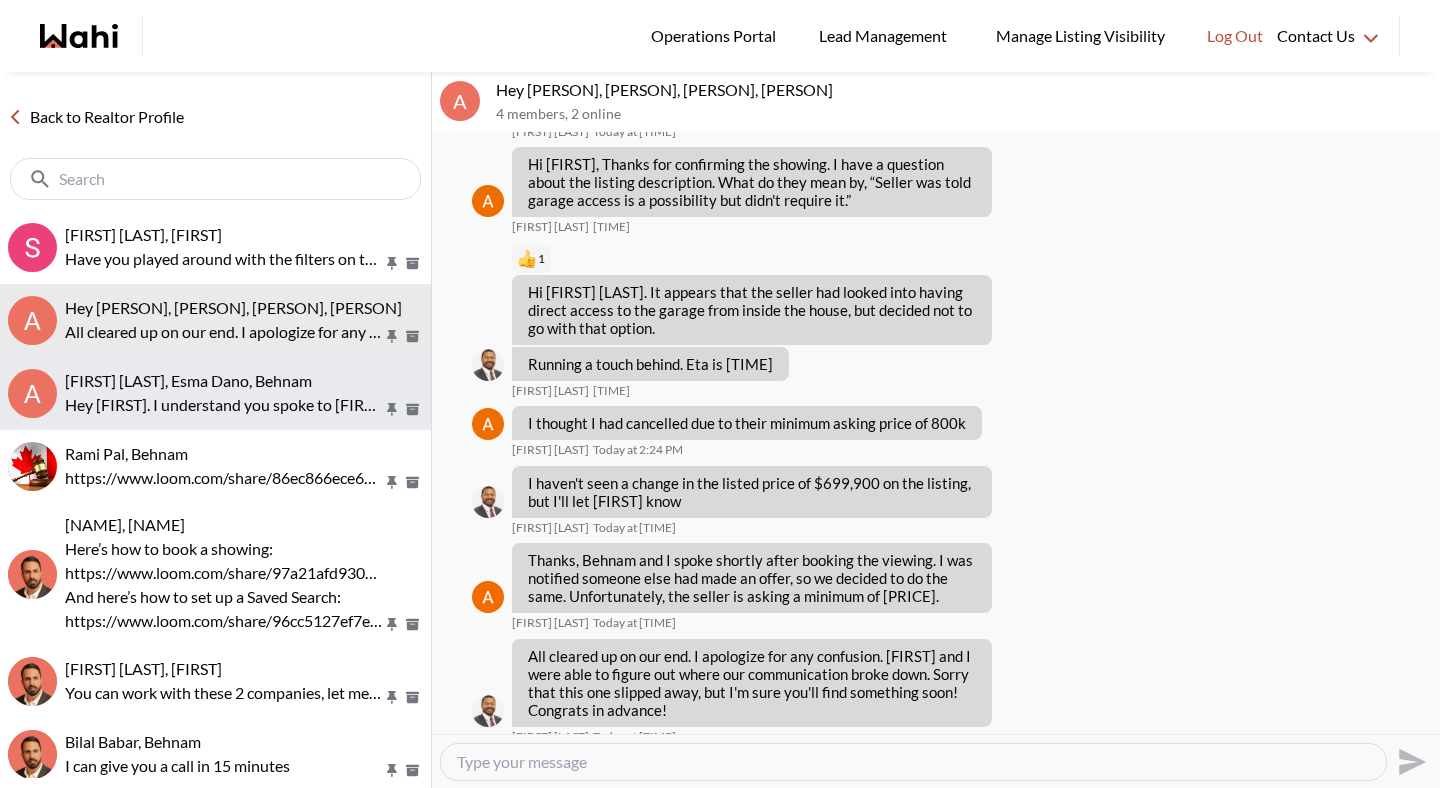 click on "Hey [FIRST]. I understand you spoke to [FIRST] and will be cancelling the viewing. Please don't hesitate to send in any other requets for any others you have your eye on and we will get you back out there." at bounding box center [224, 405] 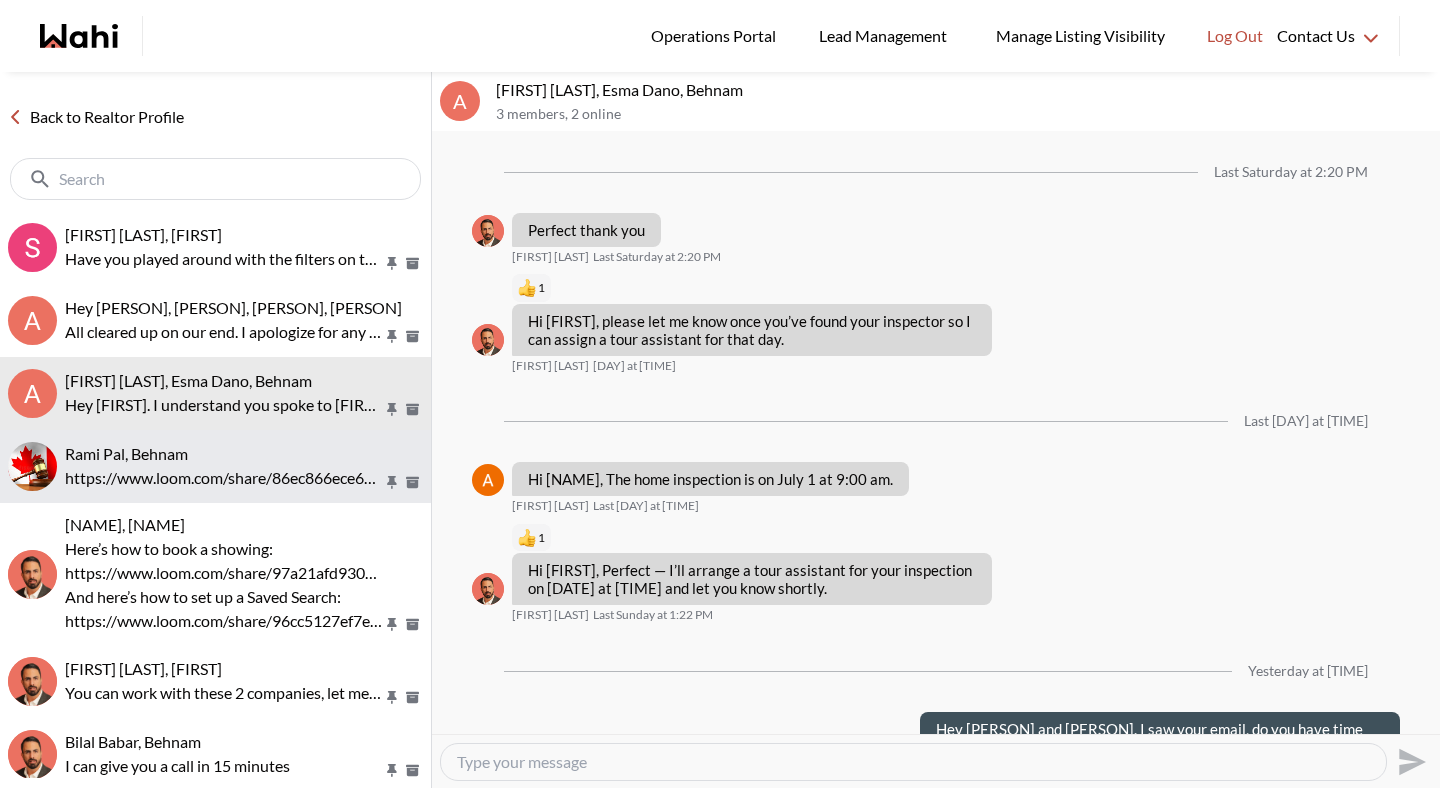 scroll, scrollTop: 2411, scrollLeft: 0, axis: vertical 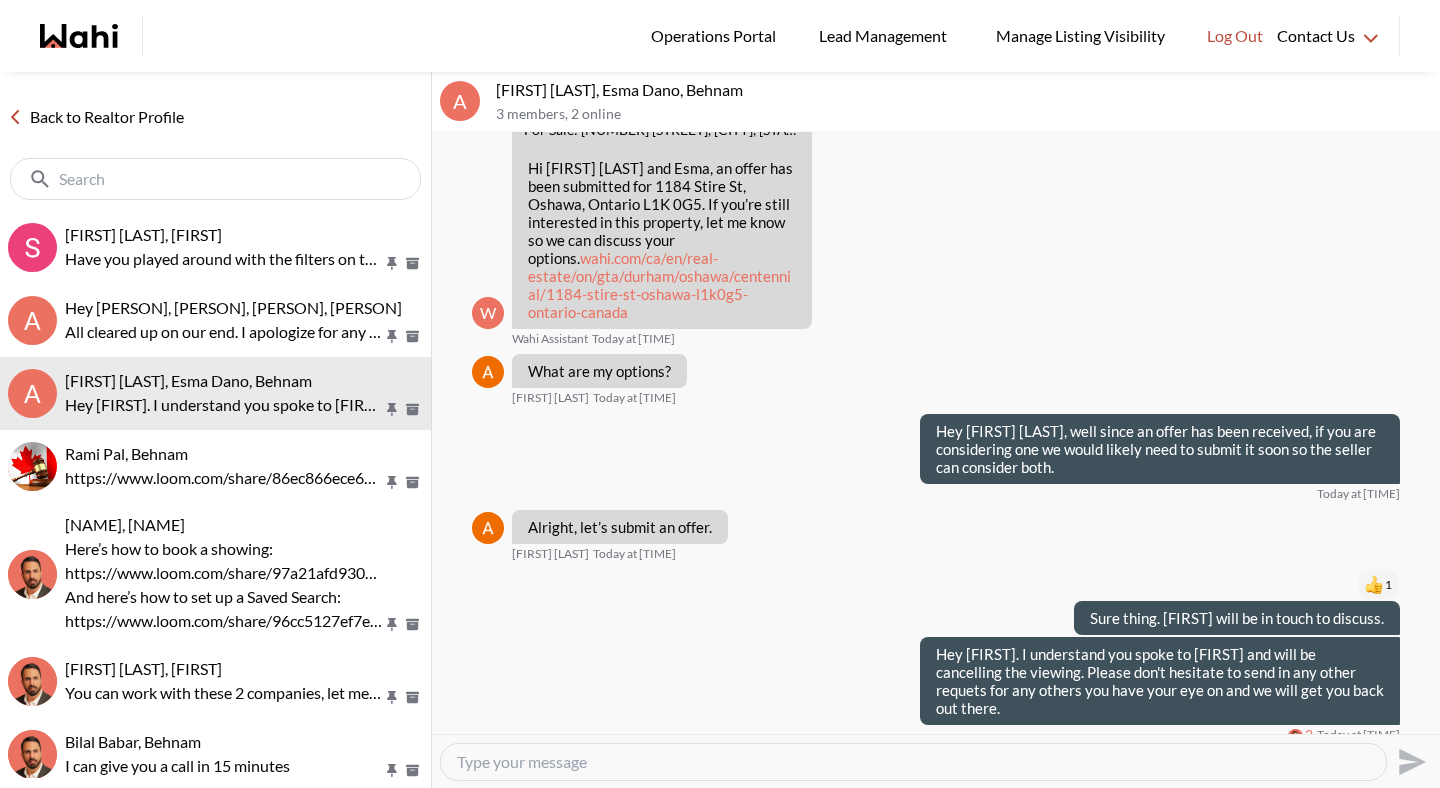 click at bounding box center [913, 762] 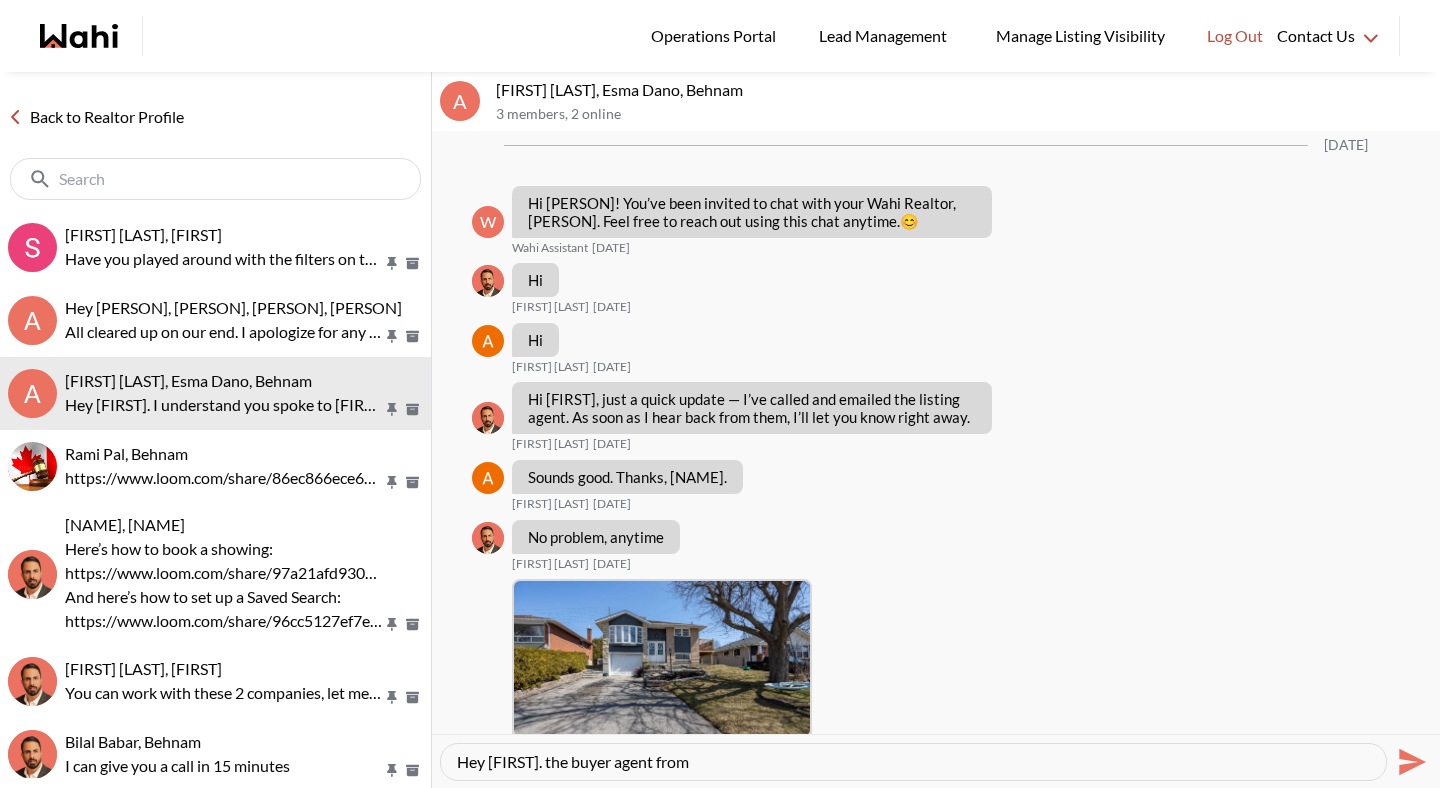 scroll, scrollTop: 11985, scrollLeft: 0, axis: vertical 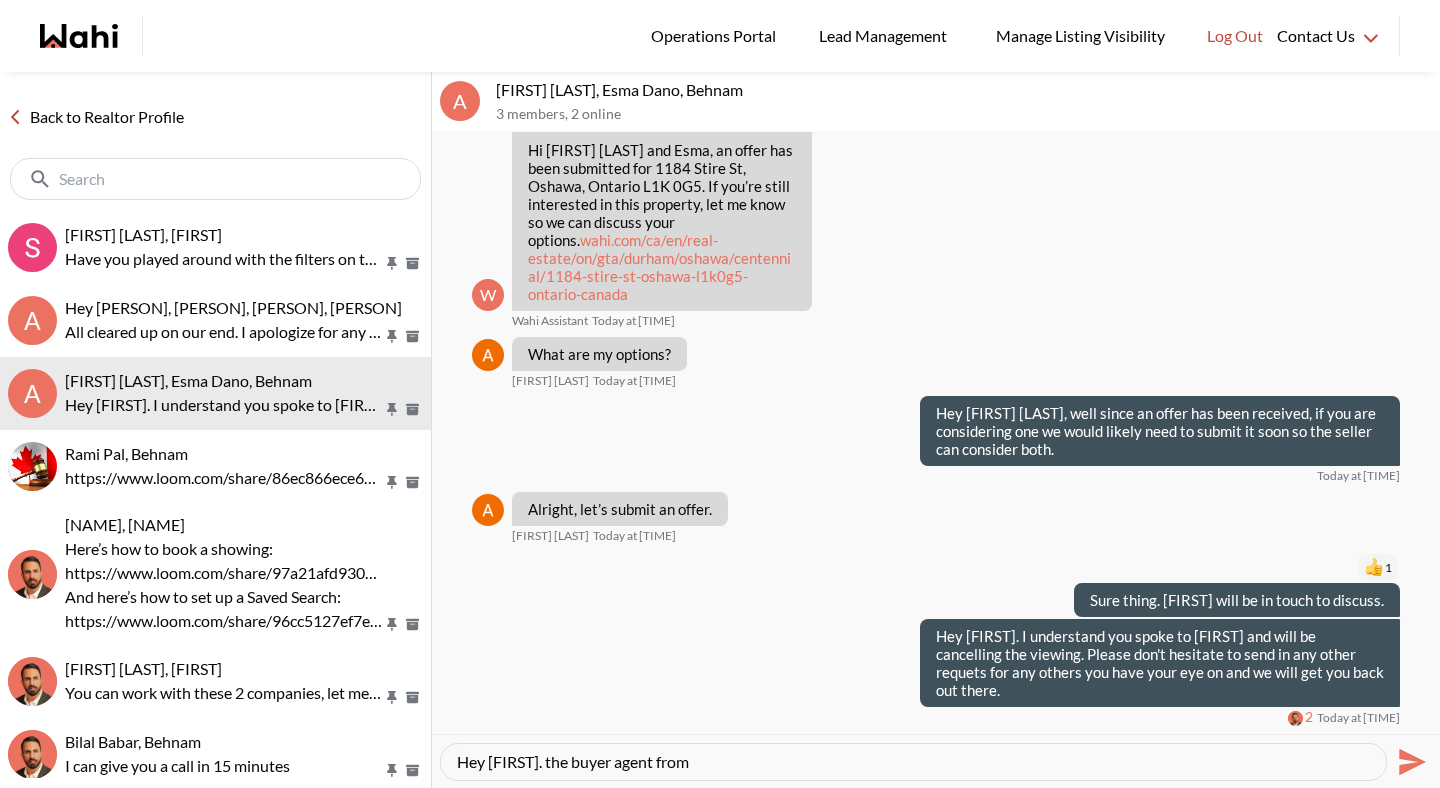 click on "Hey [FIRST]. the buyer agent from" at bounding box center (913, 762) 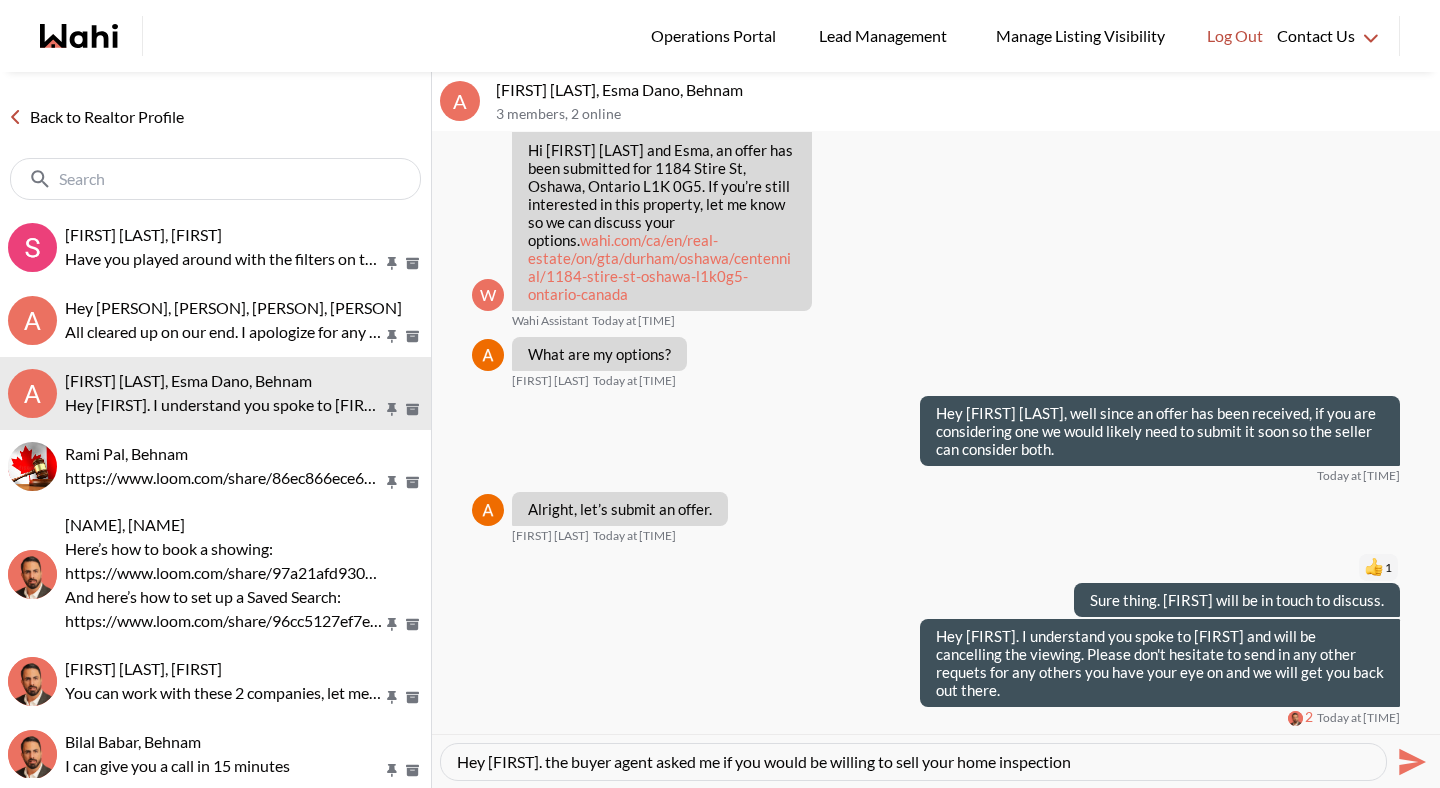 click on "Hey [FIRST]. the buyer agent asked me if you would be willing to sell your home inspection" at bounding box center [913, 762] 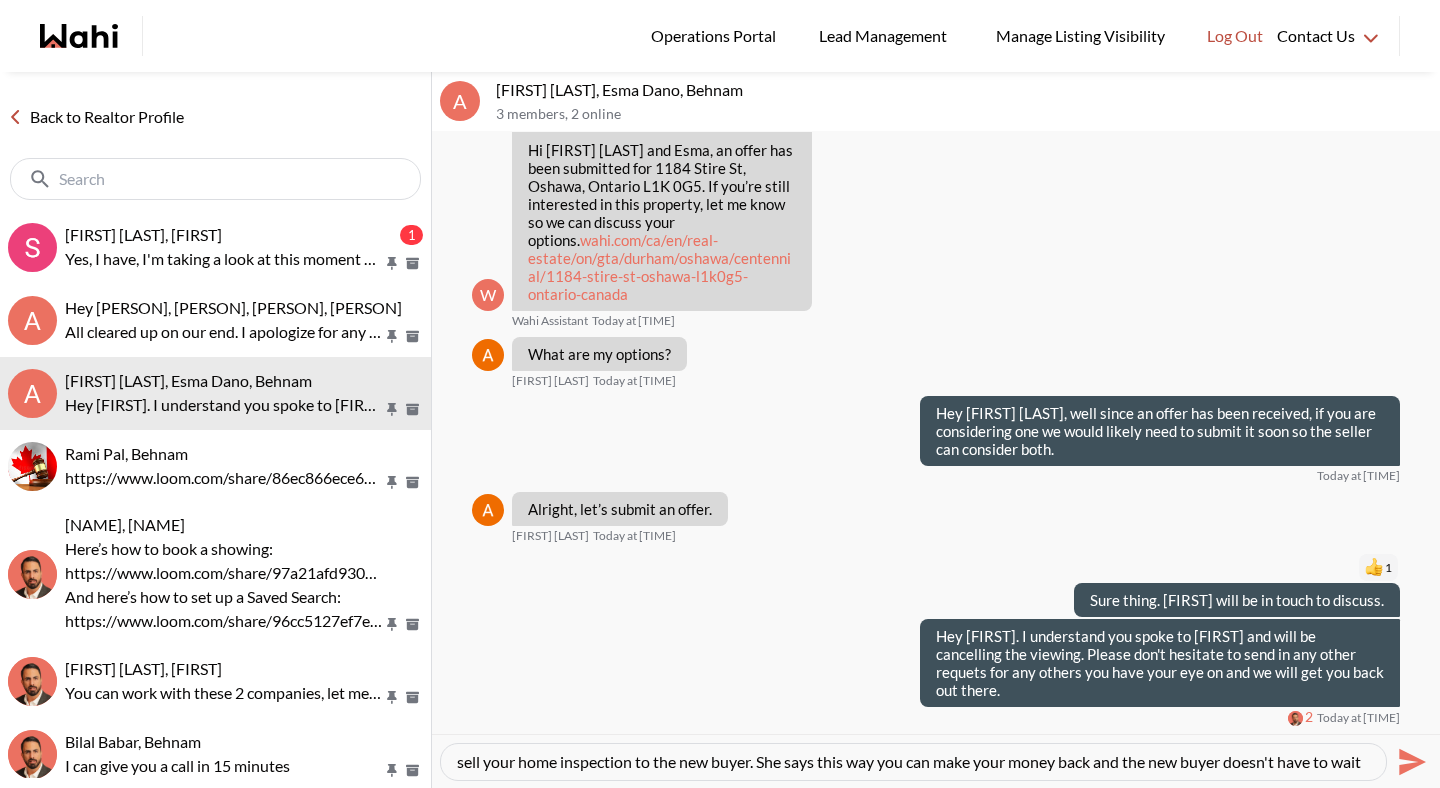 scroll, scrollTop: 39, scrollLeft: 0, axis: vertical 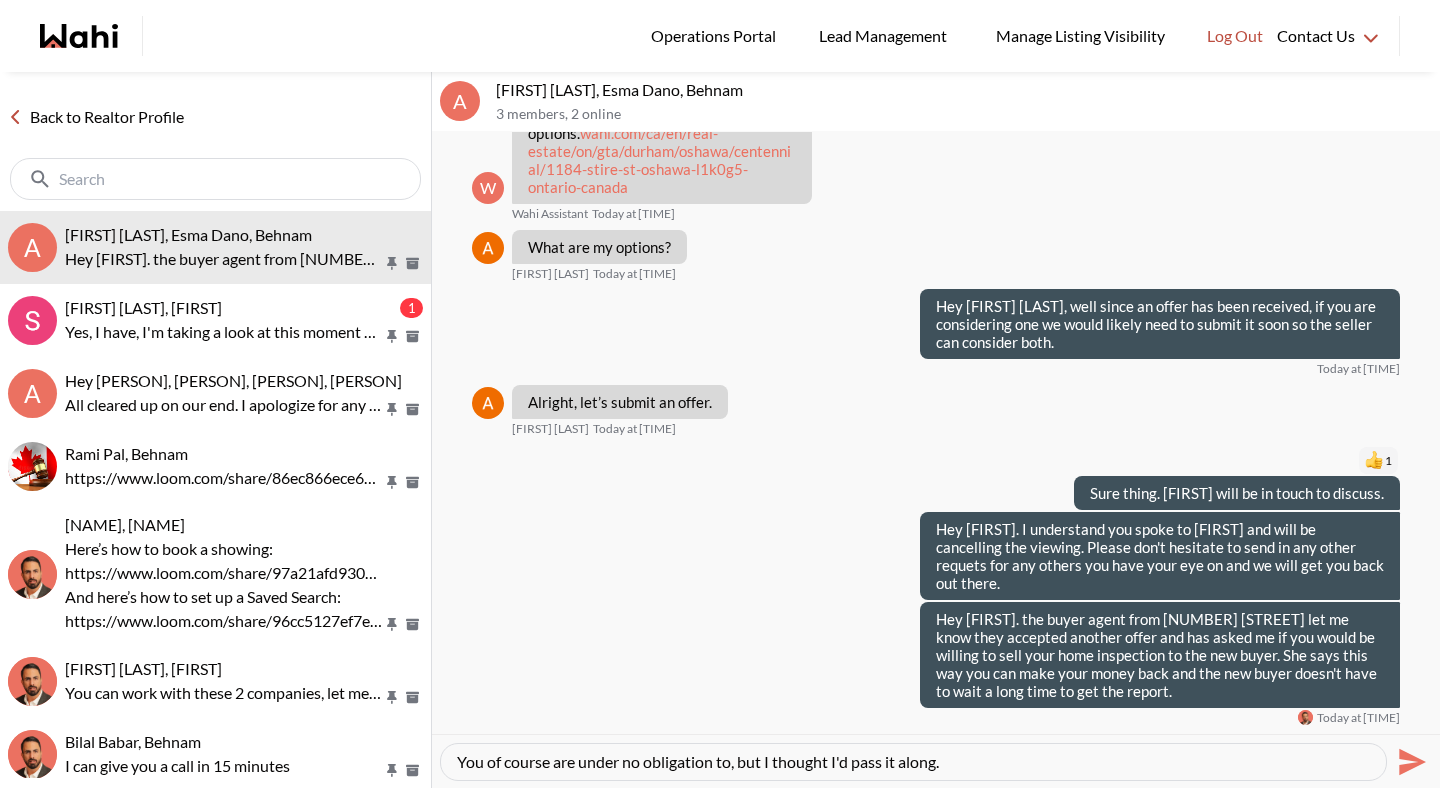 click on "You of course are under no obligation to, but I thought I'd pass it along." at bounding box center [913, 762] 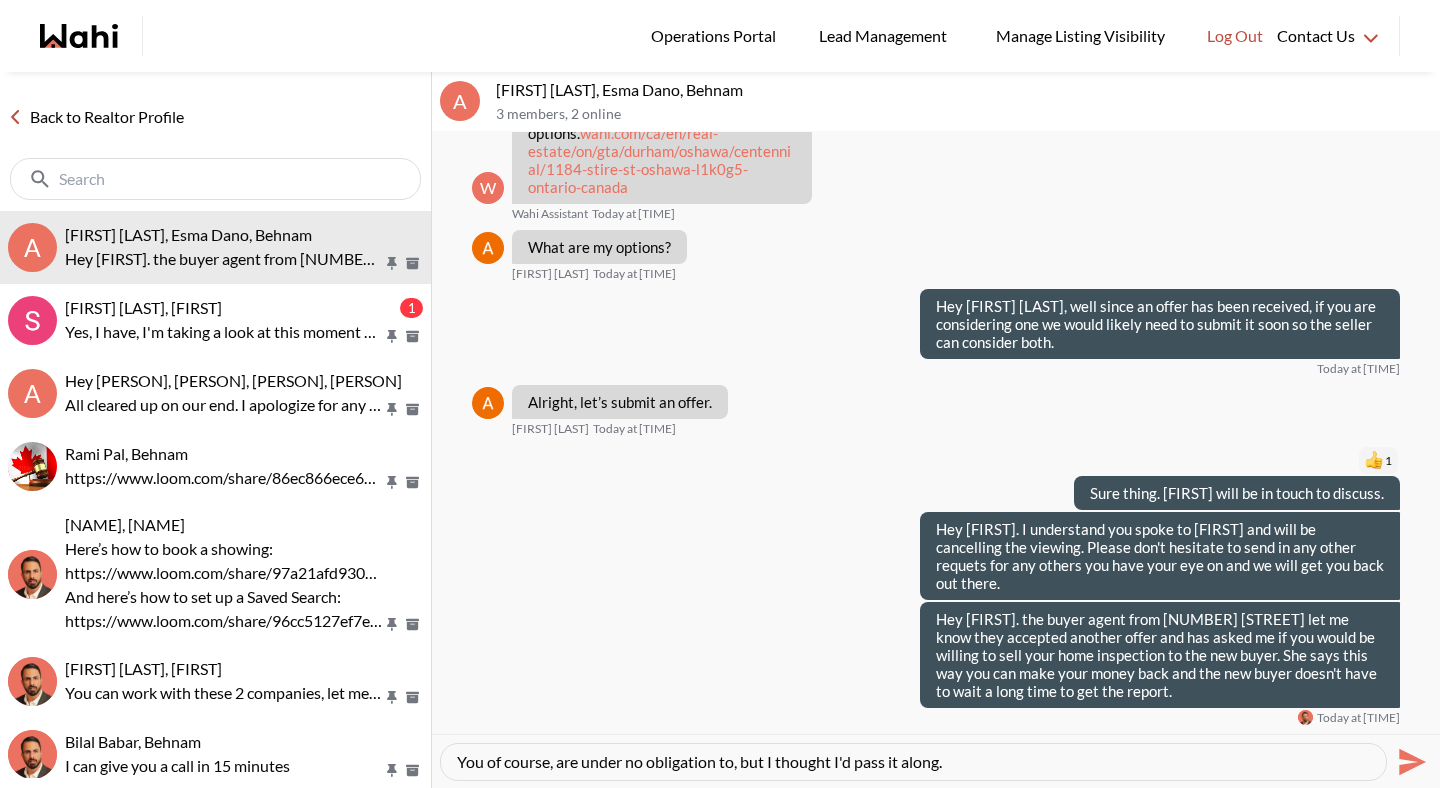 drag, startPoint x: 555, startPoint y: 765, endPoint x: 509, endPoint y: 764, distance: 46.010868 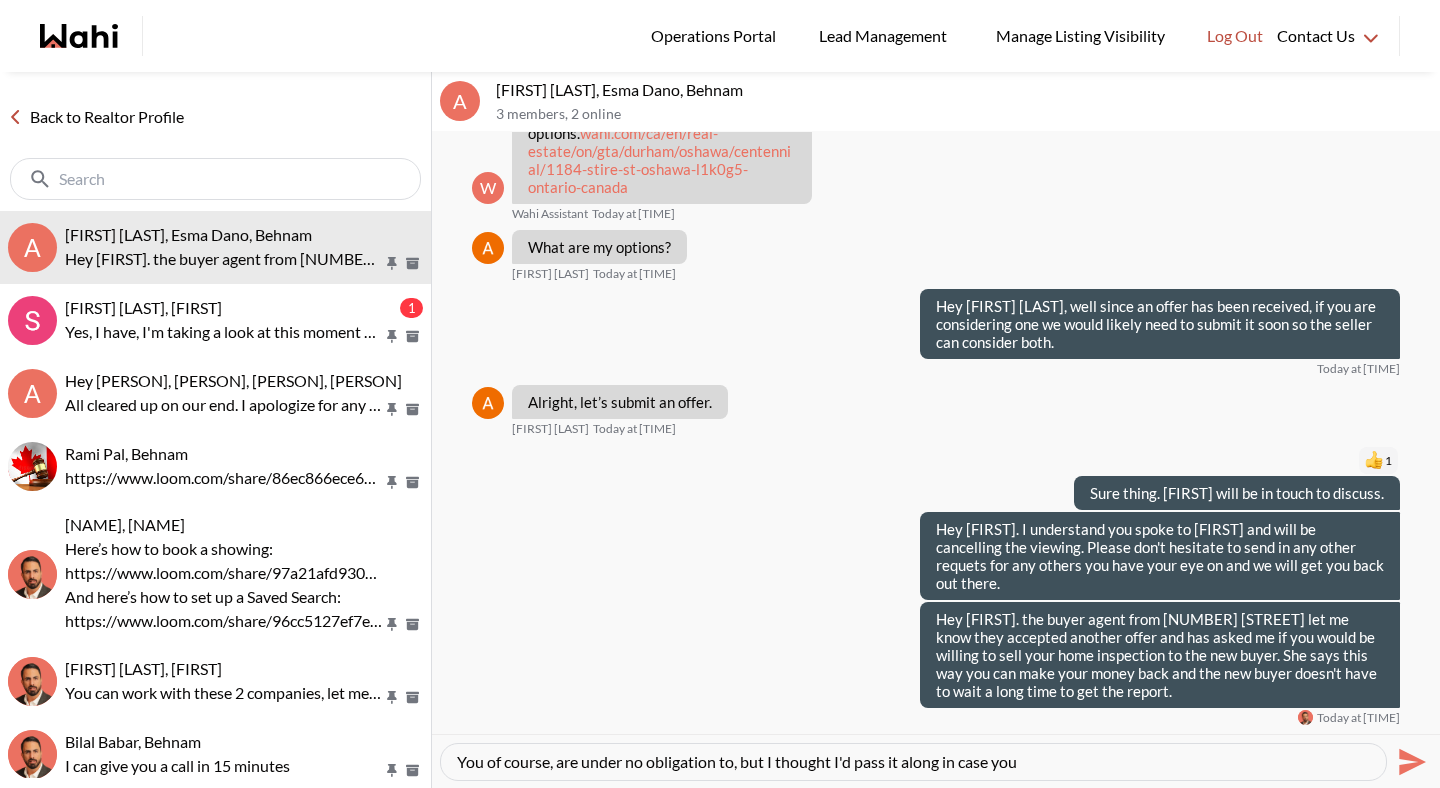 type on "You of course, are under no obligation to, but I thought I'd pass it along in case you w" 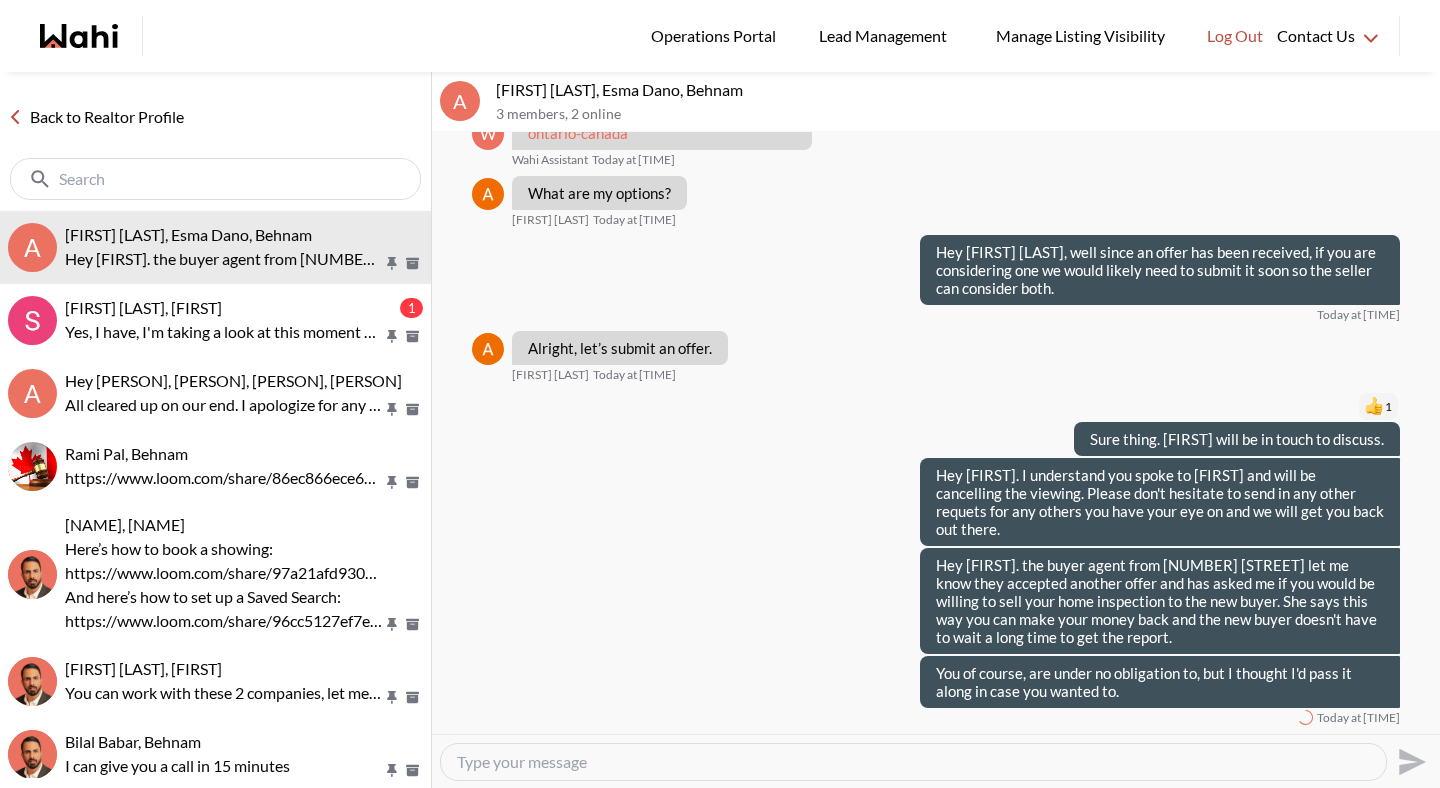 scroll, scrollTop: 12146, scrollLeft: 0, axis: vertical 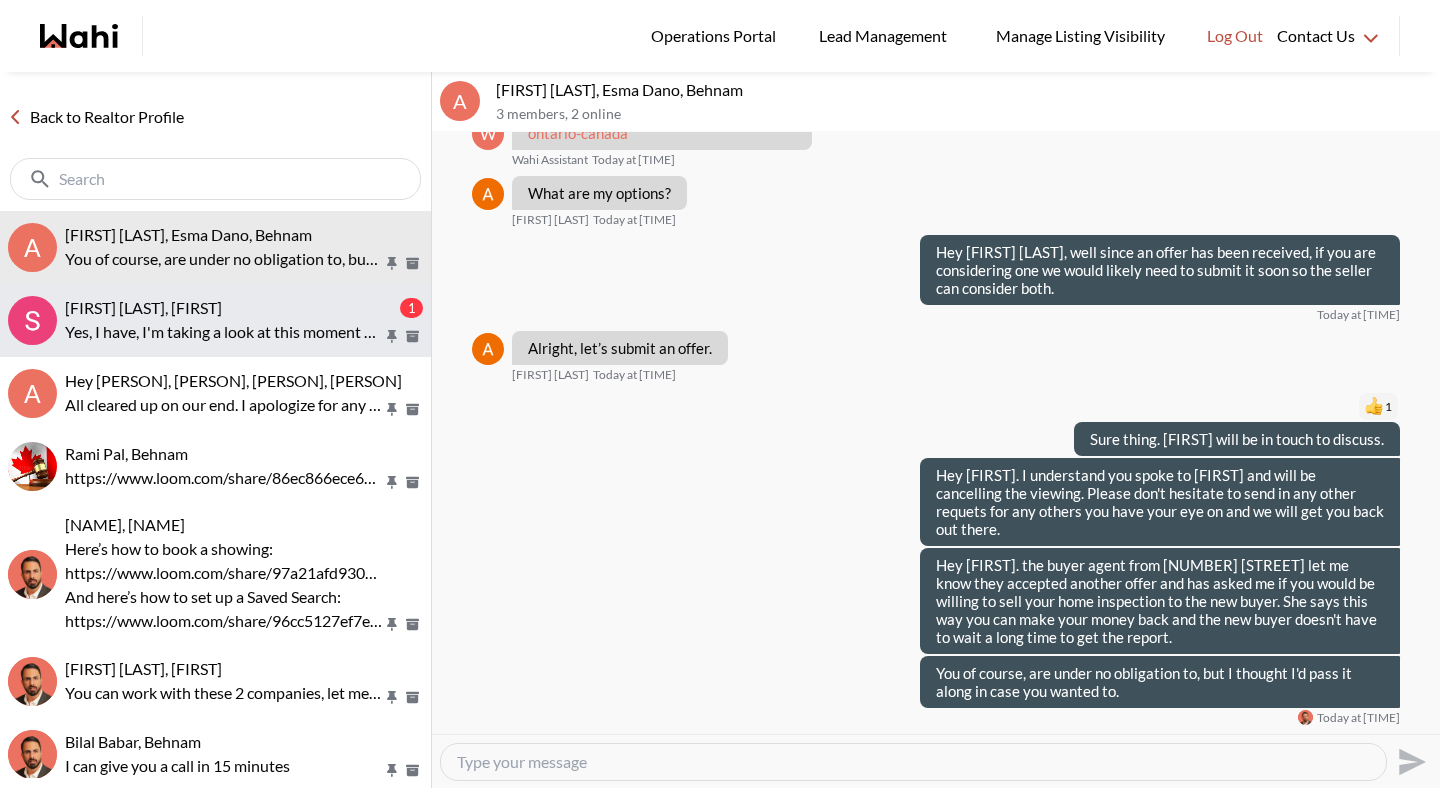 type 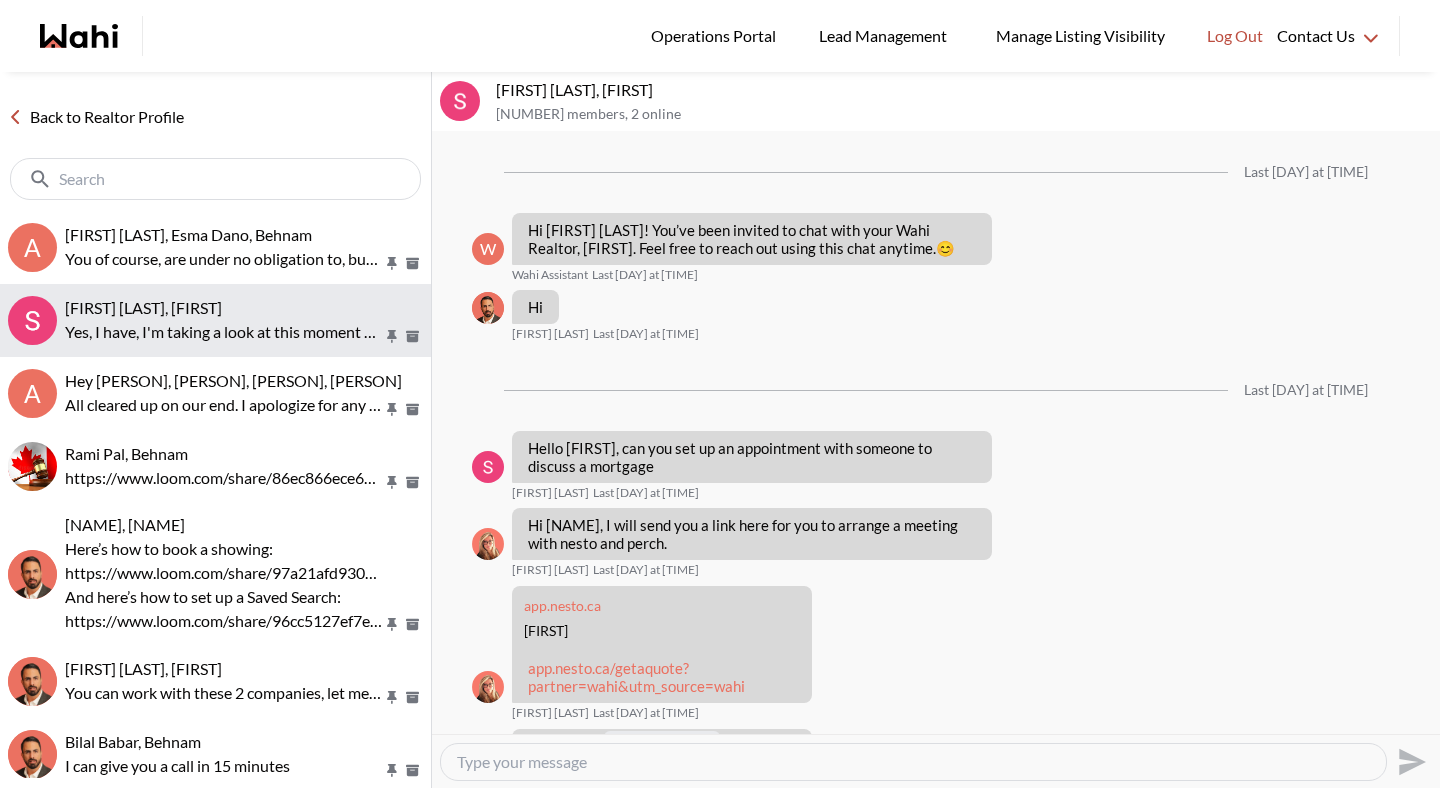 scroll, scrollTop: 2266, scrollLeft: 0, axis: vertical 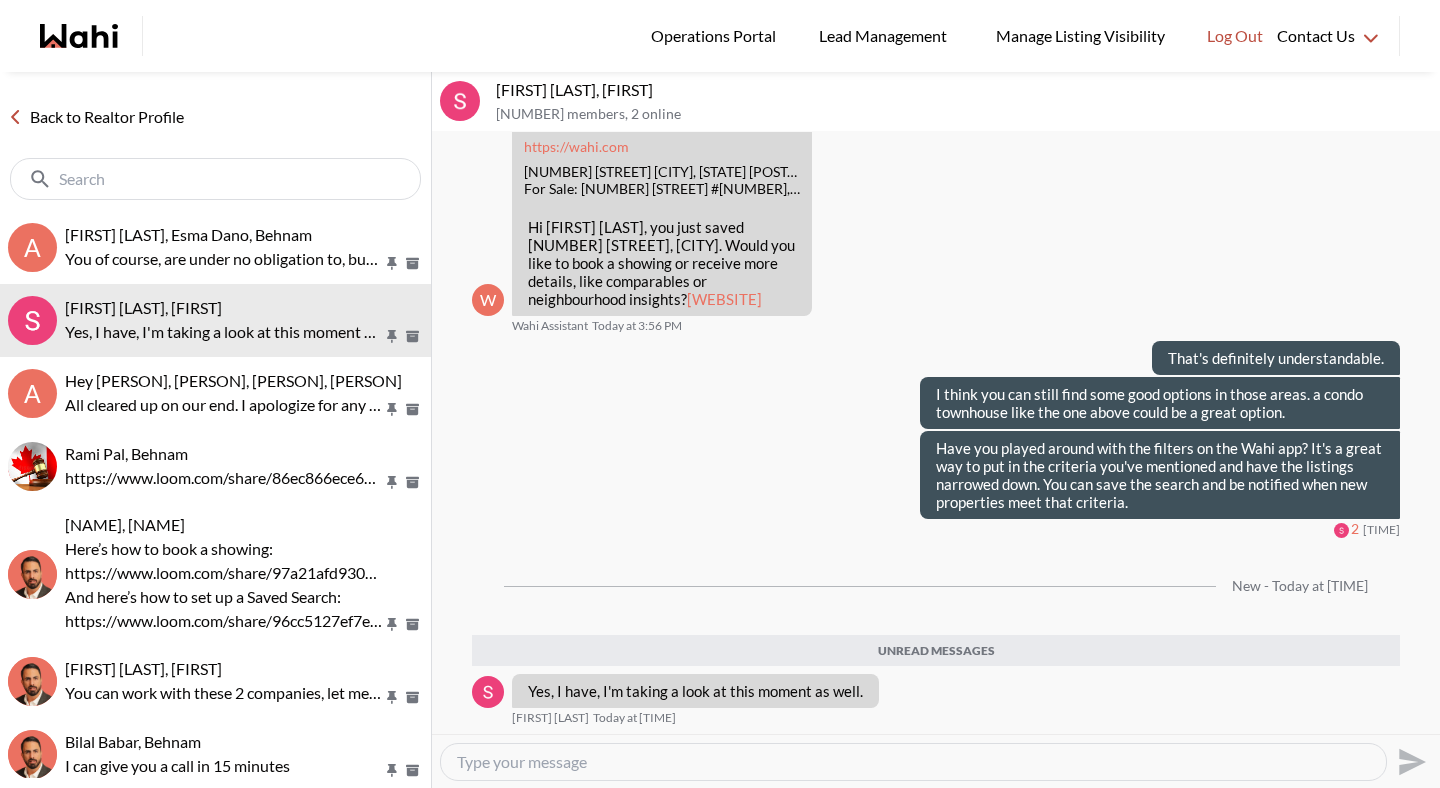 click at bounding box center (913, 762) 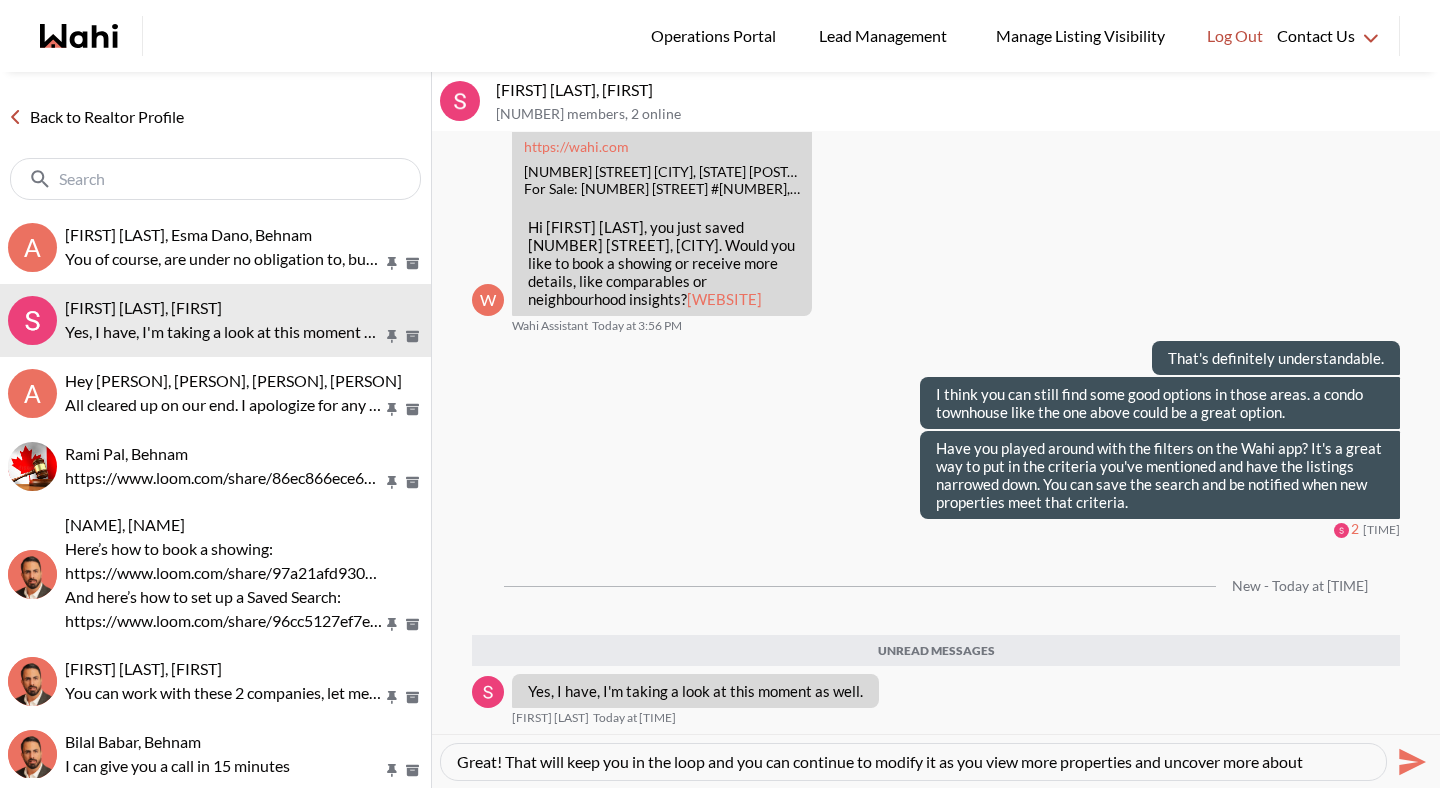 drag, startPoint x: 506, startPoint y: 762, endPoint x: 1227, endPoint y: 758, distance: 721.0111 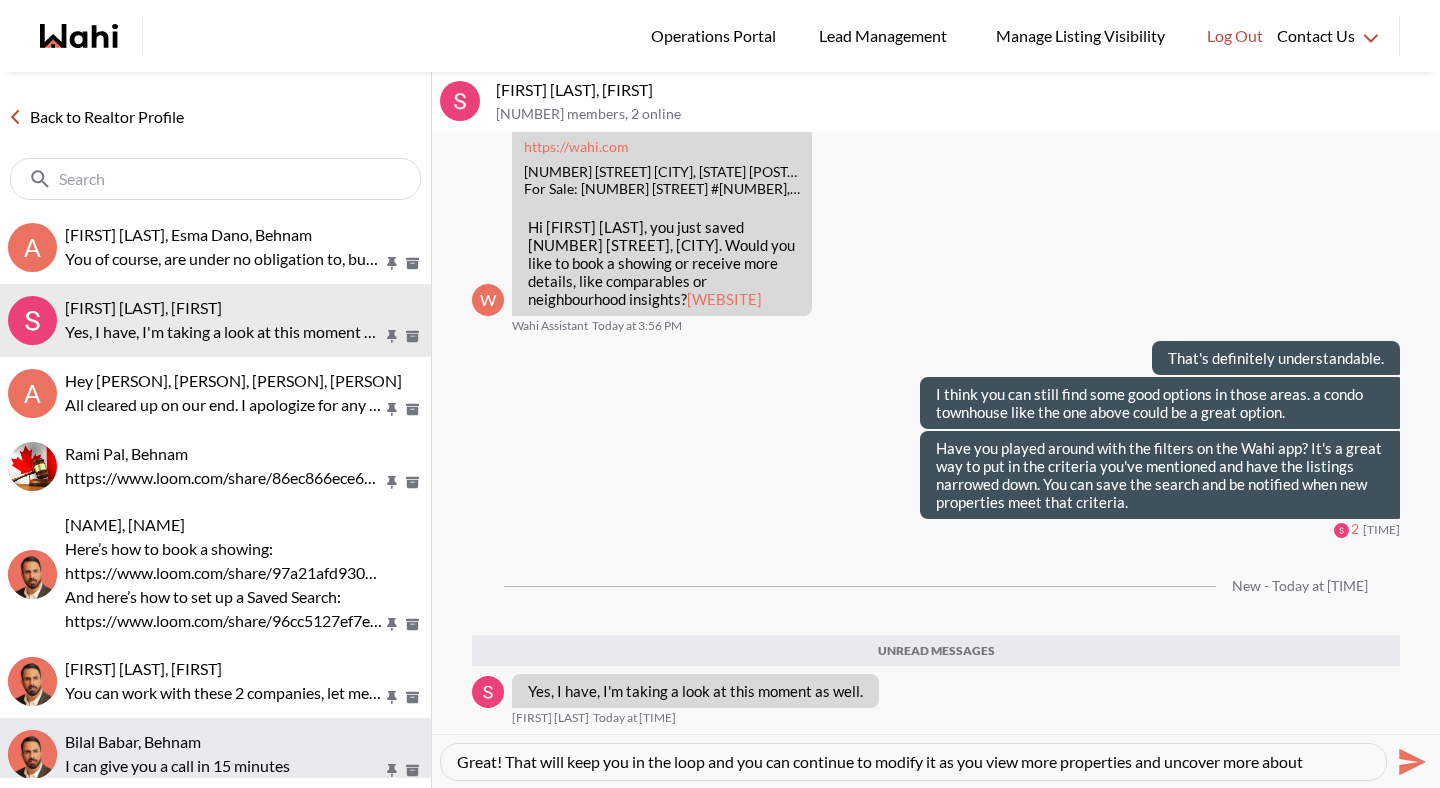 drag, startPoint x: 1330, startPoint y: 767, endPoint x: 0, endPoint y: 753, distance: 1330.0737 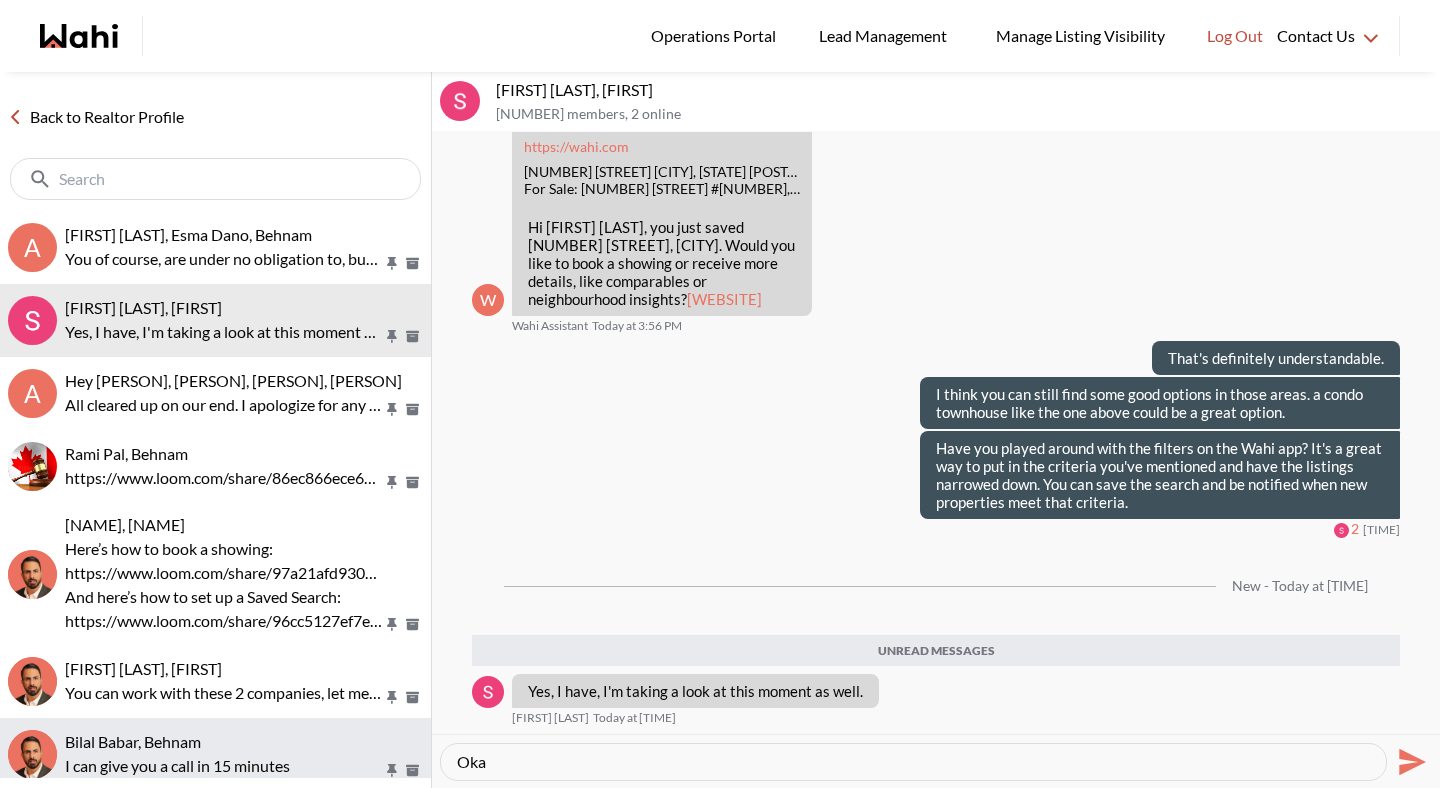 type on "Okay" 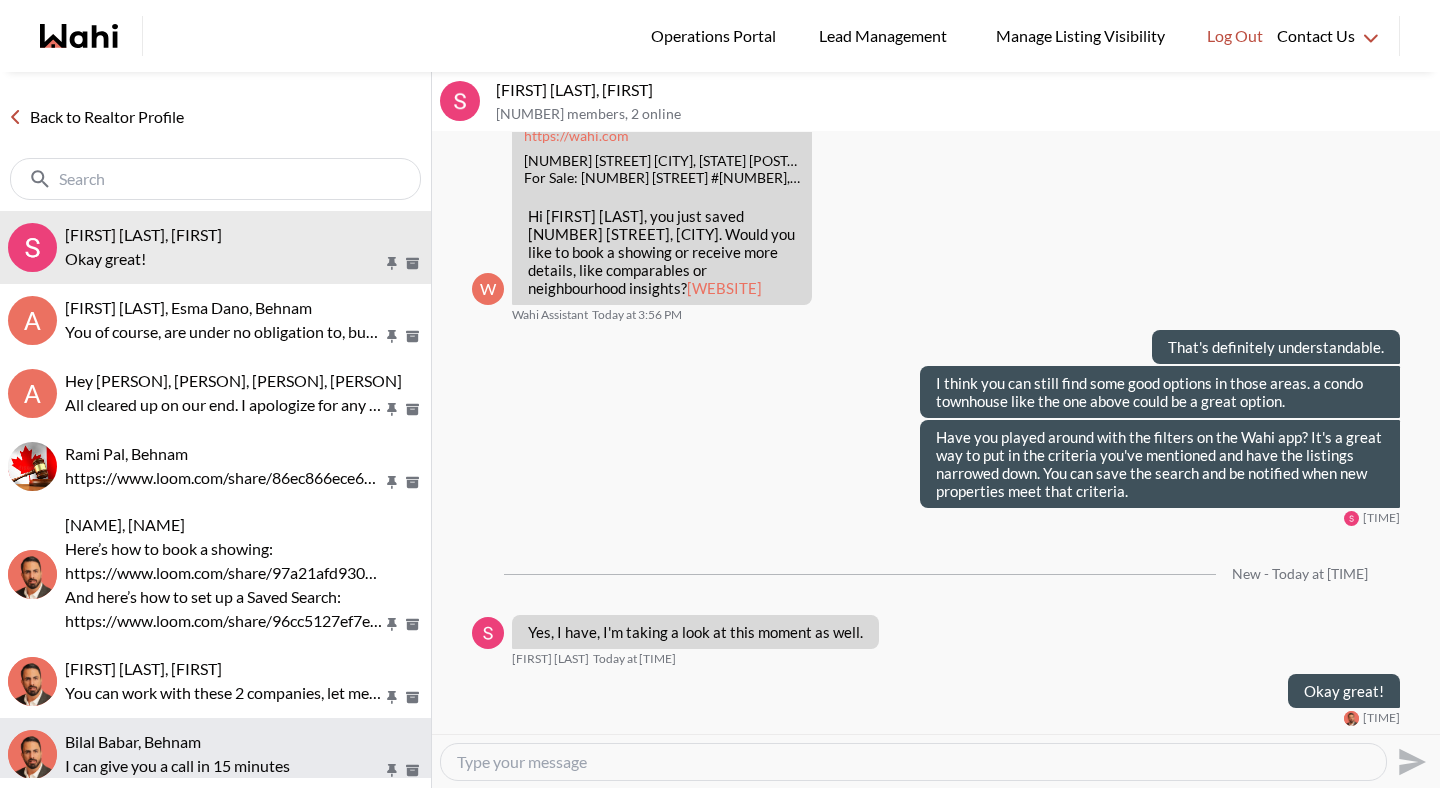 scroll, scrollTop: 2277, scrollLeft: 0, axis: vertical 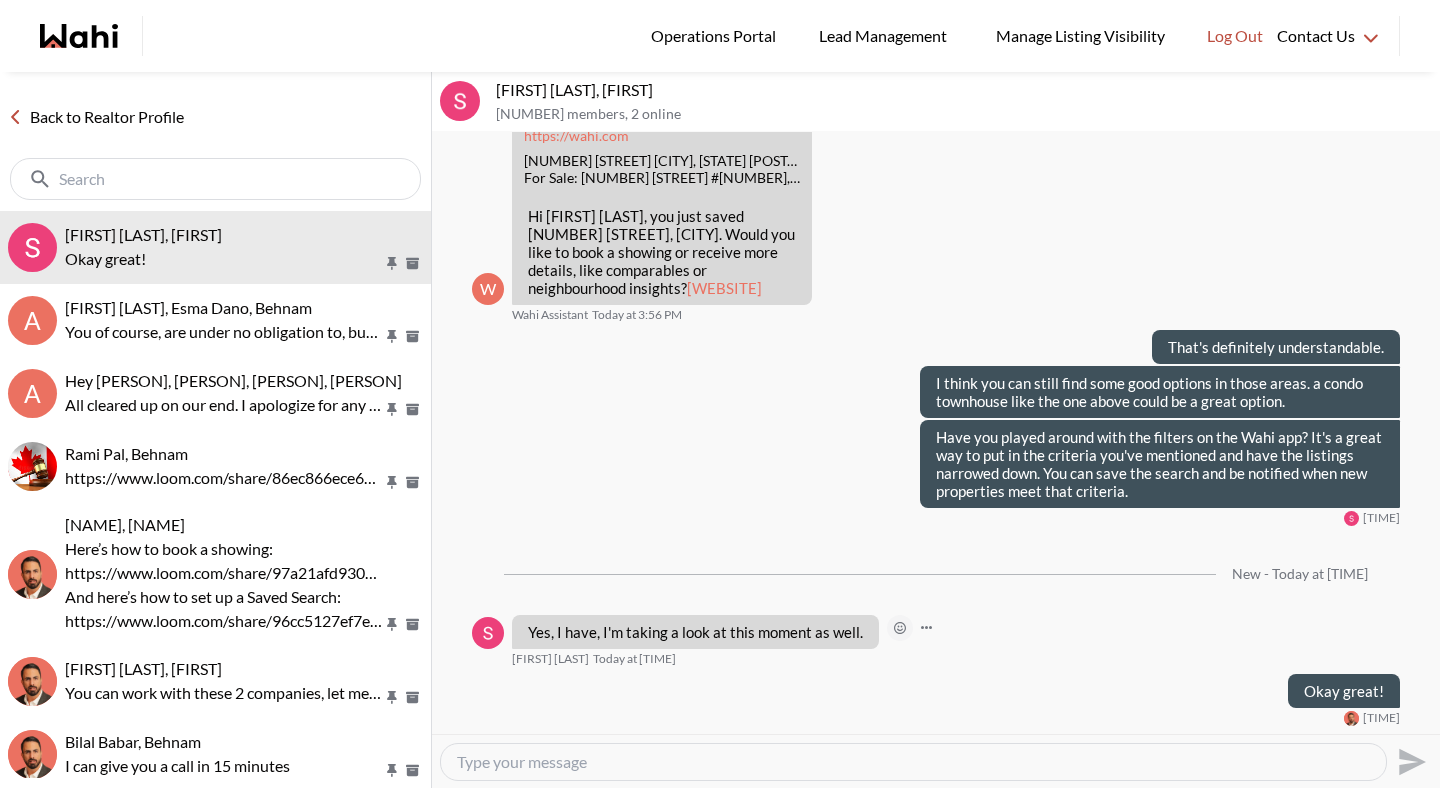 click at bounding box center [0, 0] 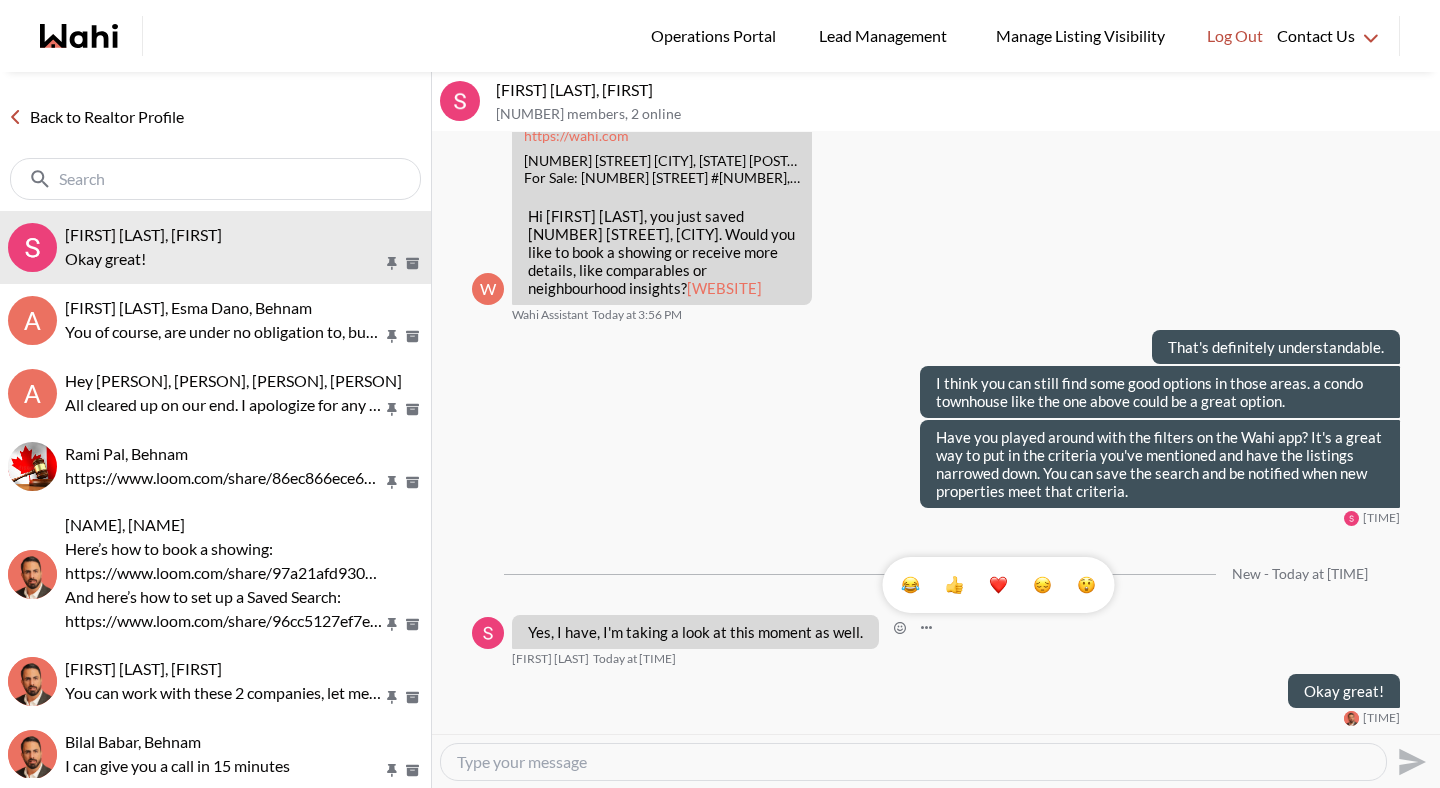 click at bounding box center [999, 585] 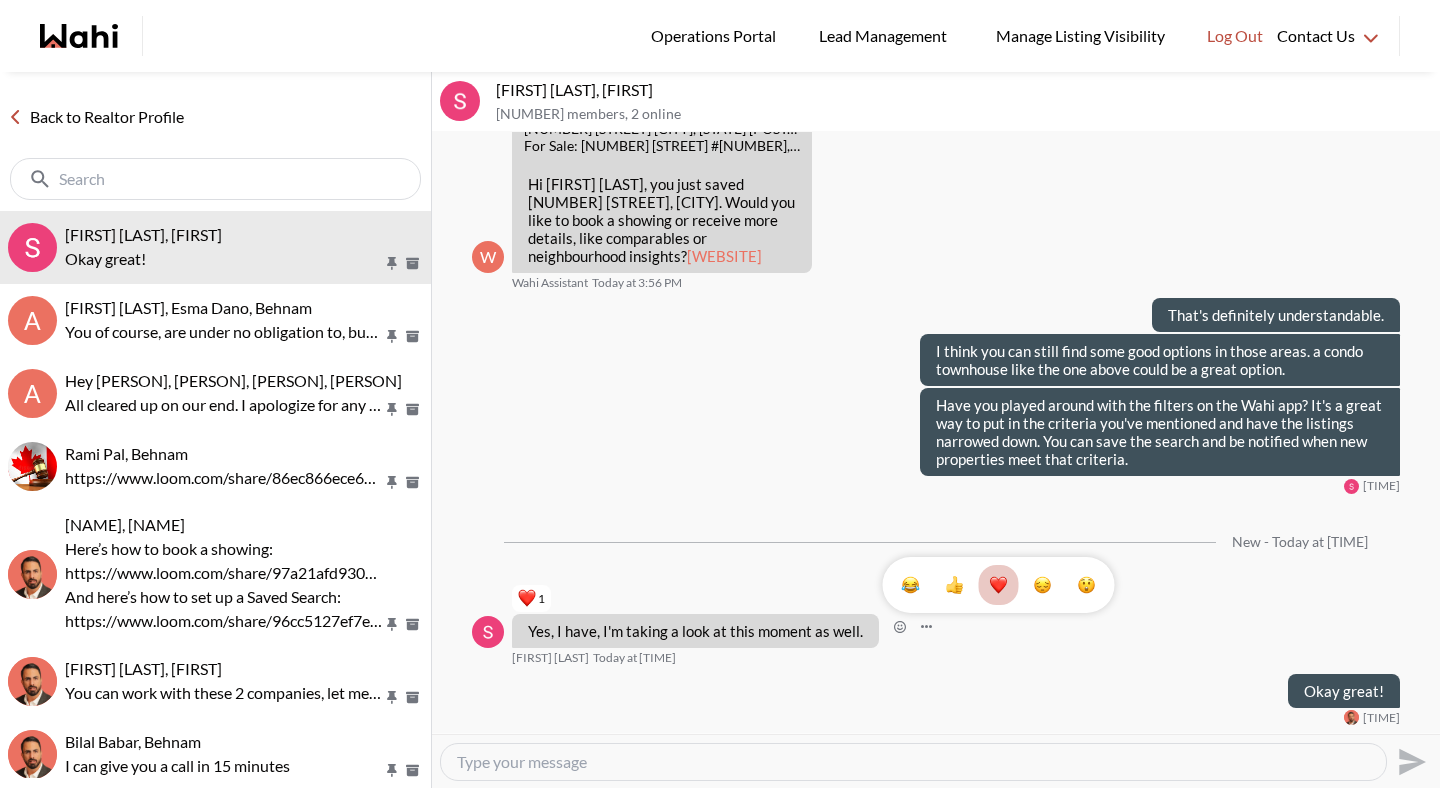 click on "Back to Realtor Profile" at bounding box center [96, 117] 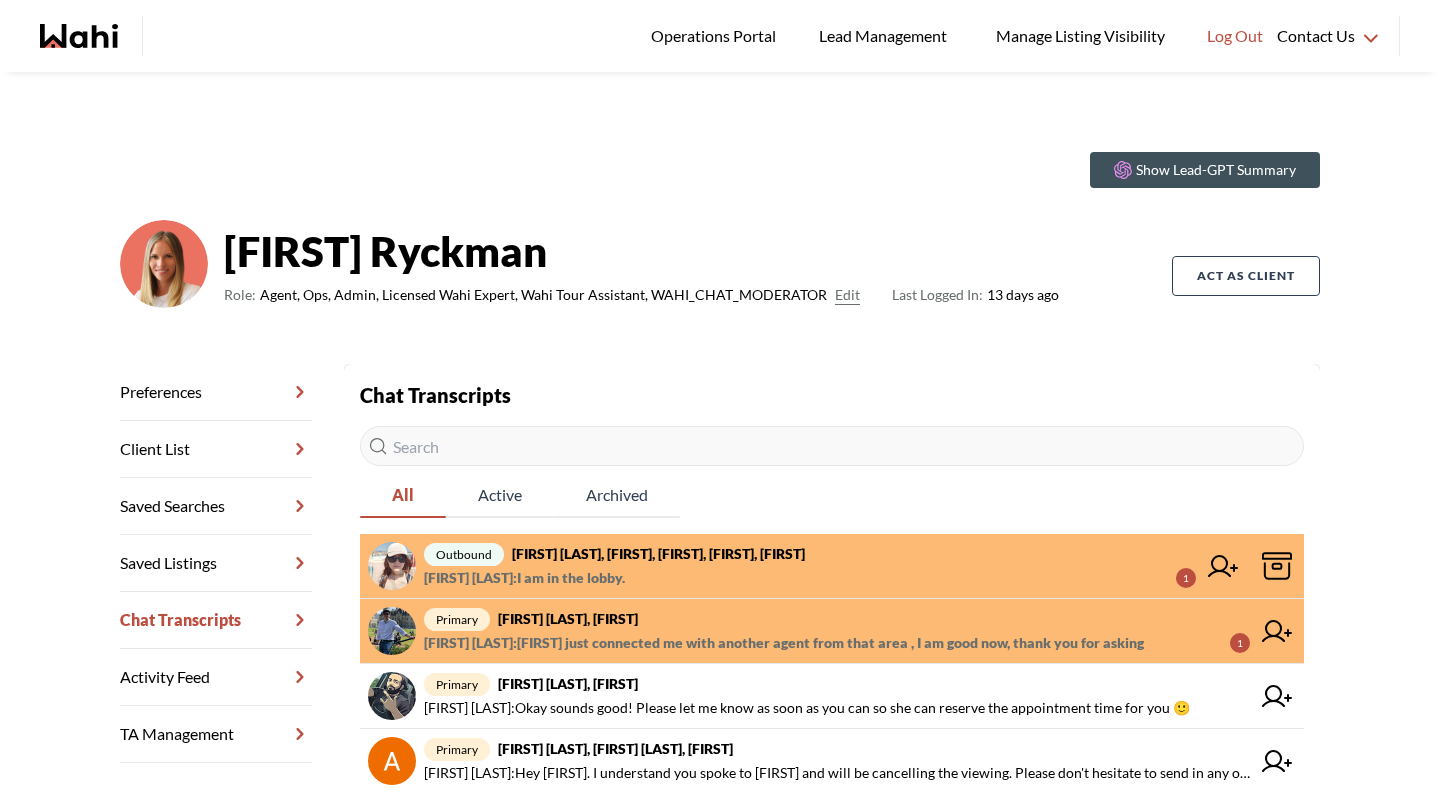scroll, scrollTop: 0, scrollLeft: 0, axis: both 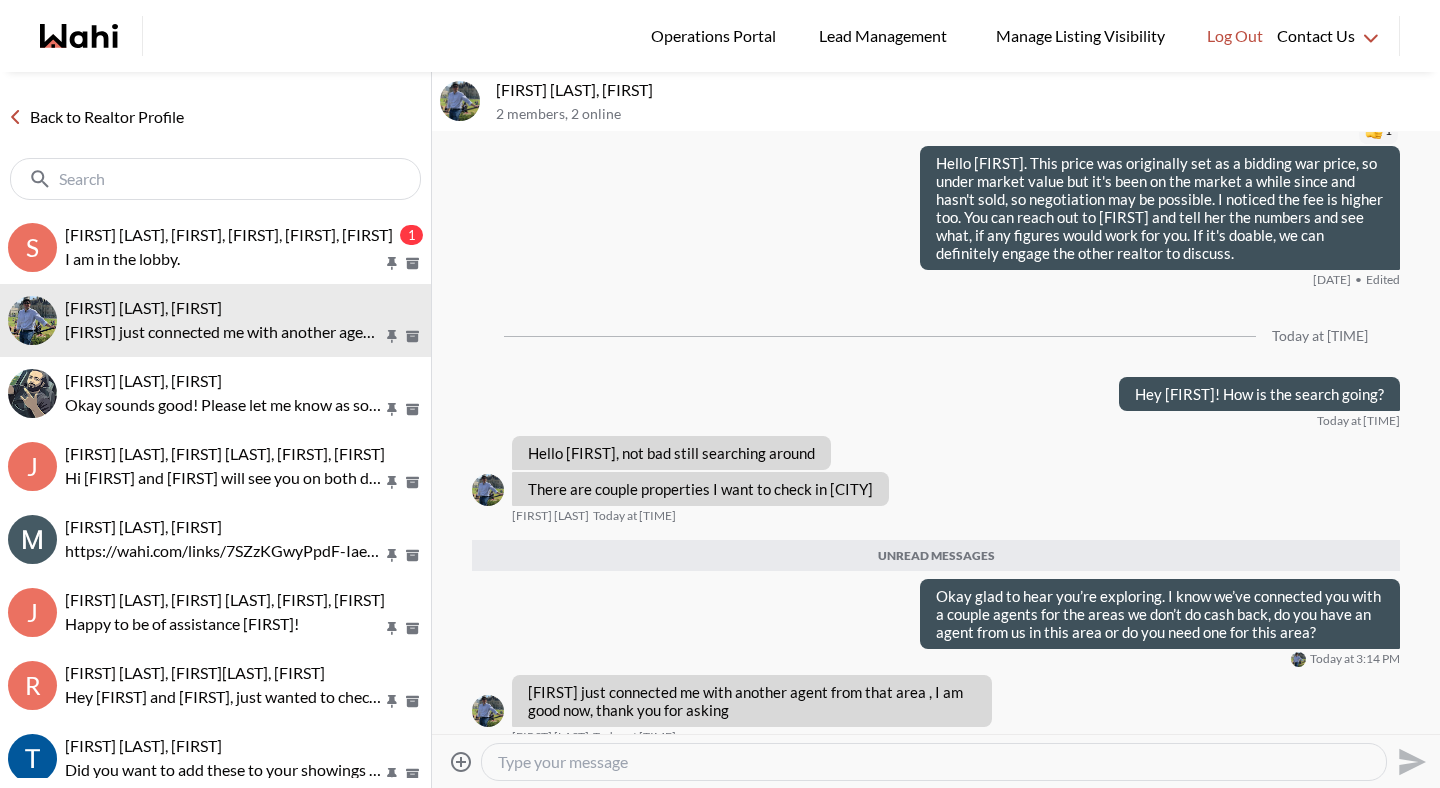 click at bounding box center [934, 762] 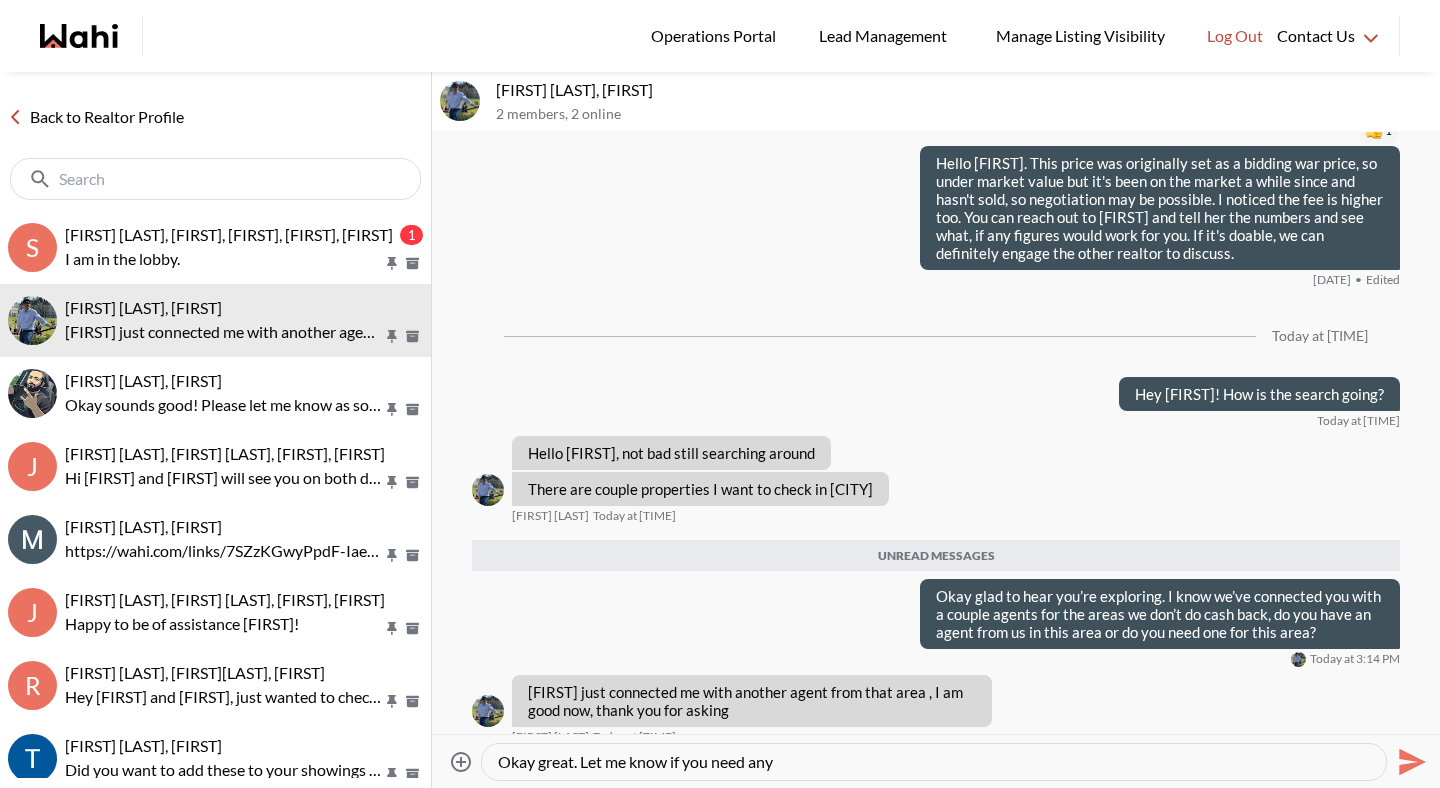 type on "Okay great. Let me know if you need anyt" 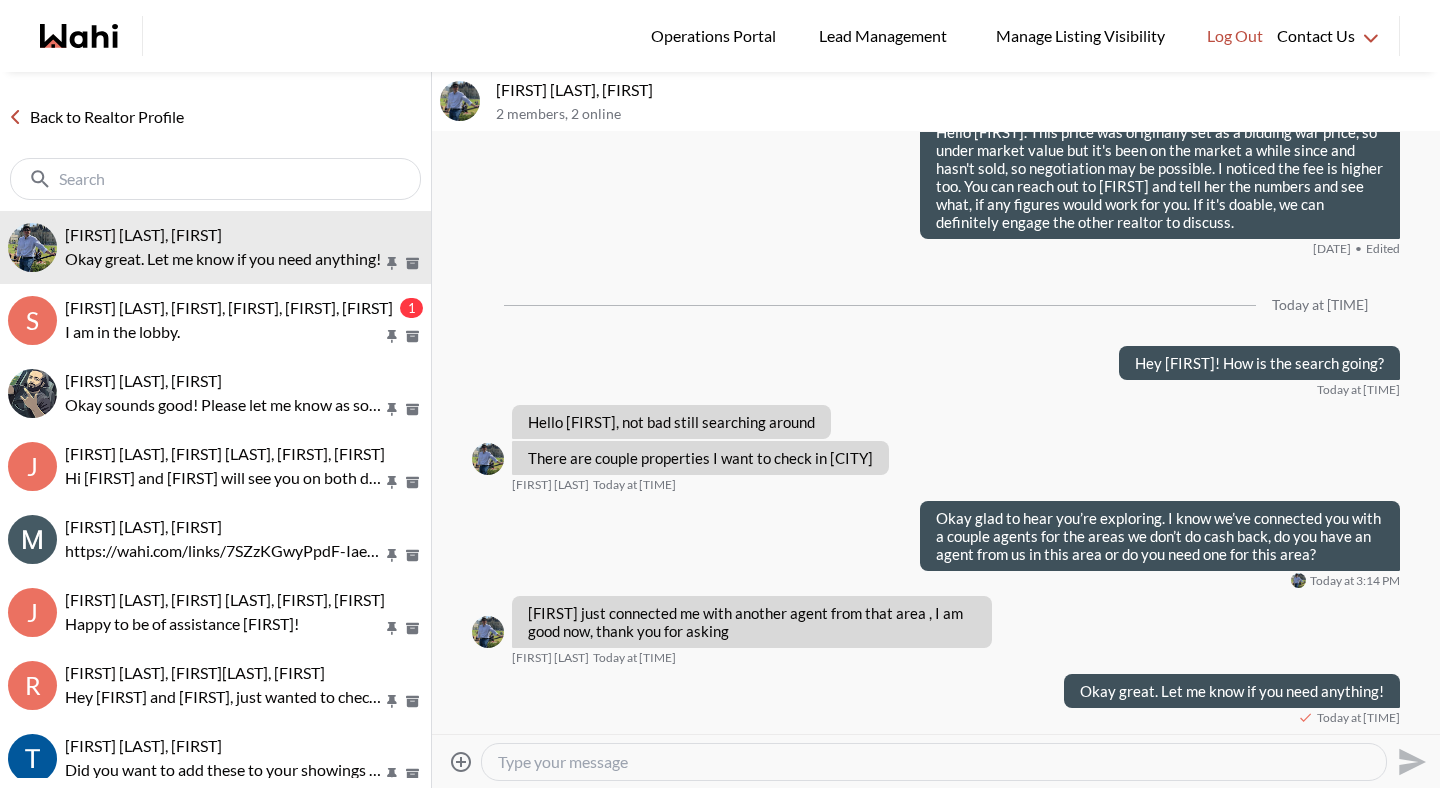 scroll, scrollTop: 3439, scrollLeft: 0, axis: vertical 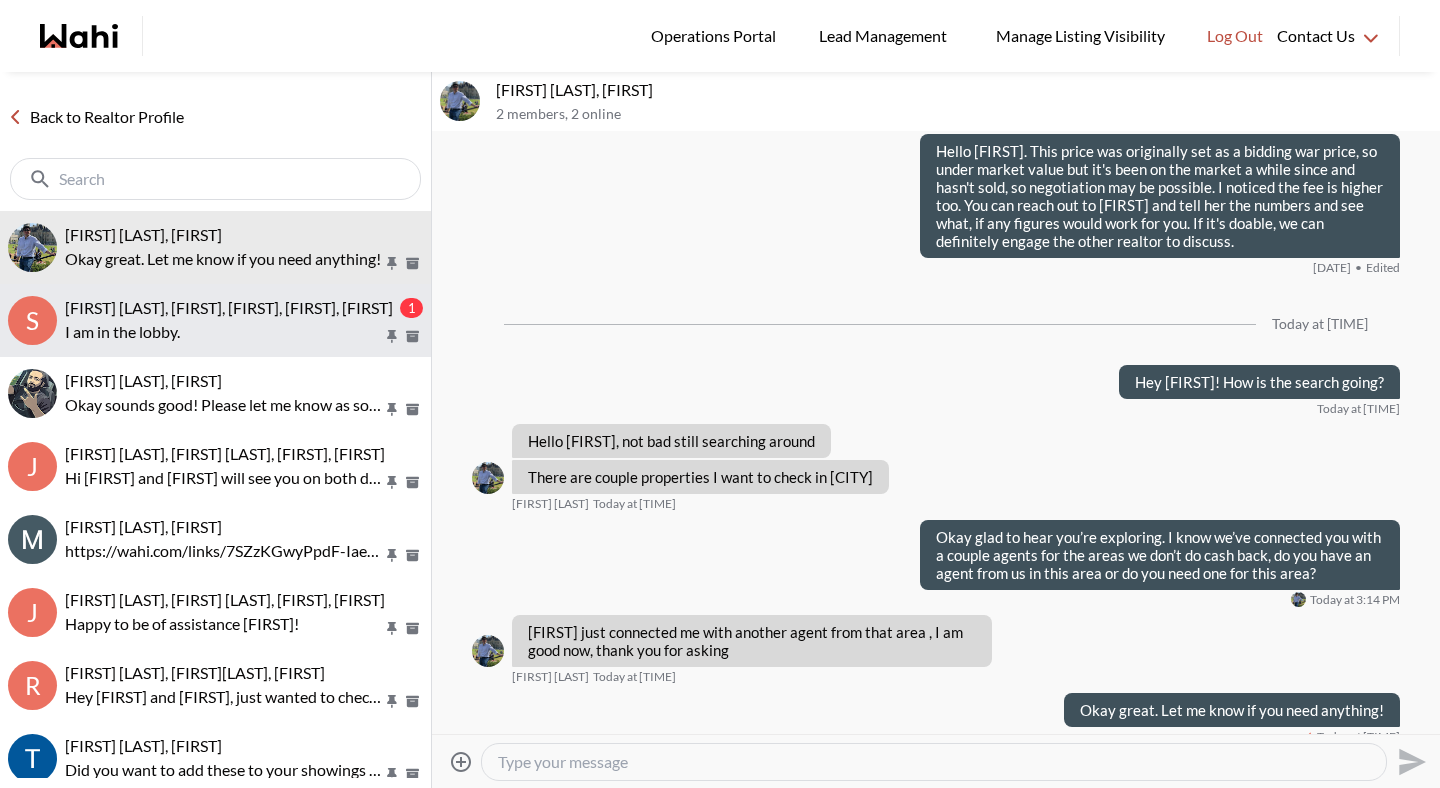 click on "I am in the lobby." at bounding box center (224, 332) 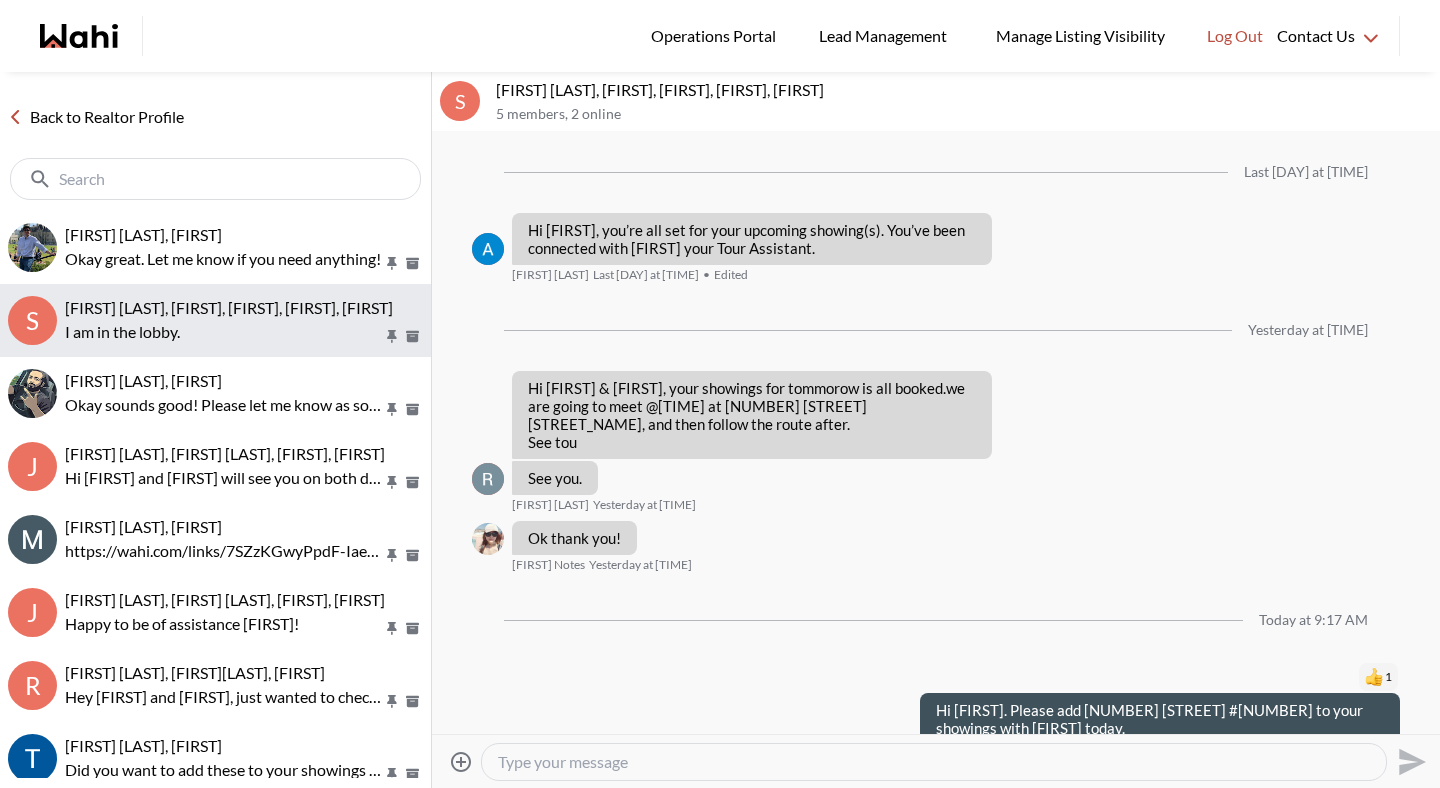 scroll, scrollTop: 476, scrollLeft: 0, axis: vertical 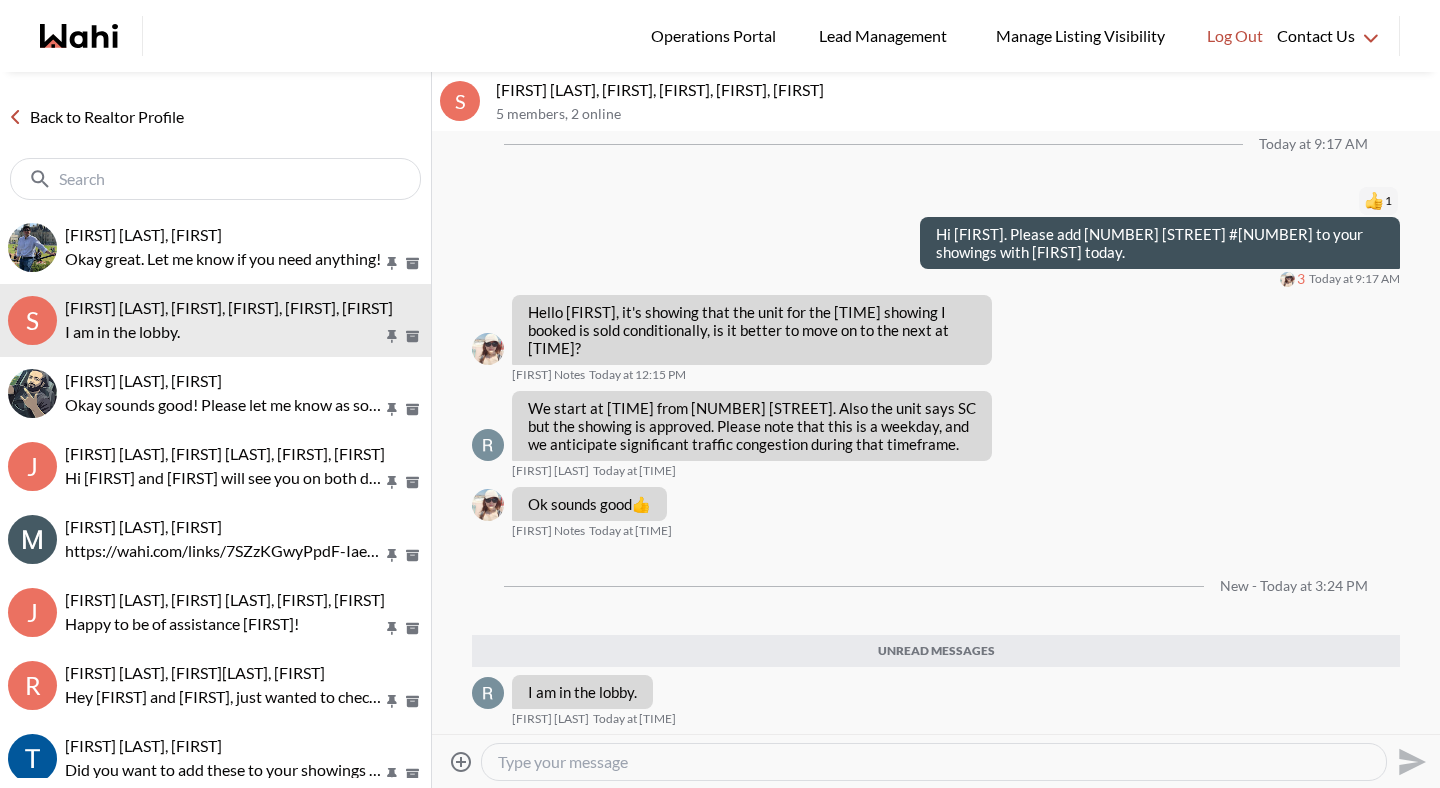 click on "Back to Realtor Profile" at bounding box center [96, 117] 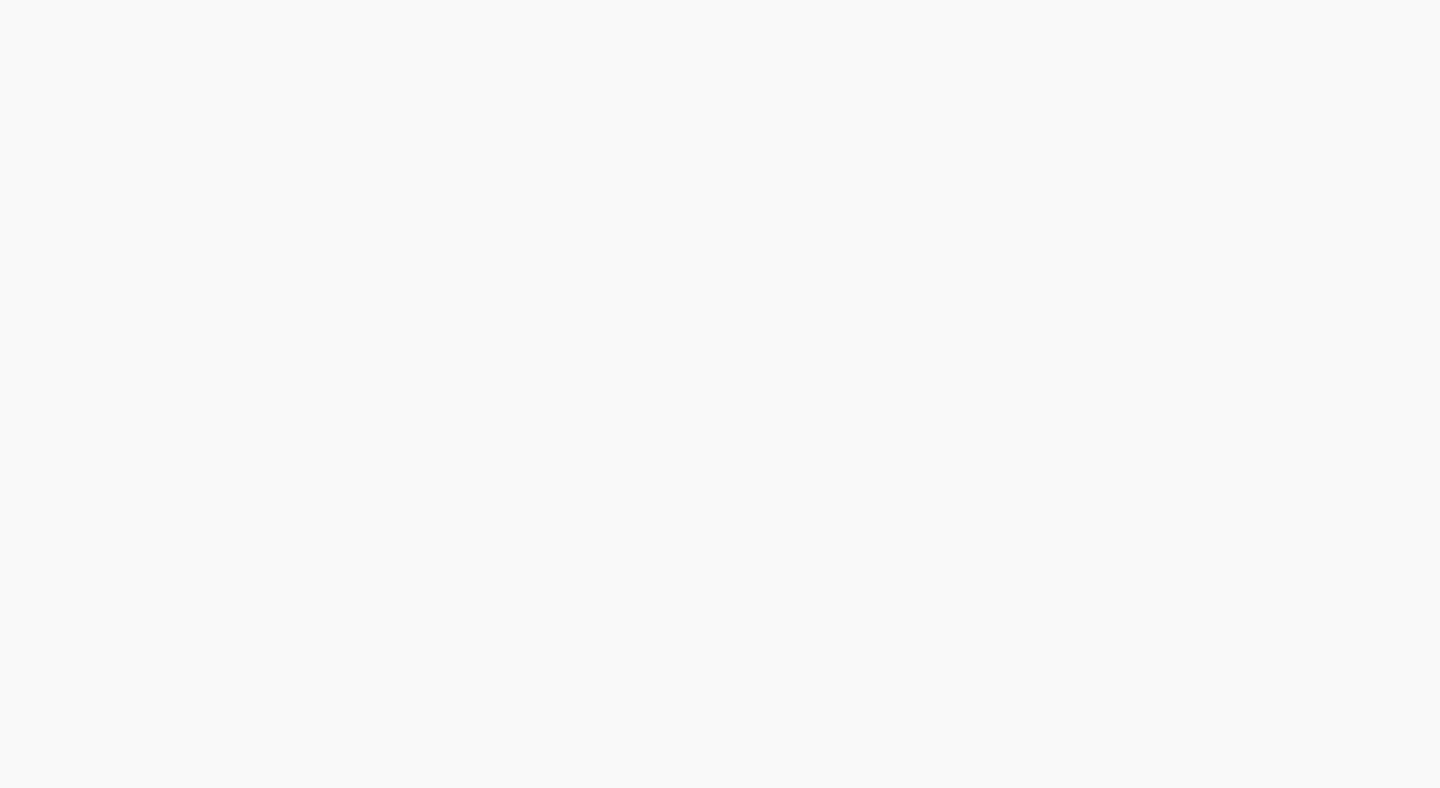 scroll, scrollTop: 0, scrollLeft: 0, axis: both 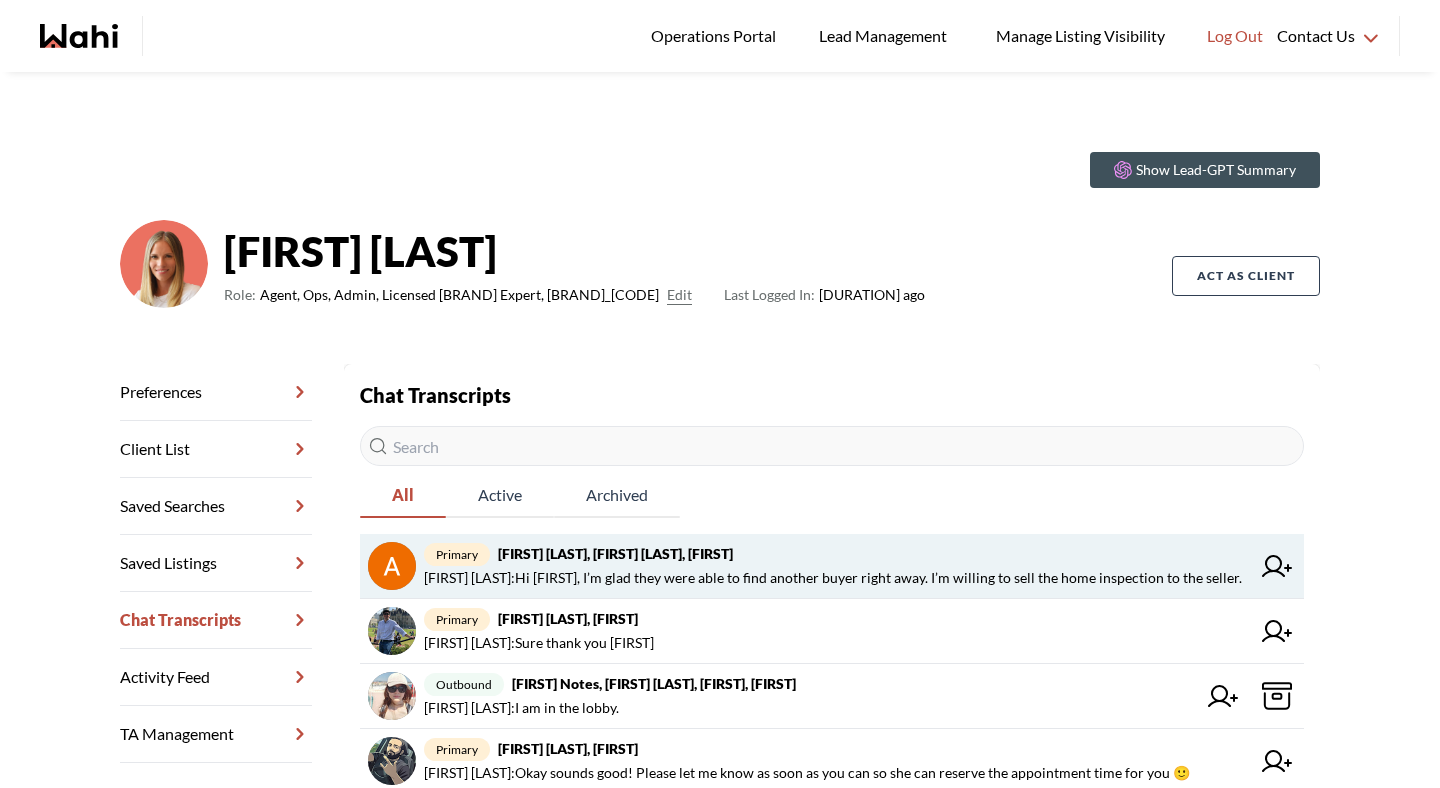 click on "primary [FIRST], [FIRST] [LAST], [FIRST]" at bounding box center (837, 554) 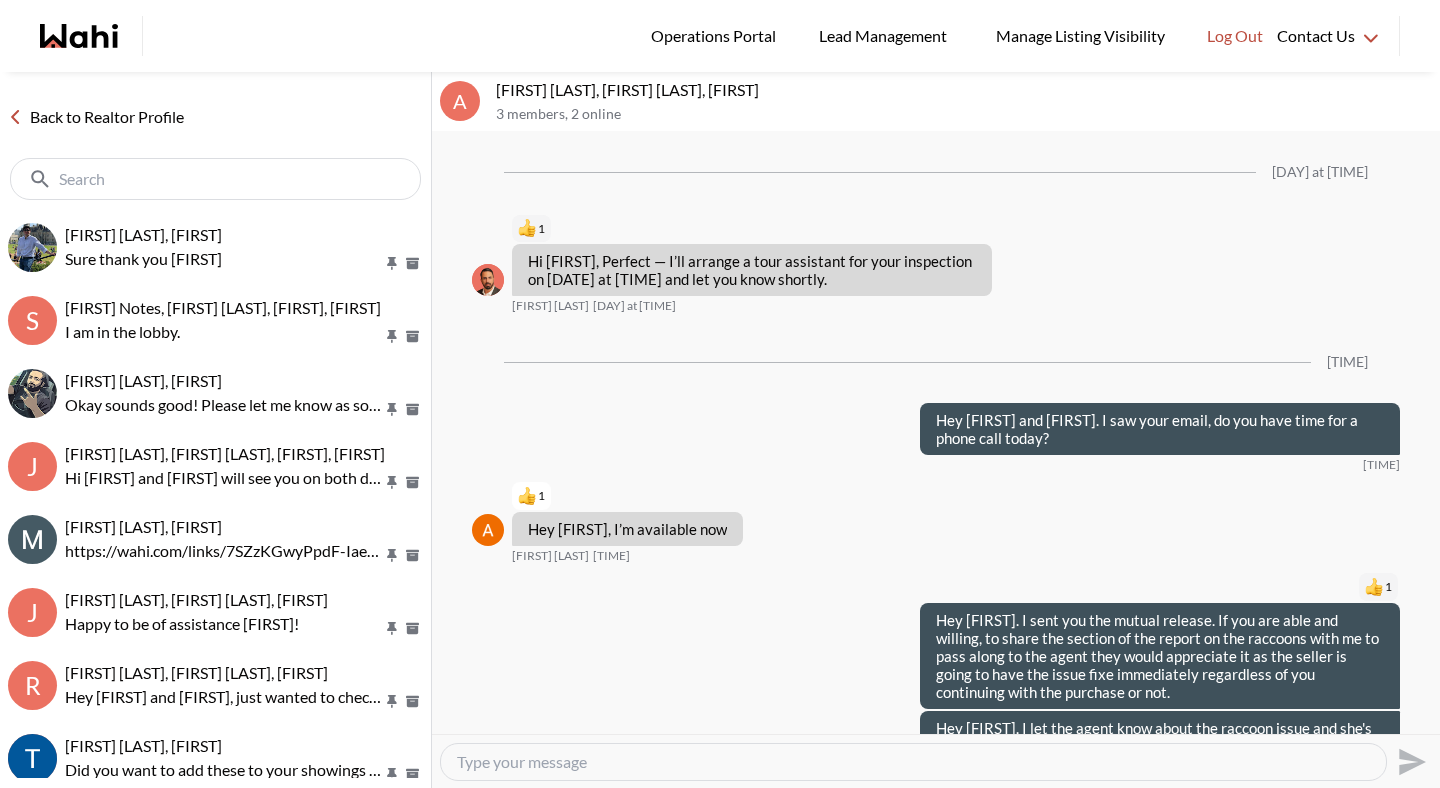 scroll, scrollTop: 2422, scrollLeft: 0, axis: vertical 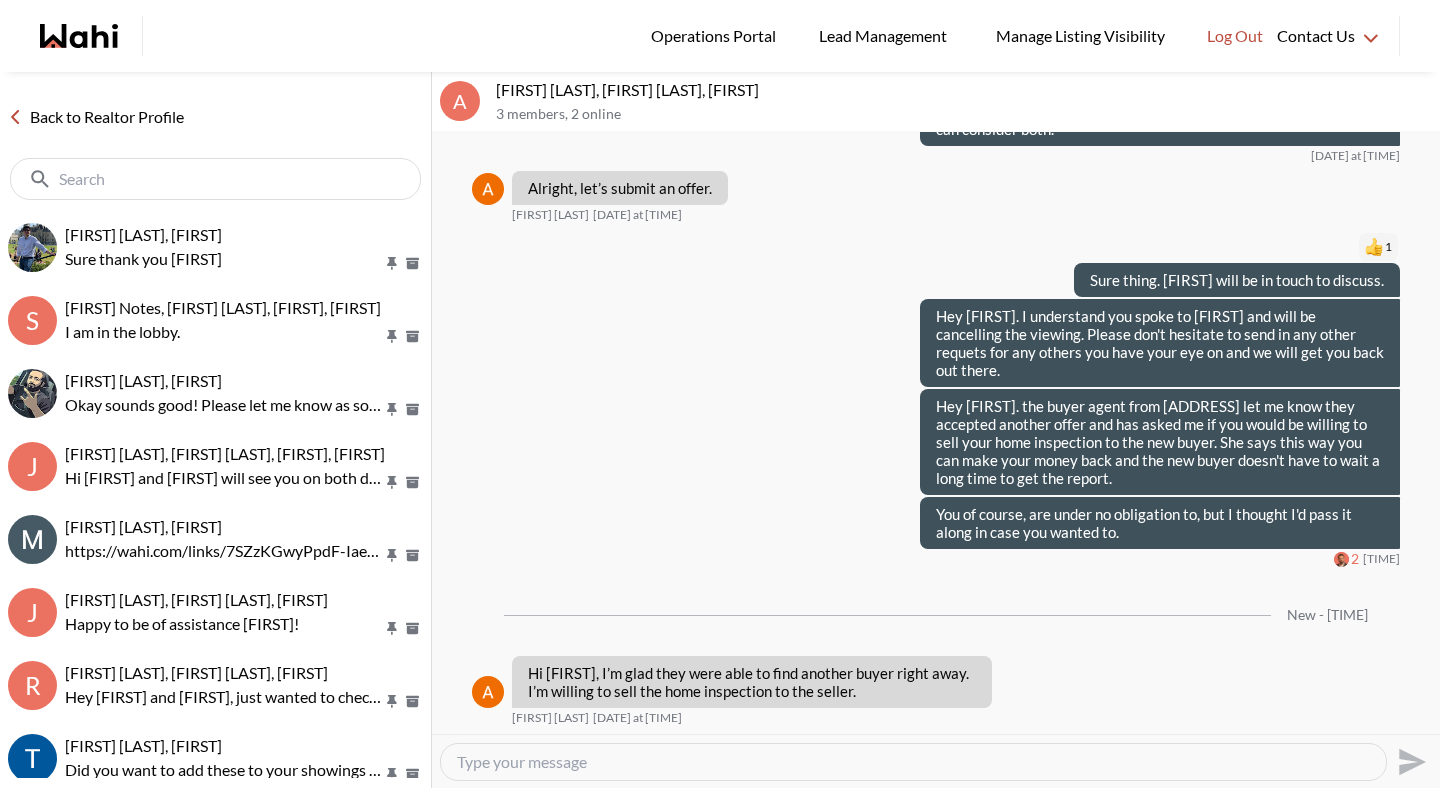 click at bounding box center (913, 762) 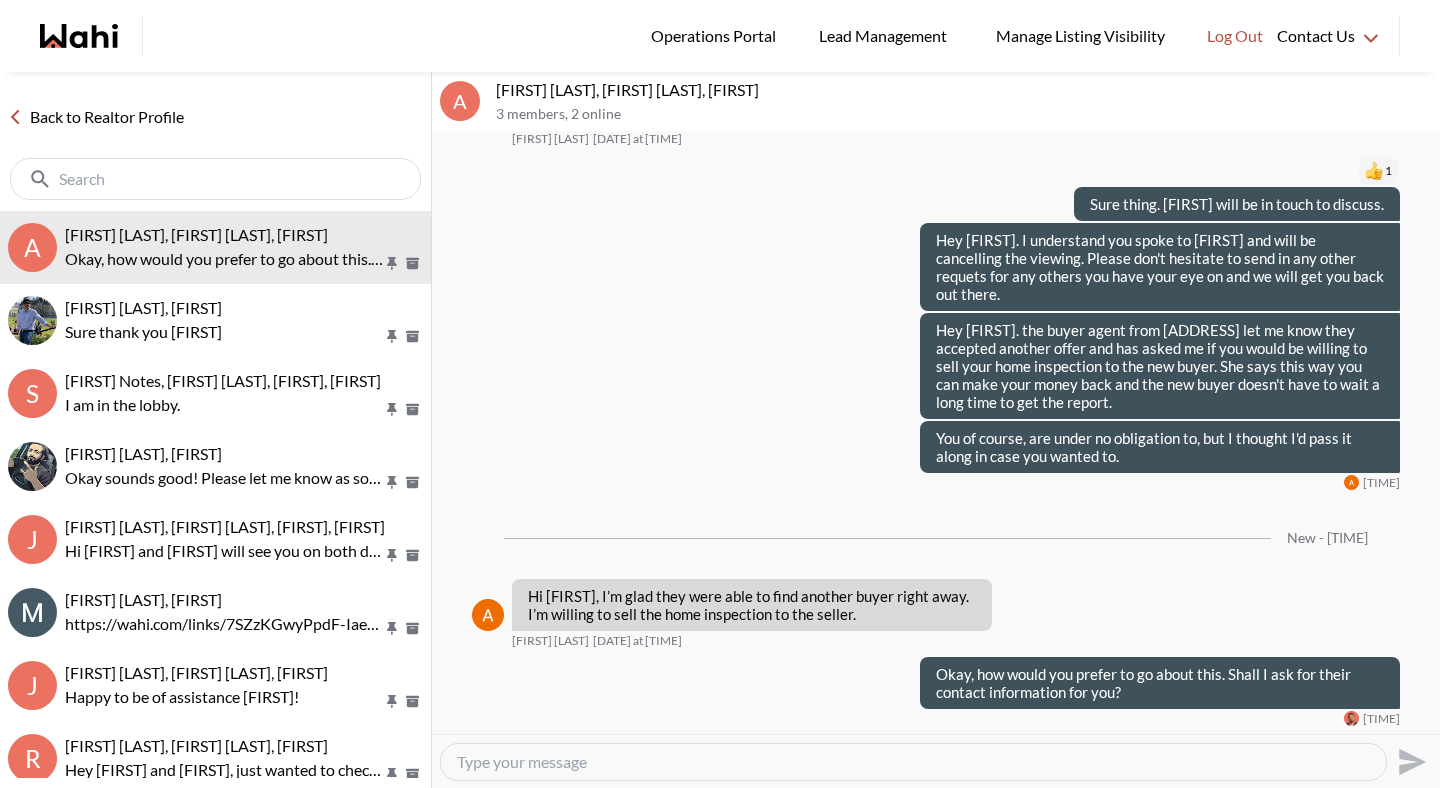 scroll, scrollTop: 2498, scrollLeft: 0, axis: vertical 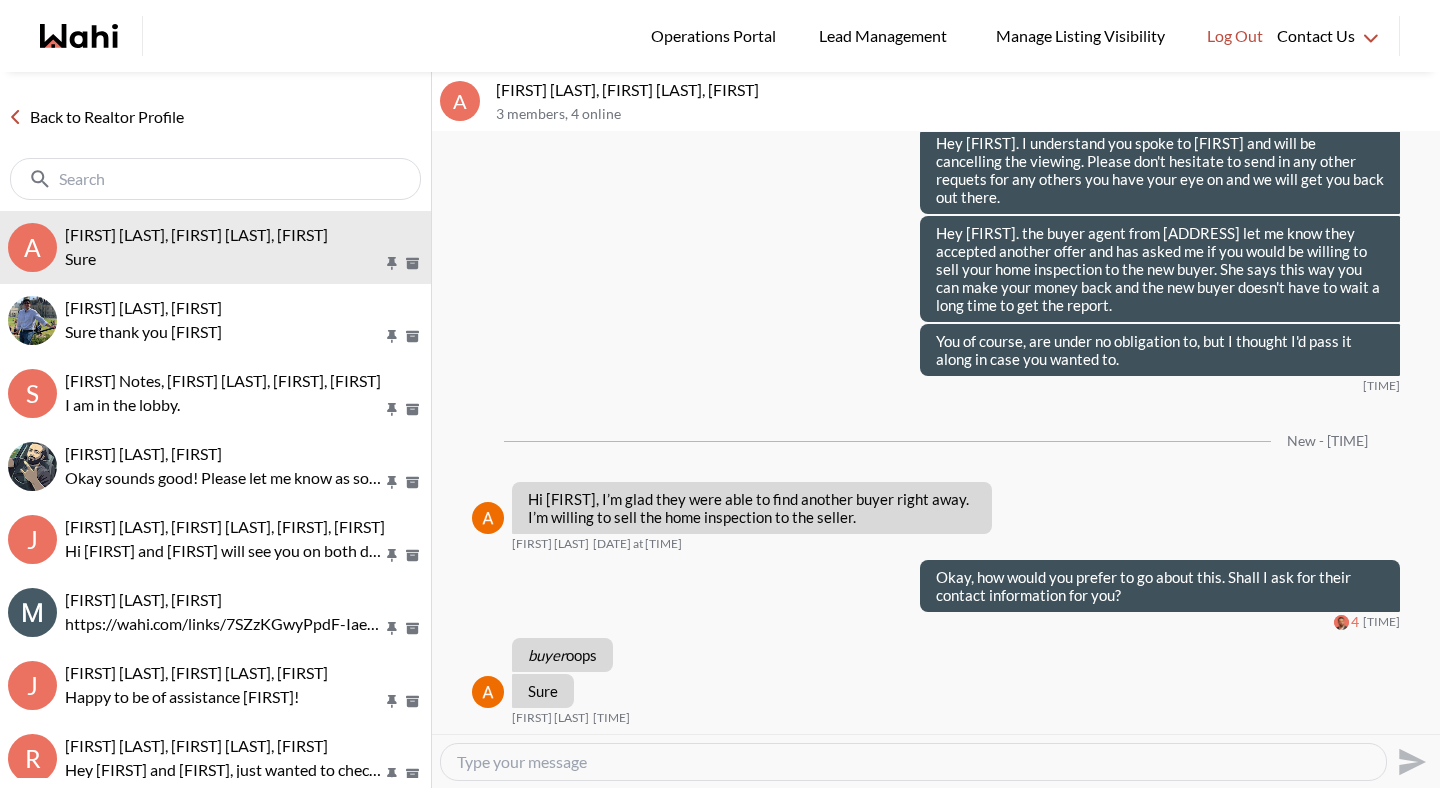 click at bounding box center [913, 762] 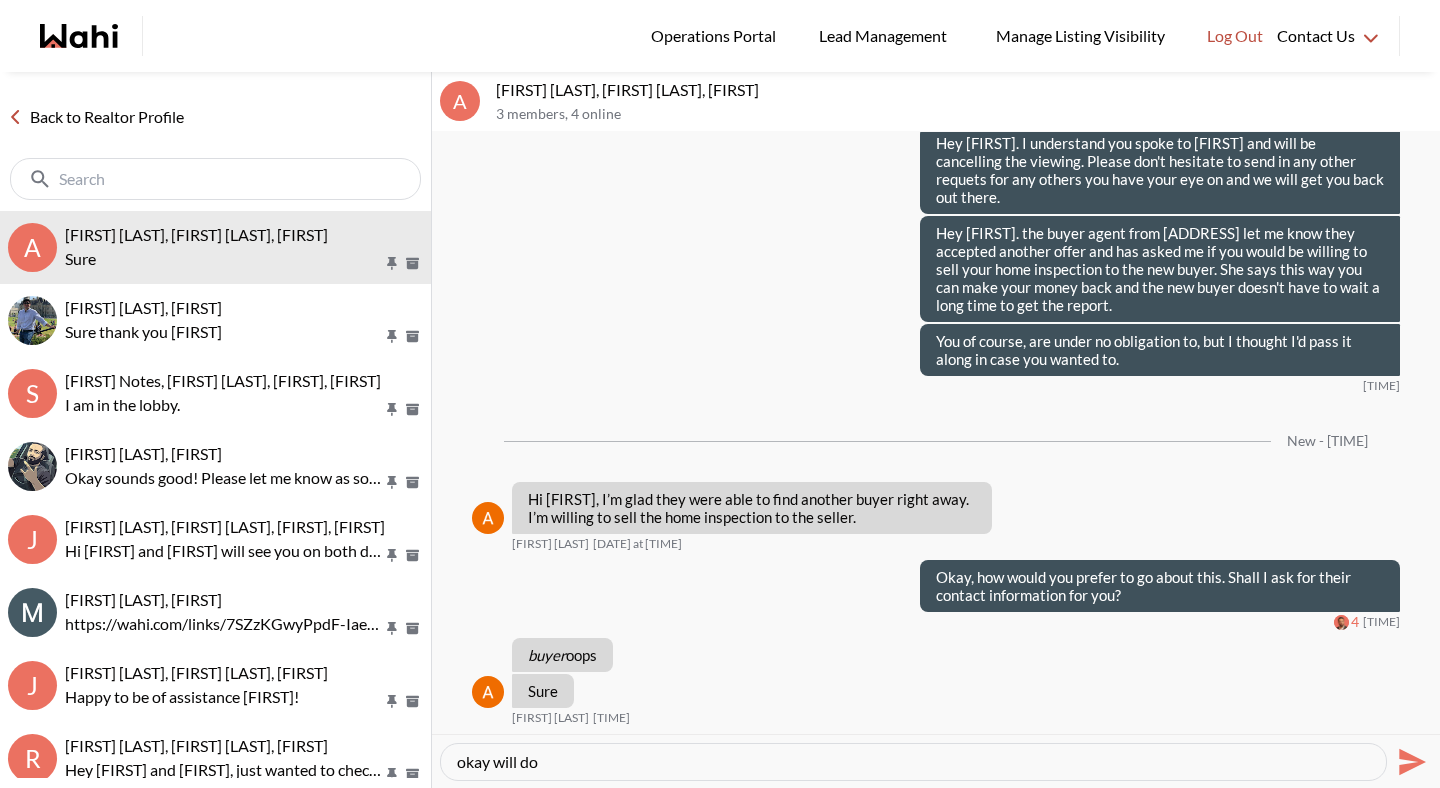type on "okay will do" 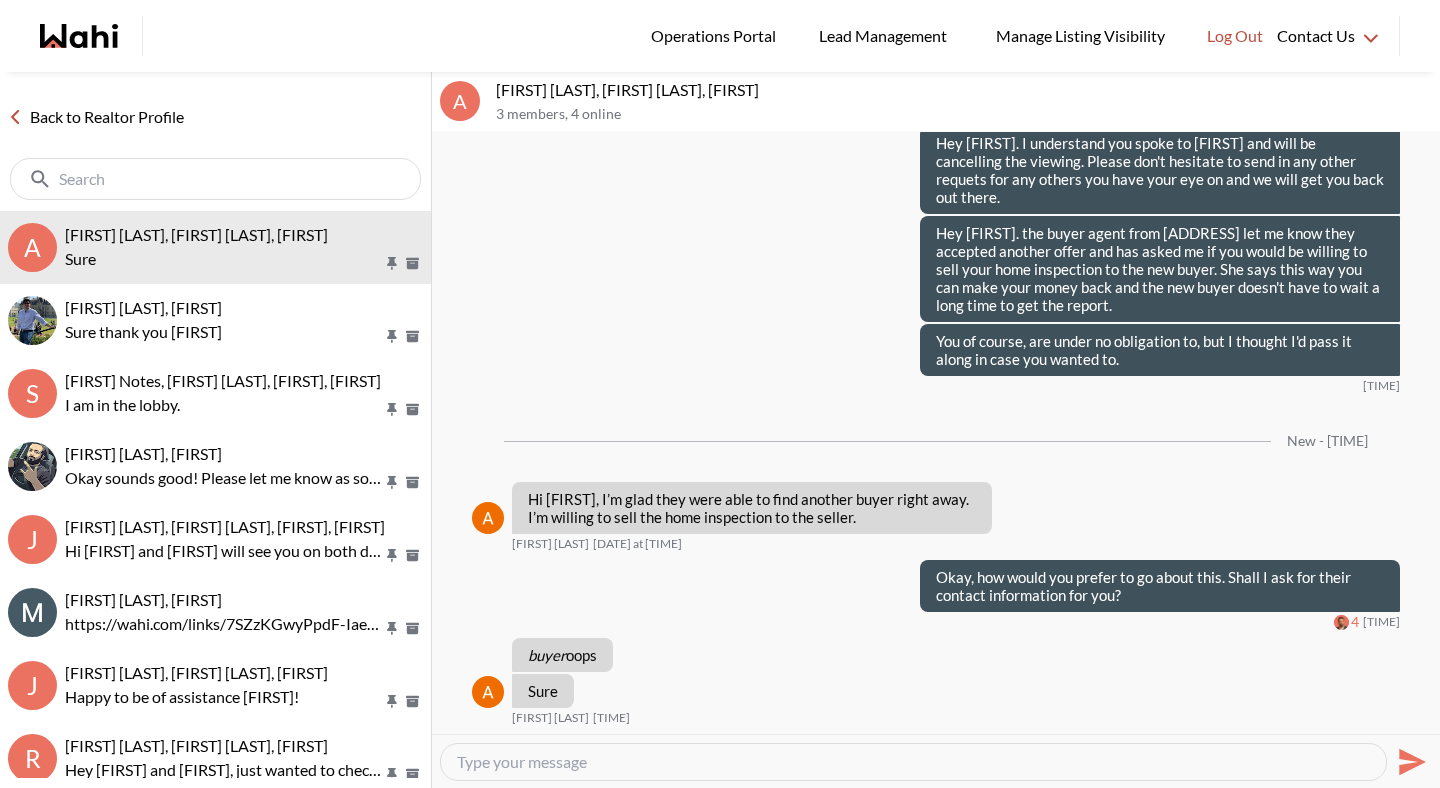 scroll, scrollTop: 2655, scrollLeft: 0, axis: vertical 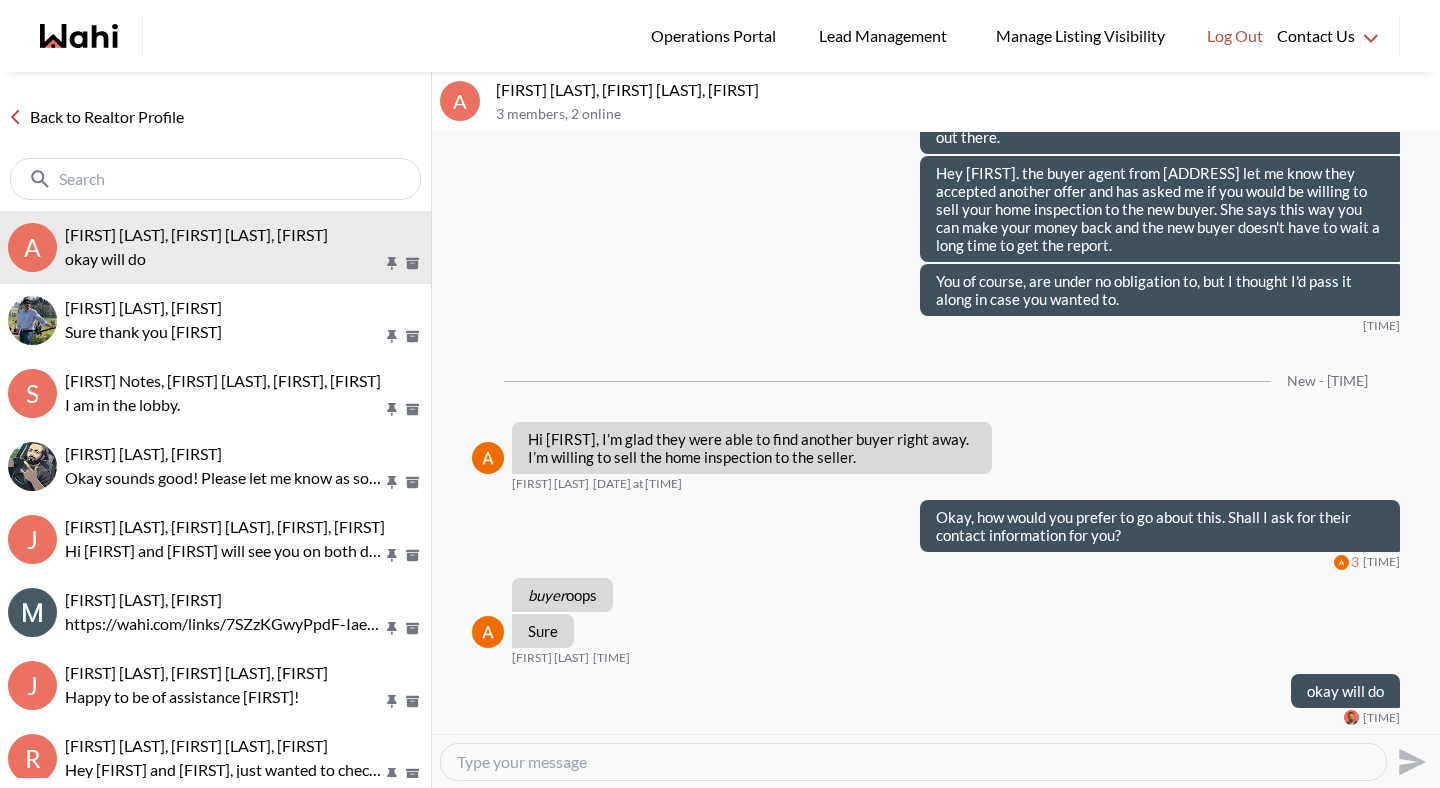 click on "Back to Realtor Profile" at bounding box center [96, 117] 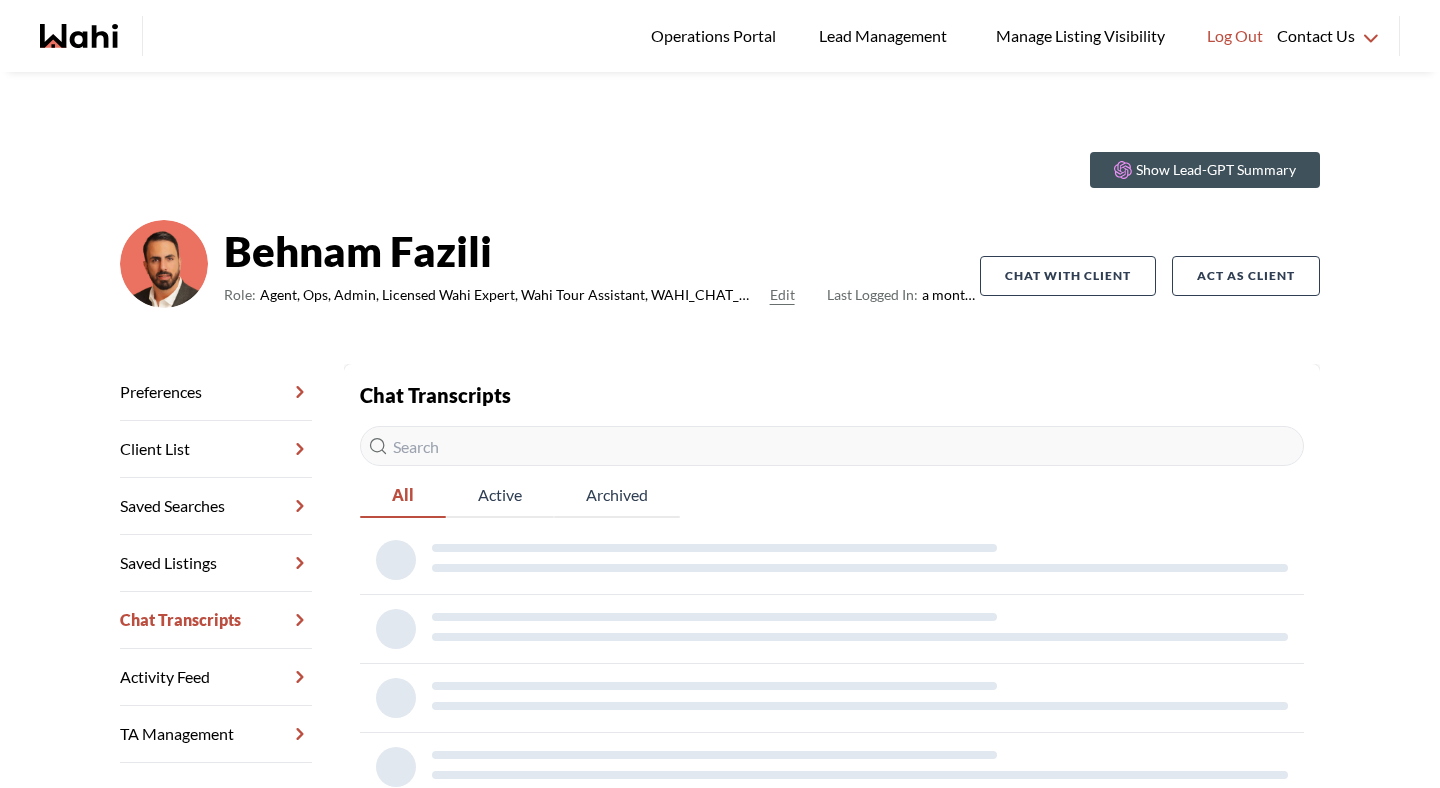 scroll, scrollTop: 0, scrollLeft: 0, axis: both 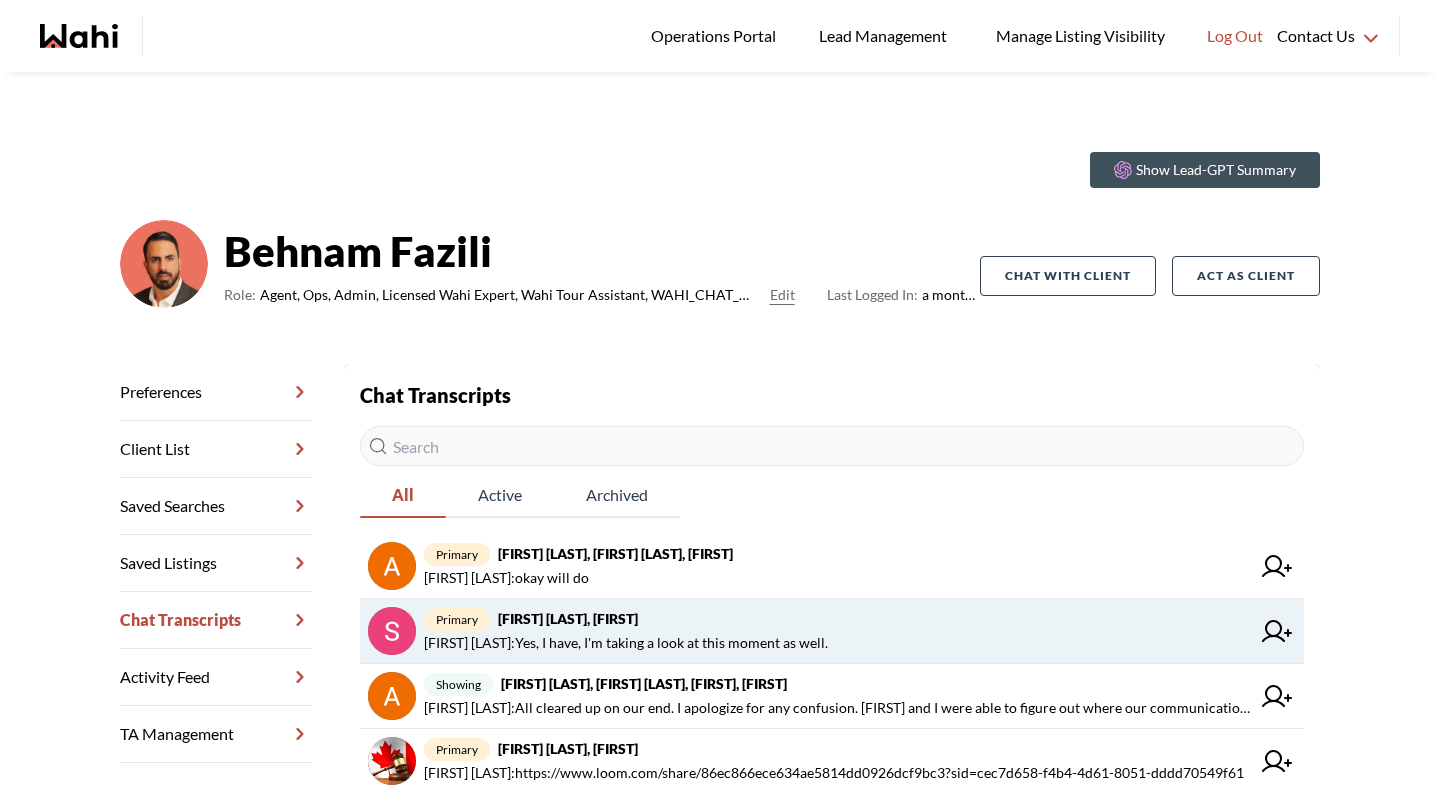click on "primary Sarah Lee Hackshaw, Behnam" at bounding box center [837, 619] 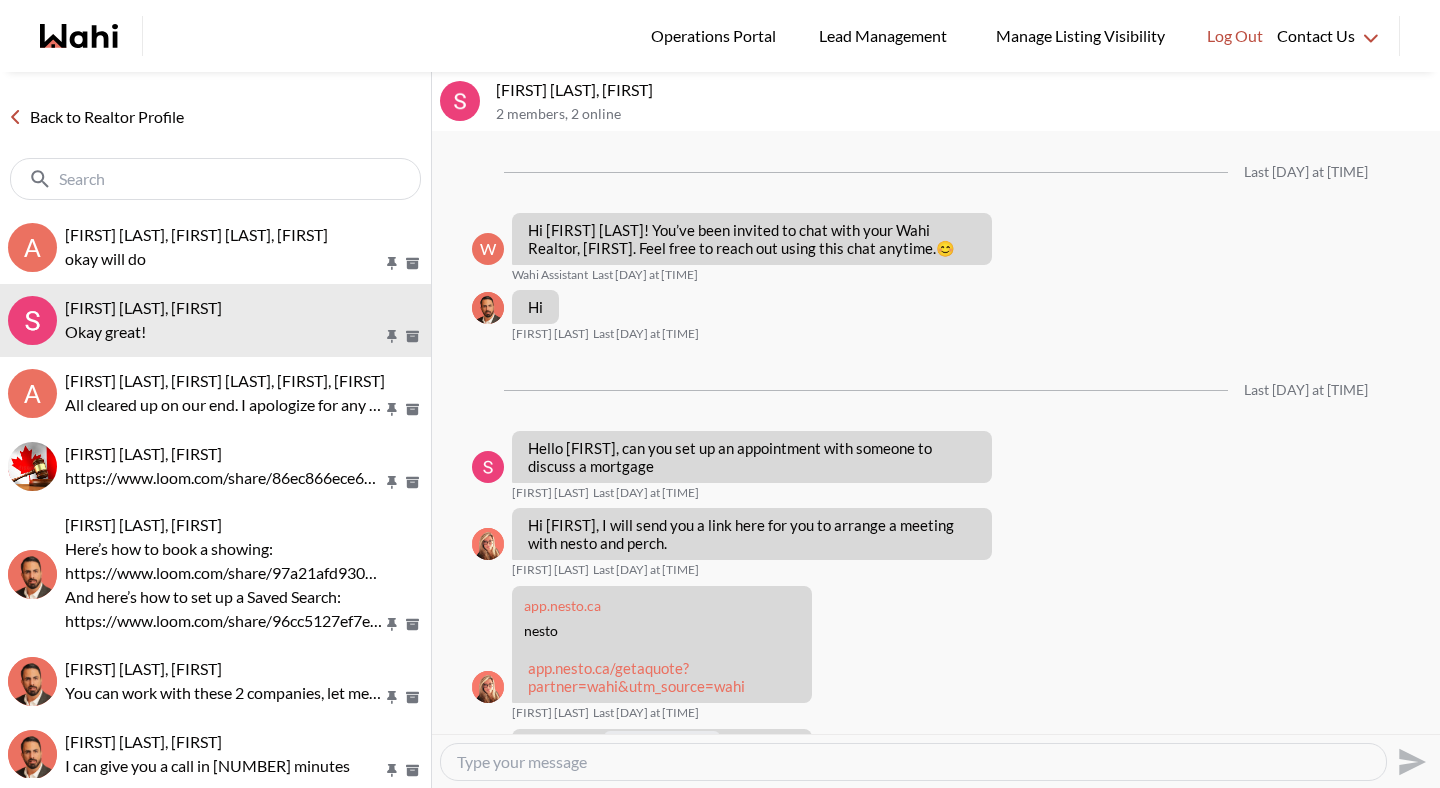 scroll, scrollTop: 2228, scrollLeft: 0, axis: vertical 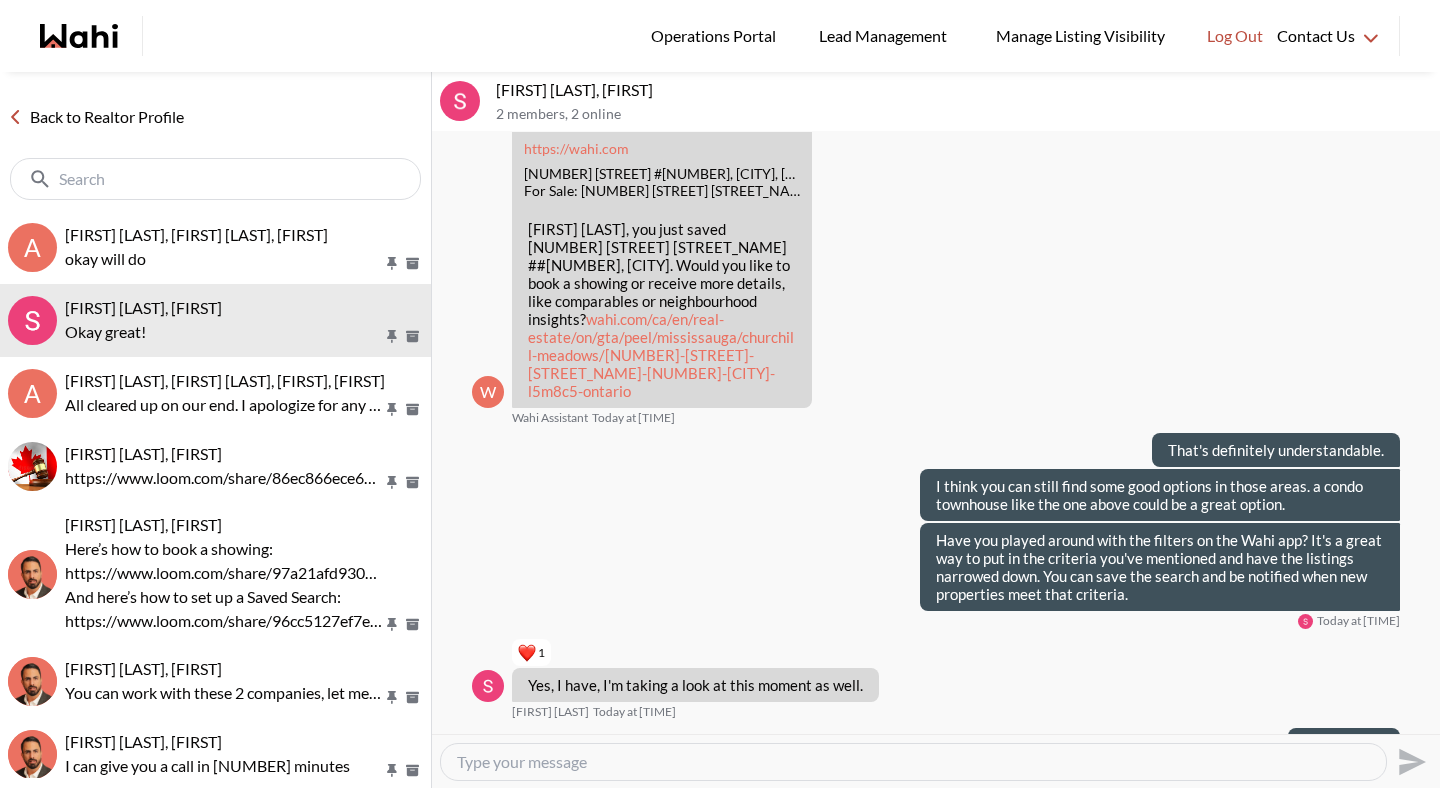 click on "Back to Realtor Profile" at bounding box center [96, 117] 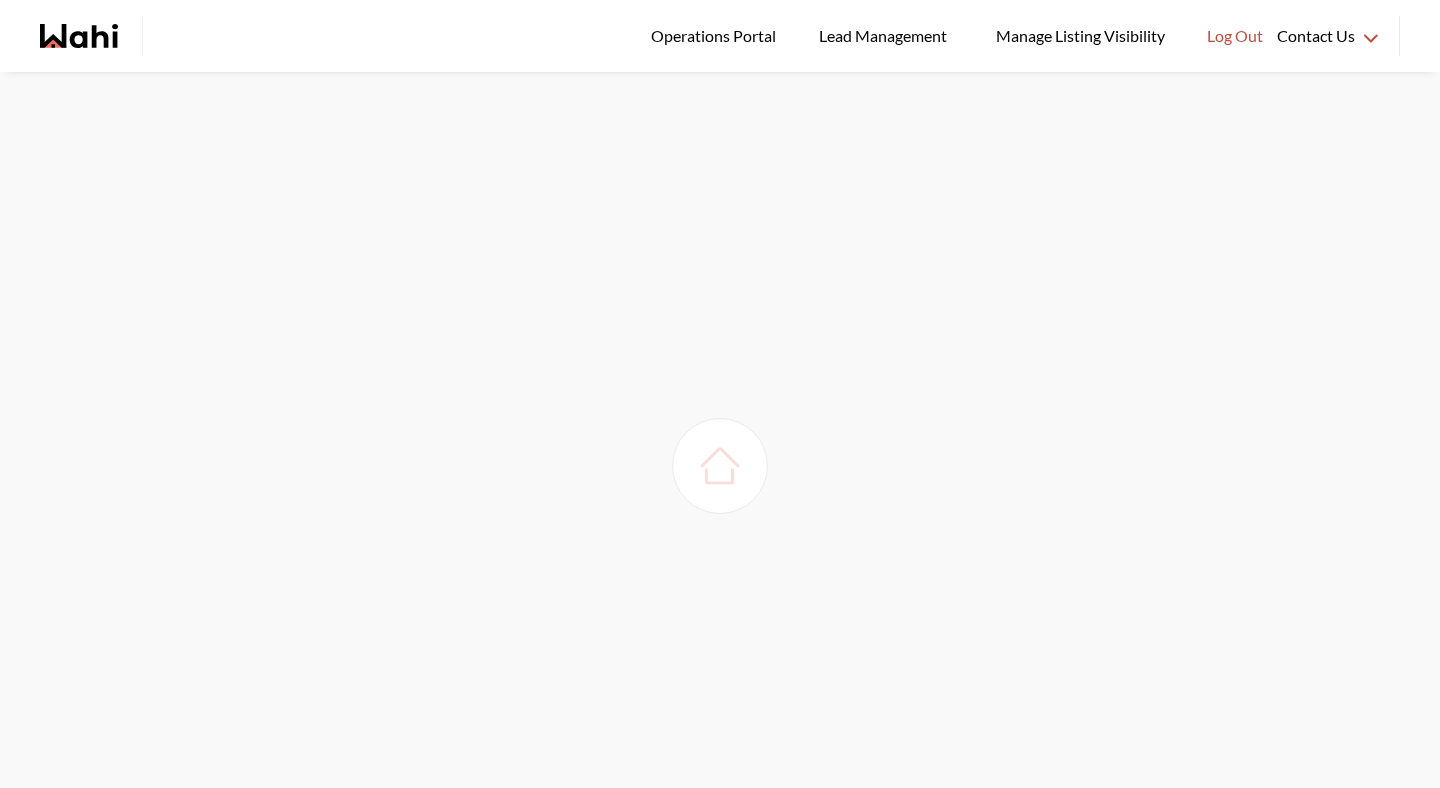 scroll, scrollTop: 0, scrollLeft: 0, axis: both 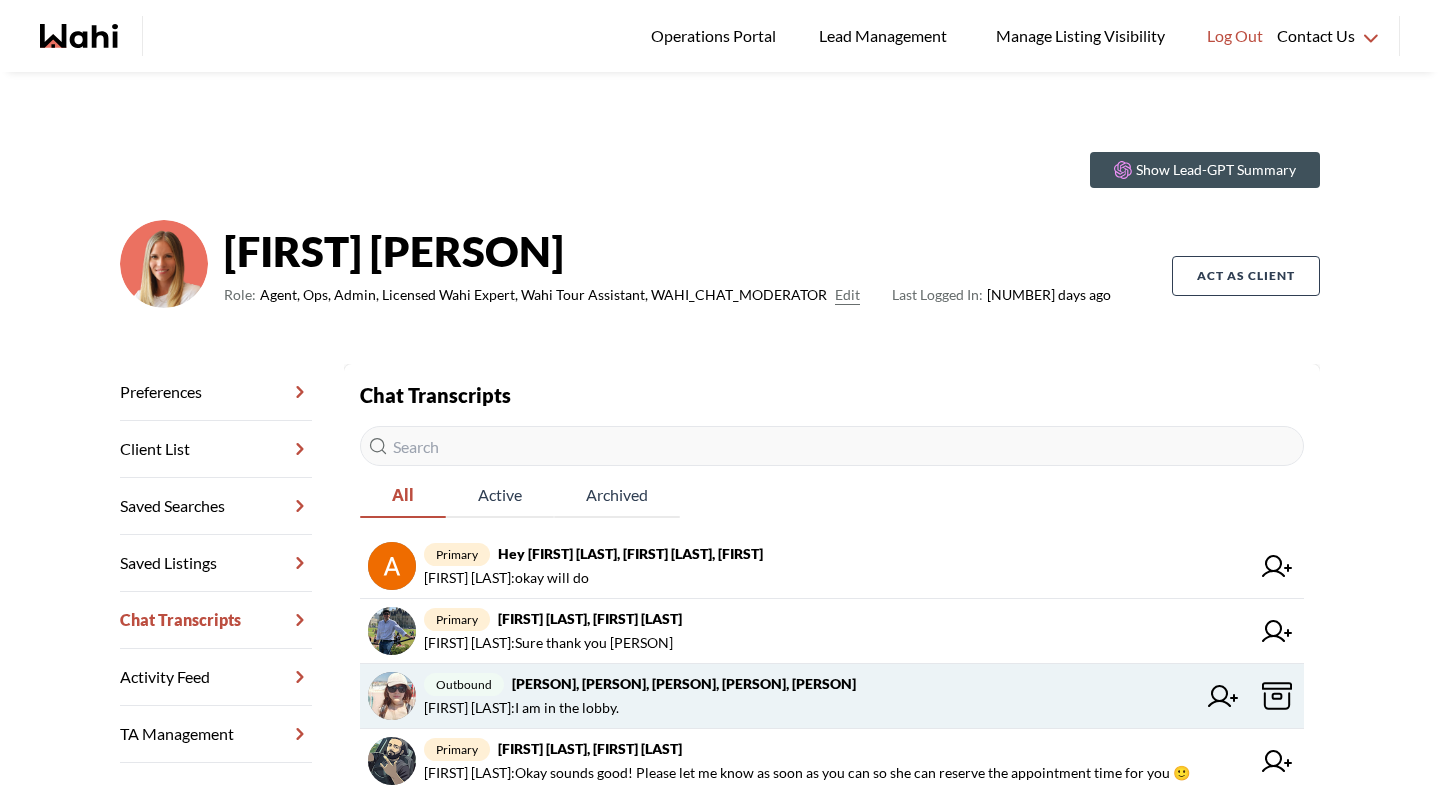 click on "outbound [FIRST] [LAST], [FIRST] [LAST], [FIRST] [LAST], [FIRST] [LAST], [FIRST] [LAST]" at bounding box center (810, 684) 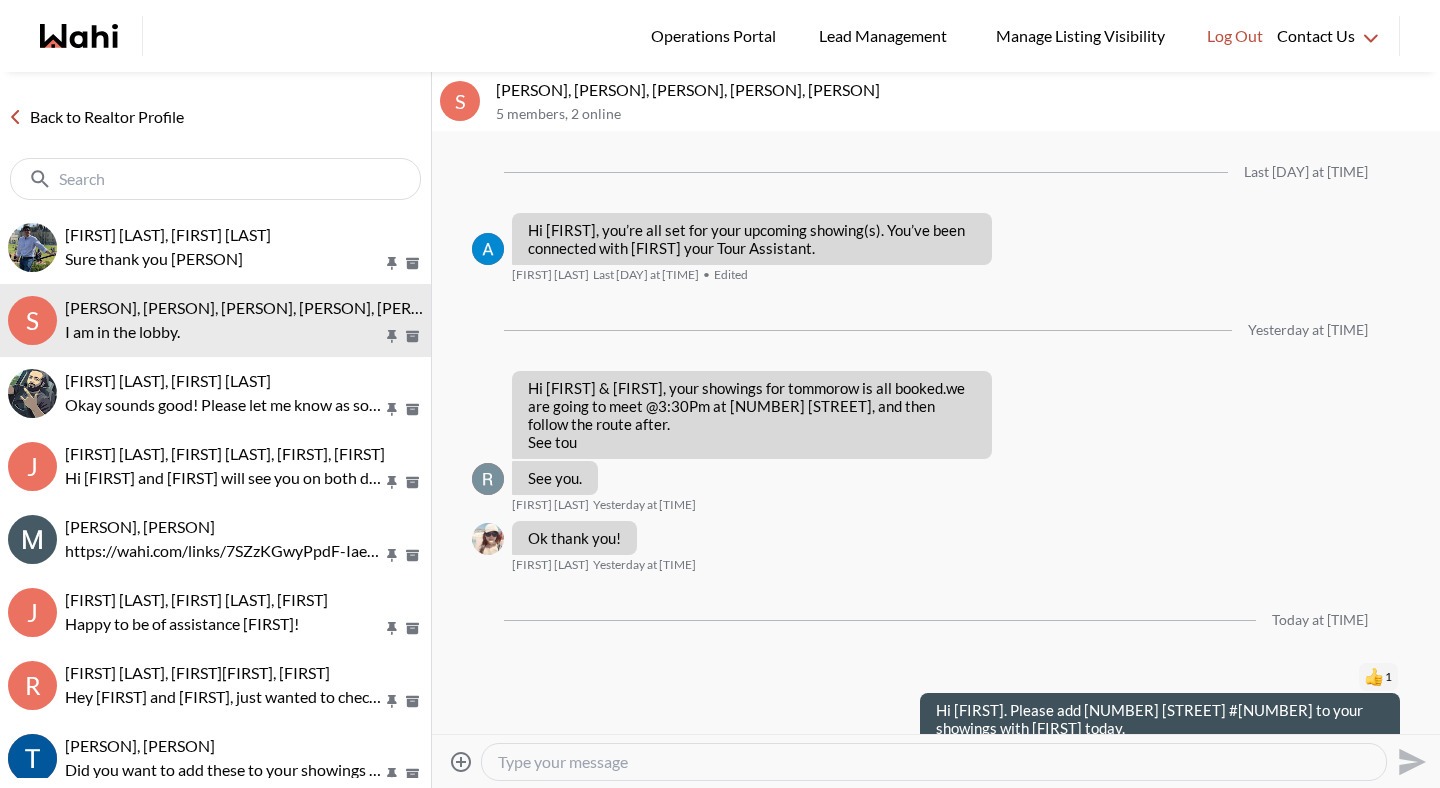 scroll, scrollTop: 348, scrollLeft: 0, axis: vertical 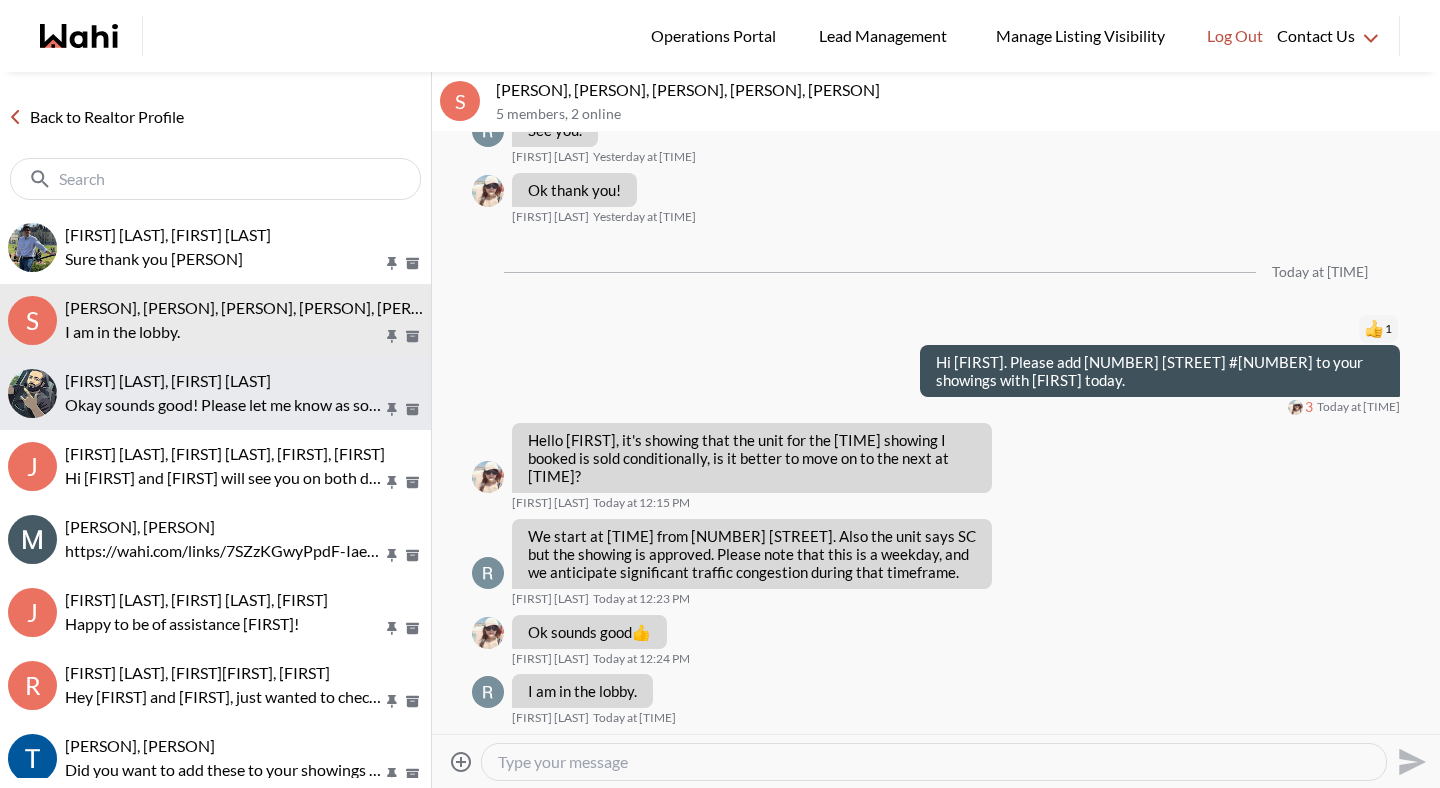 click on "Okay sounds good! Please let me know as soon as you can so she can reserve the appointment time for you 🙂" at bounding box center [224, 405] 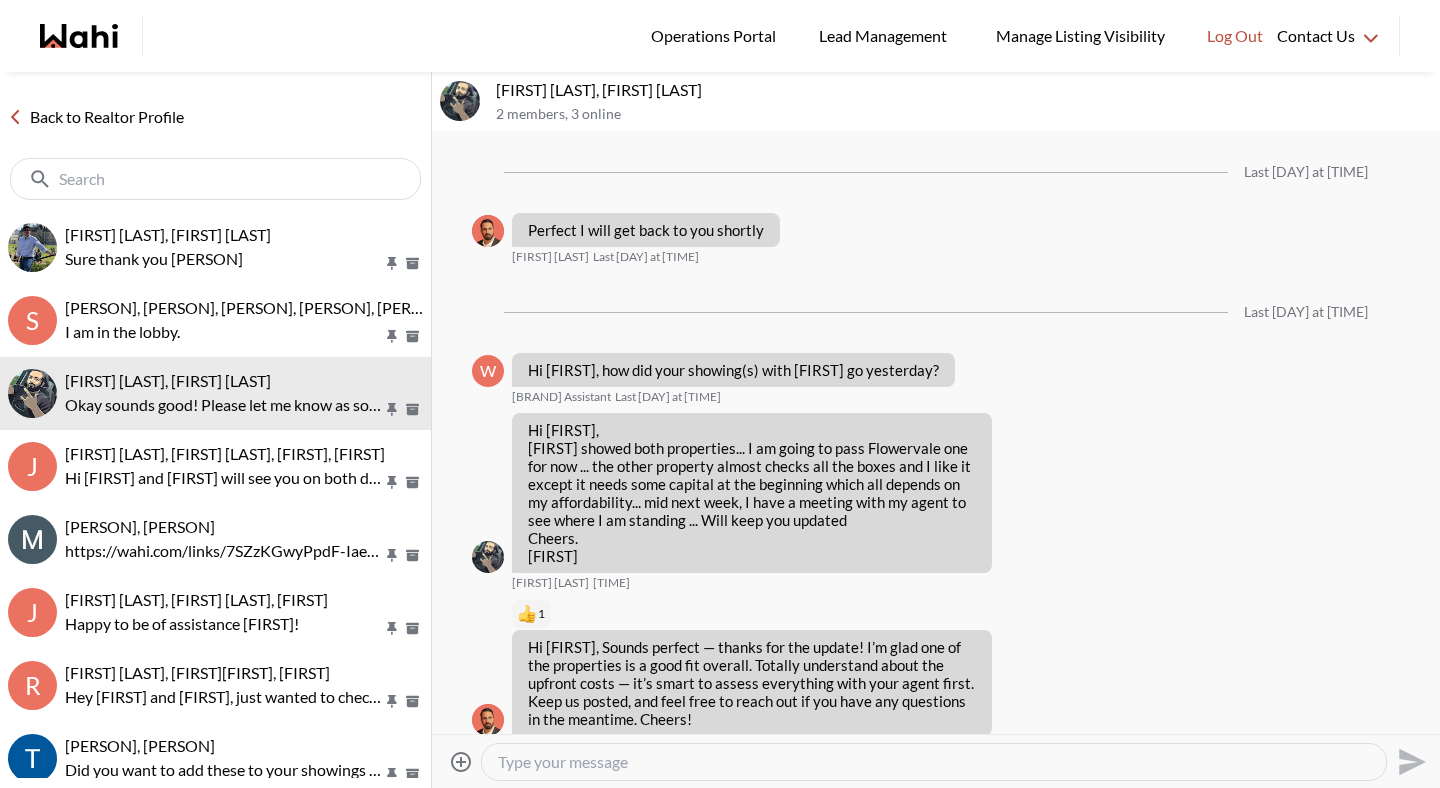 scroll, scrollTop: 2139, scrollLeft: 0, axis: vertical 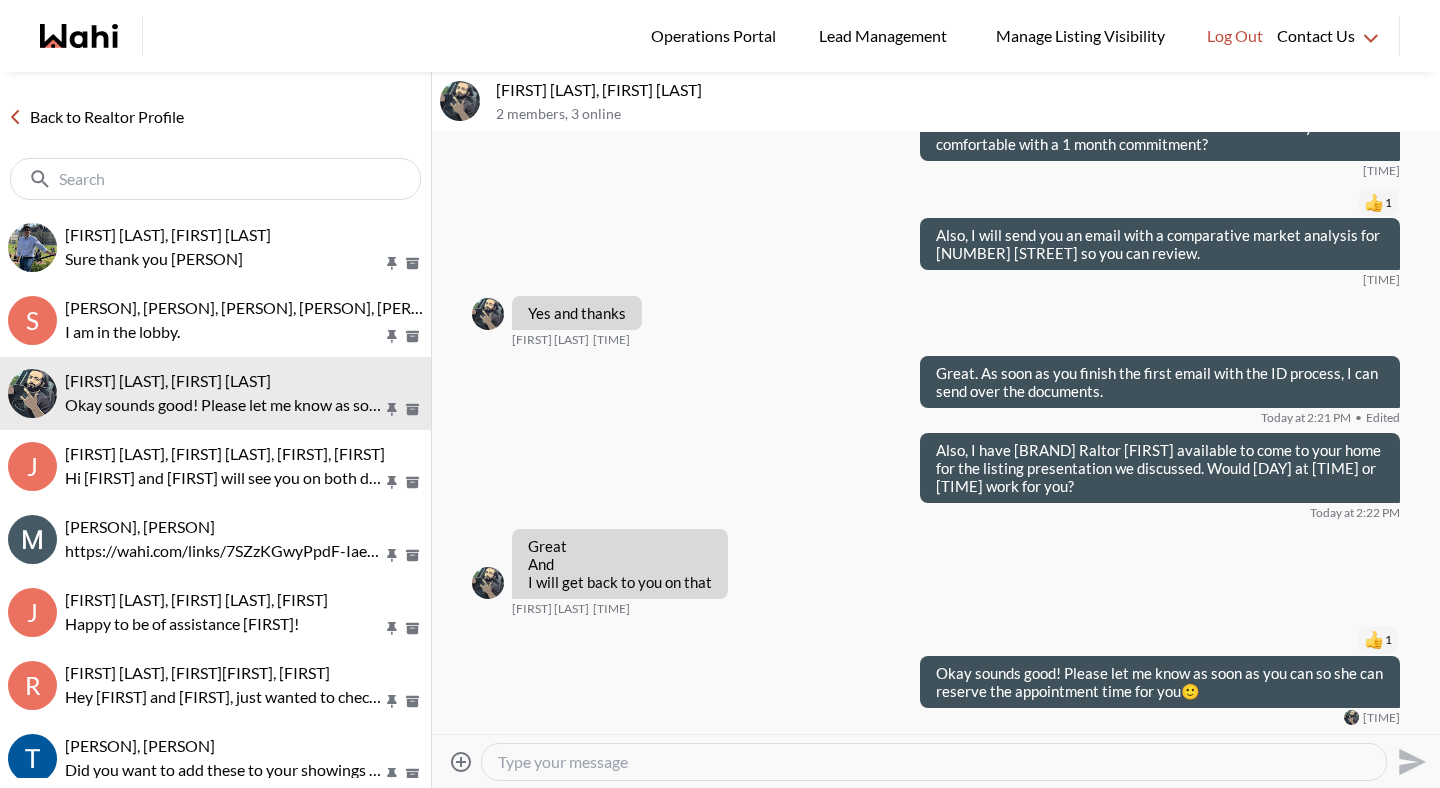 click at bounding box center [934, 762] 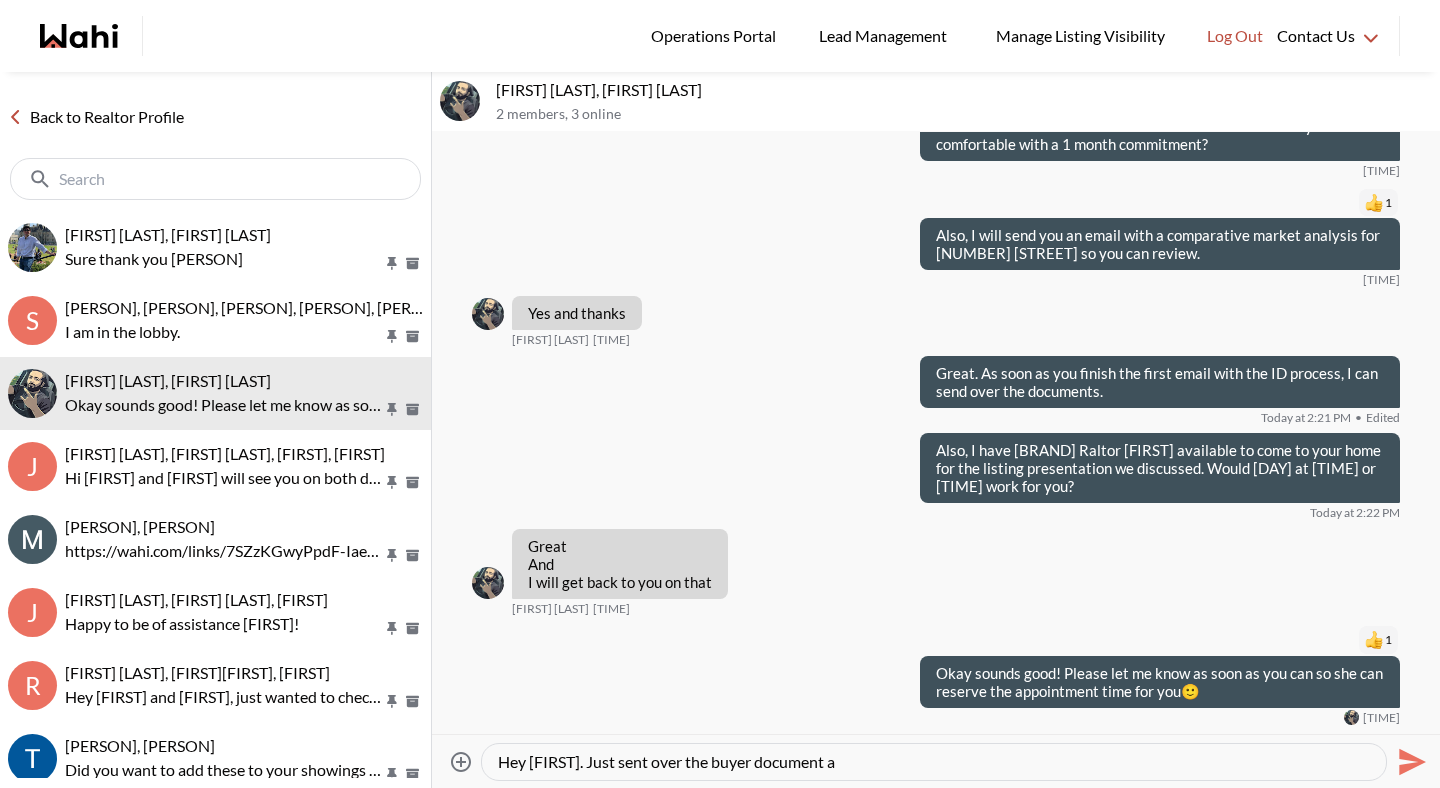 click on "Hey [FIRST]. Just sent over the buyer document a" at bounding box center (934, 762) 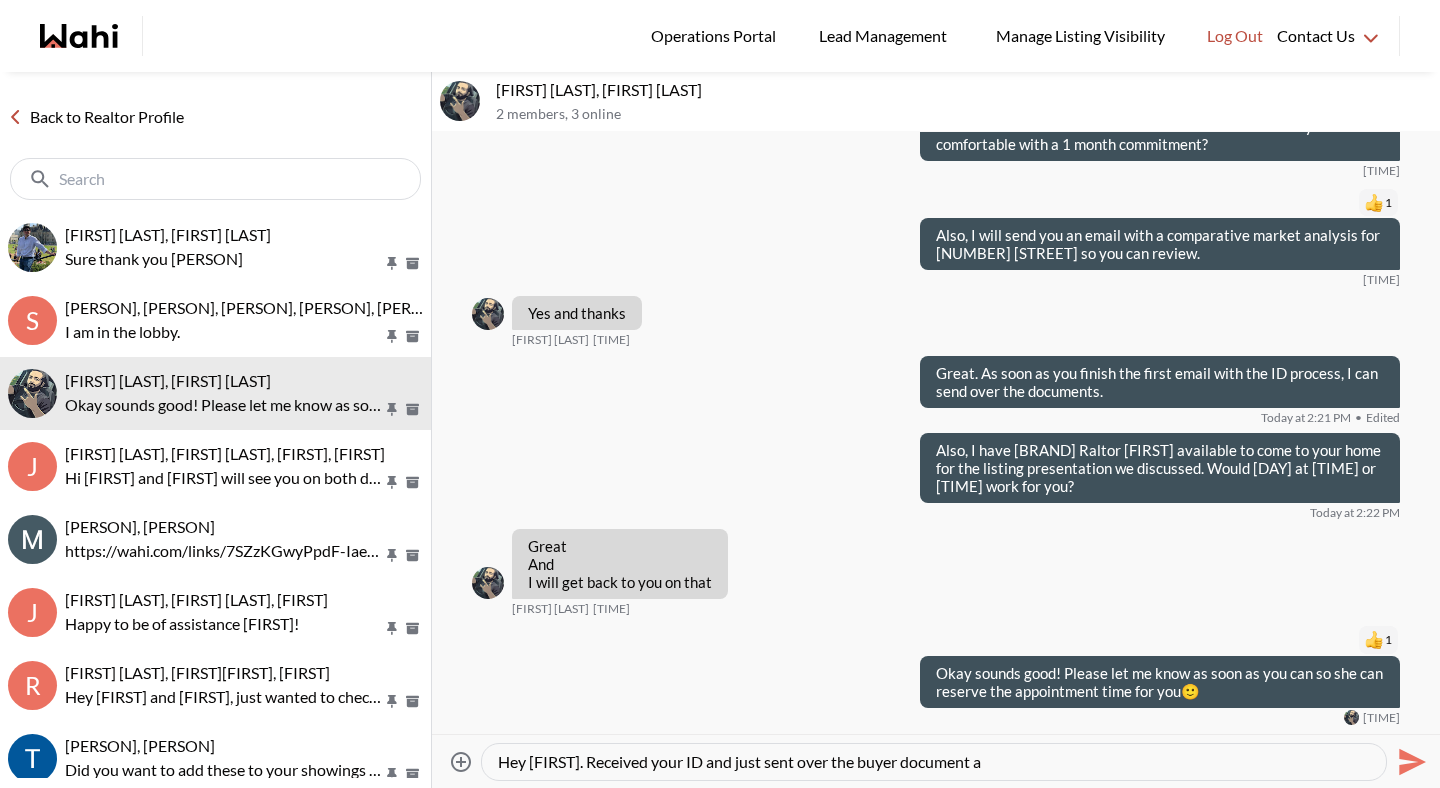 click on "Hey [FIRST]. Received your ID and just sent over the buyer document a" at bounding box center (934, 762) 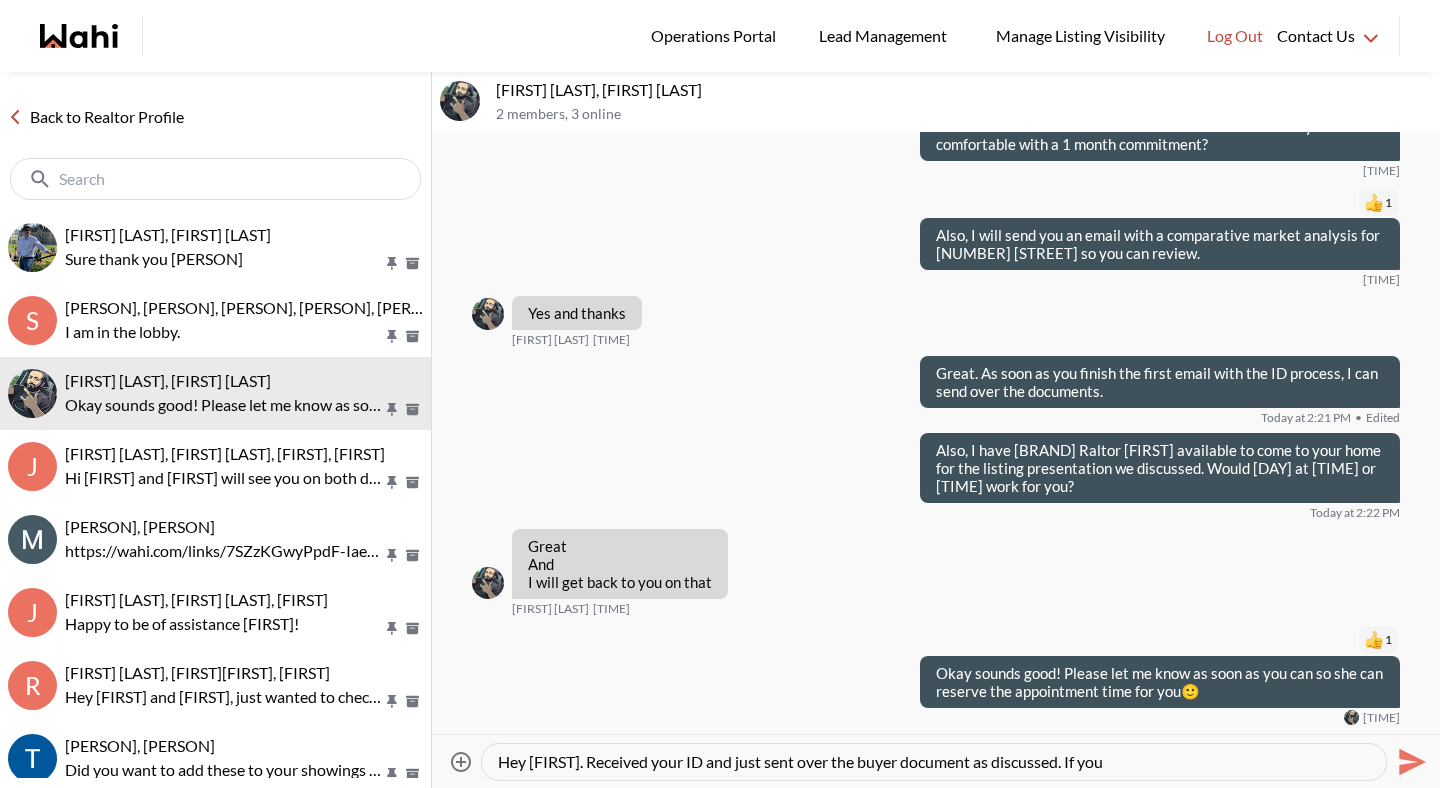 paste on "have" 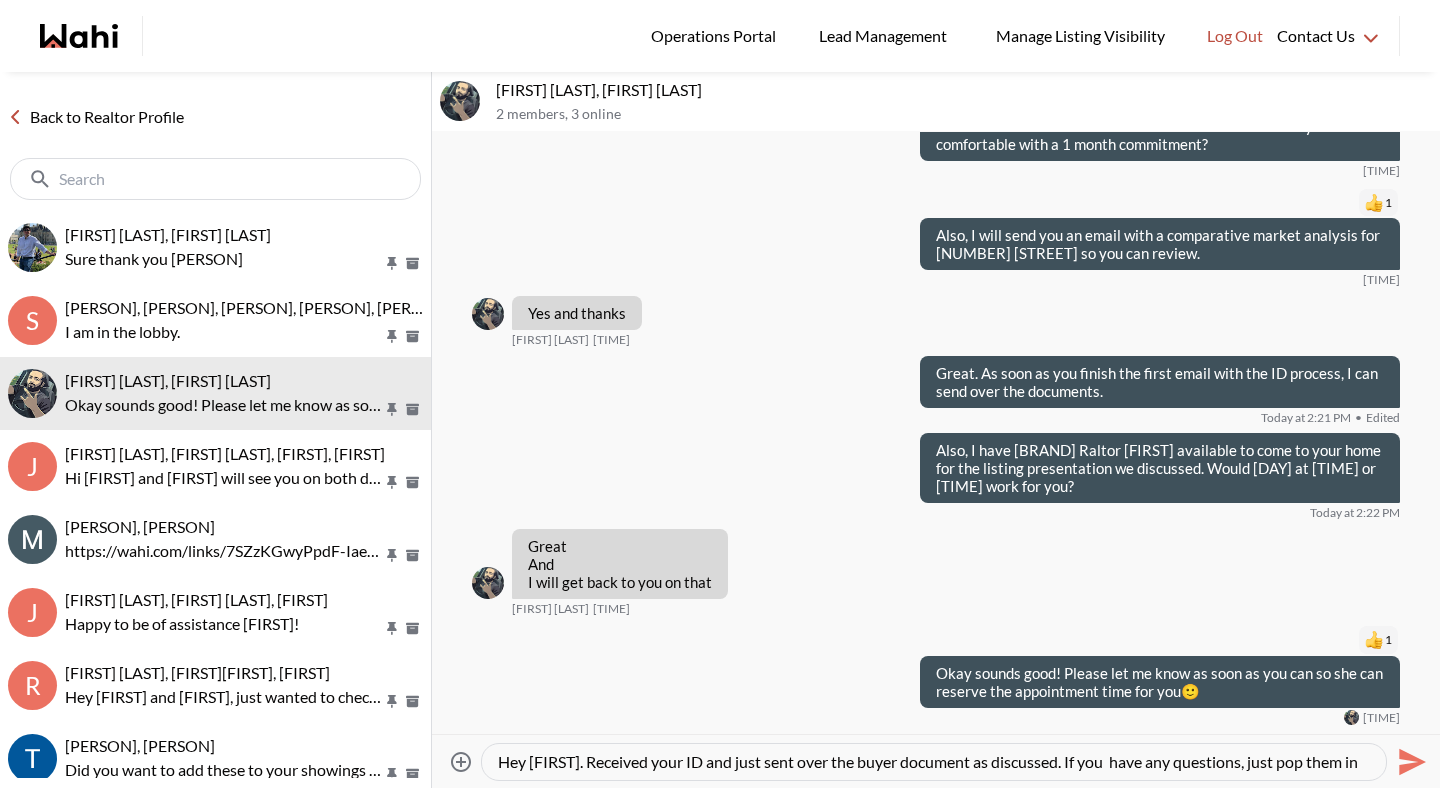 scroll, scrollTop: 19, scrollLeft: 0, axis: vertical 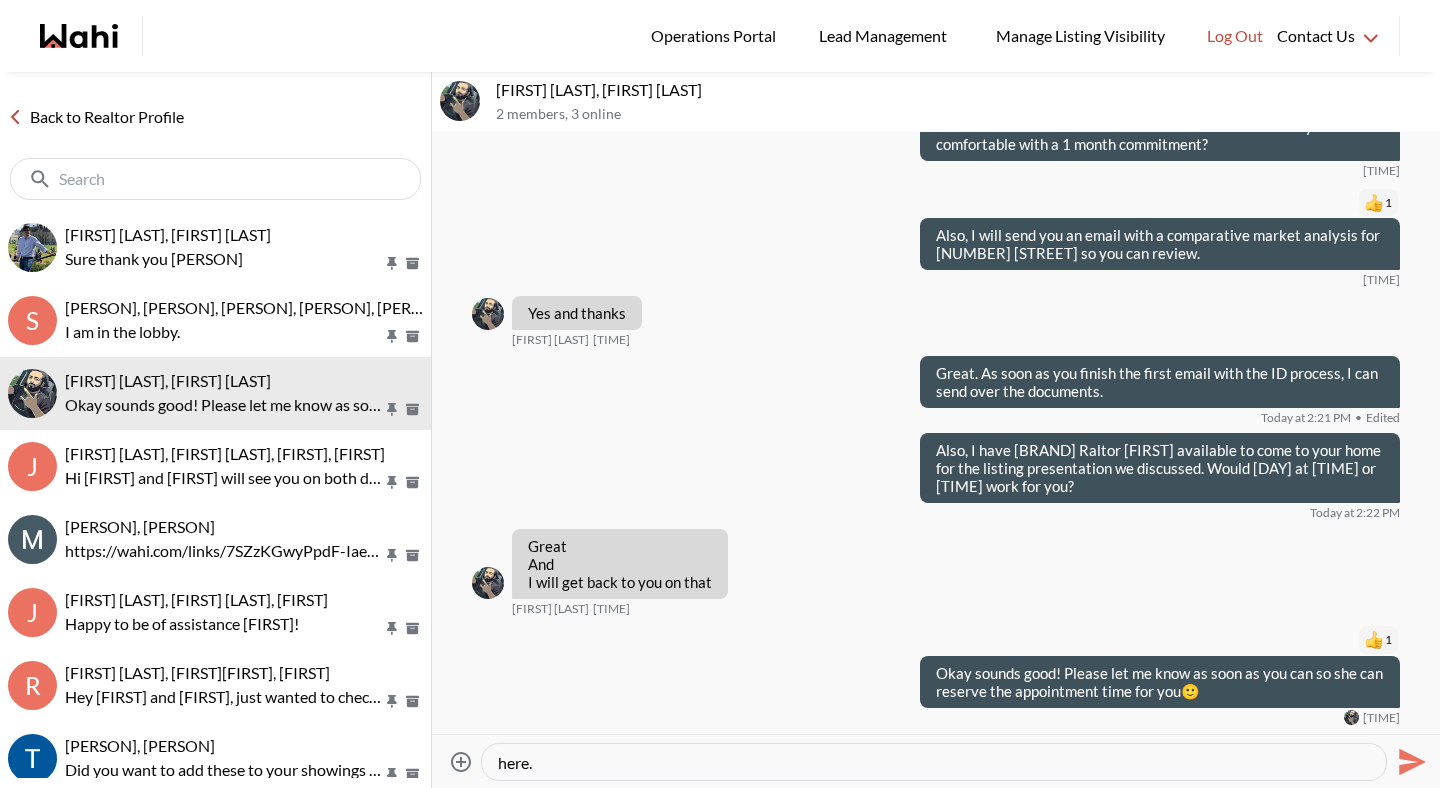 type on "Hey [FIRST]. Received your ID and just sent over the buyer document as discussed. If you  have any questions, just pop them in here." 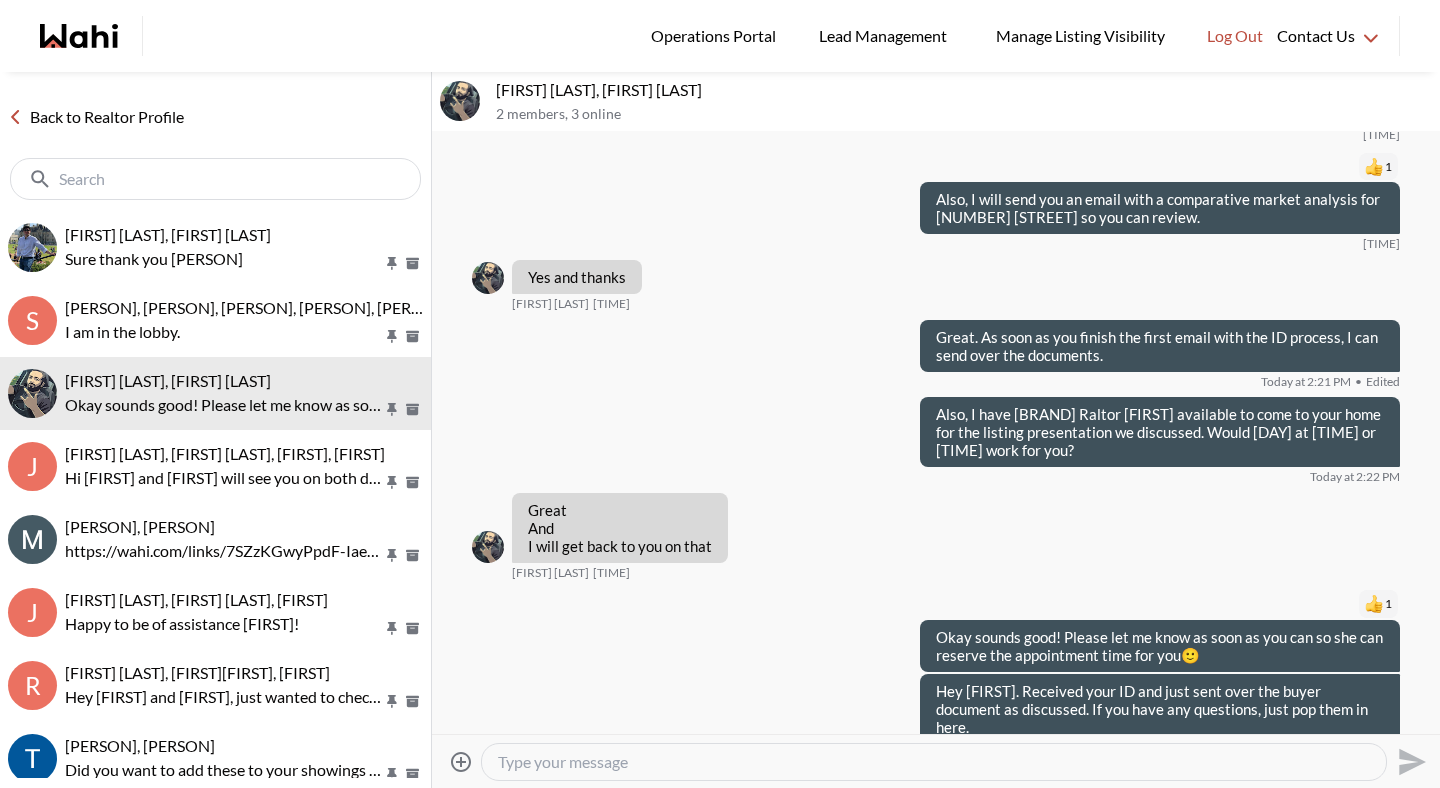 scroll, scrollTop: 2193, scrollLeft: 0, axis: vertical 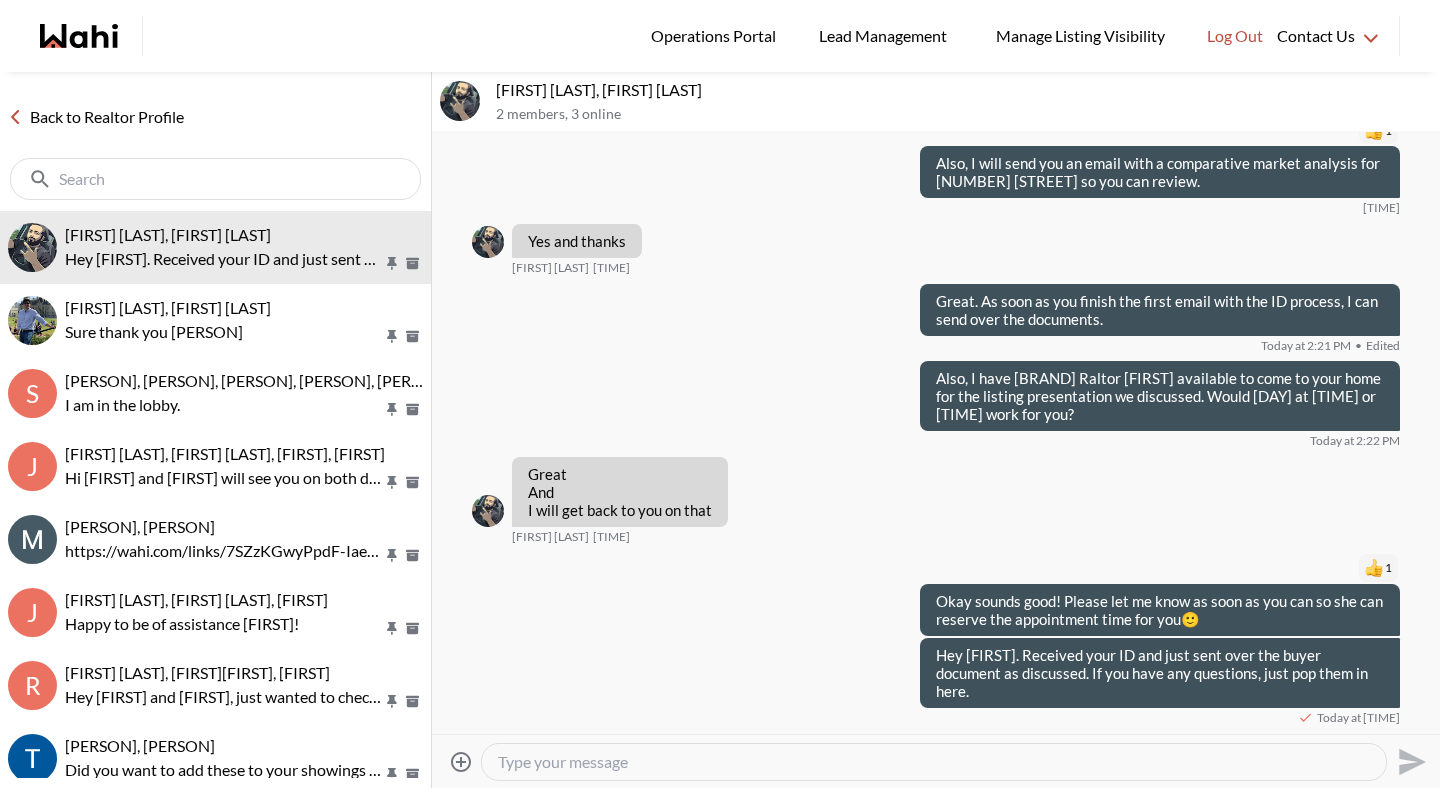 click on "Back to Realtor Profile" at bounding box center (96, 117) 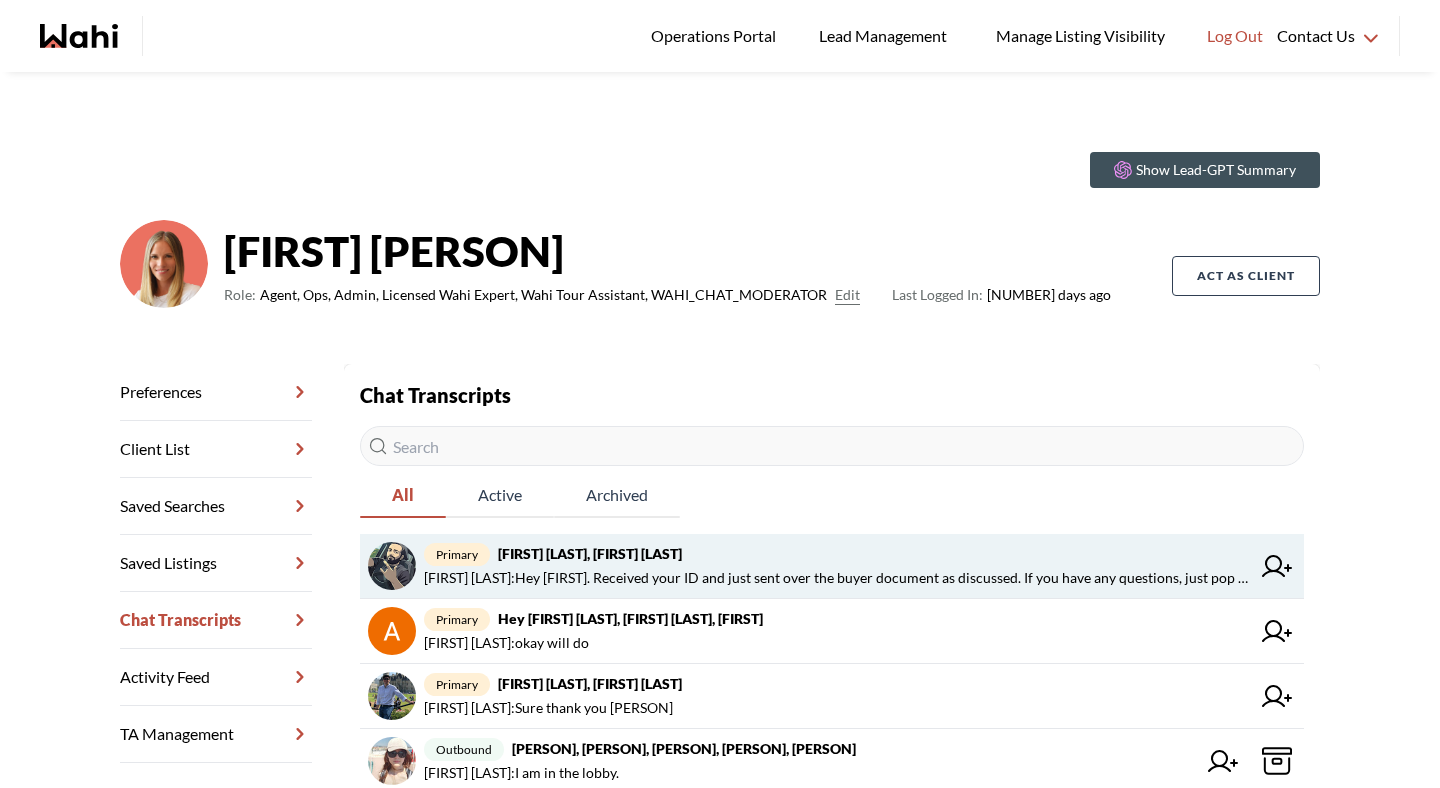 click on "[FIRST] [LAST], [FIRST] [LAST]" at bounding box center (590, 553) 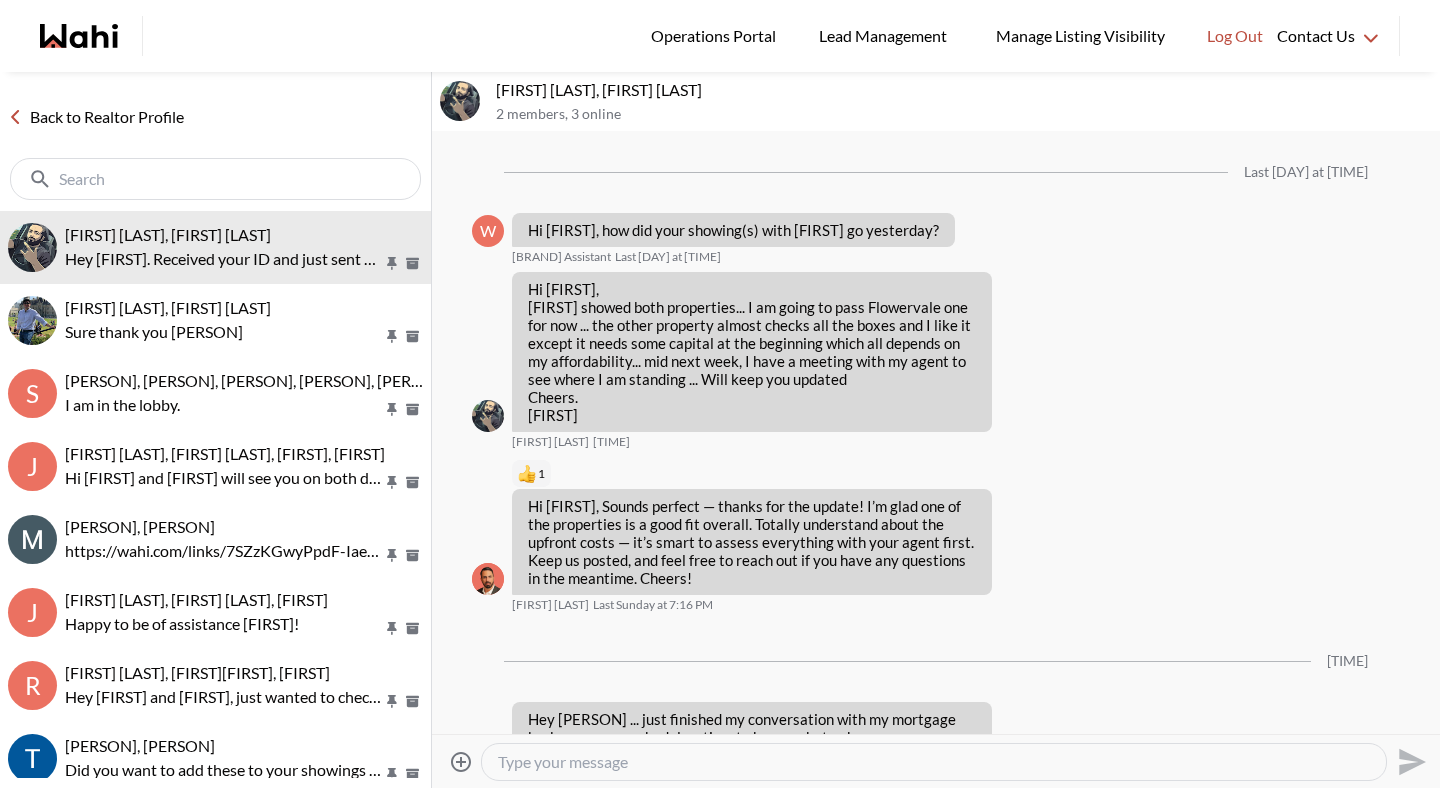 scroll, scrollTop: 2107, scrollLeft: 0, axis: vertical 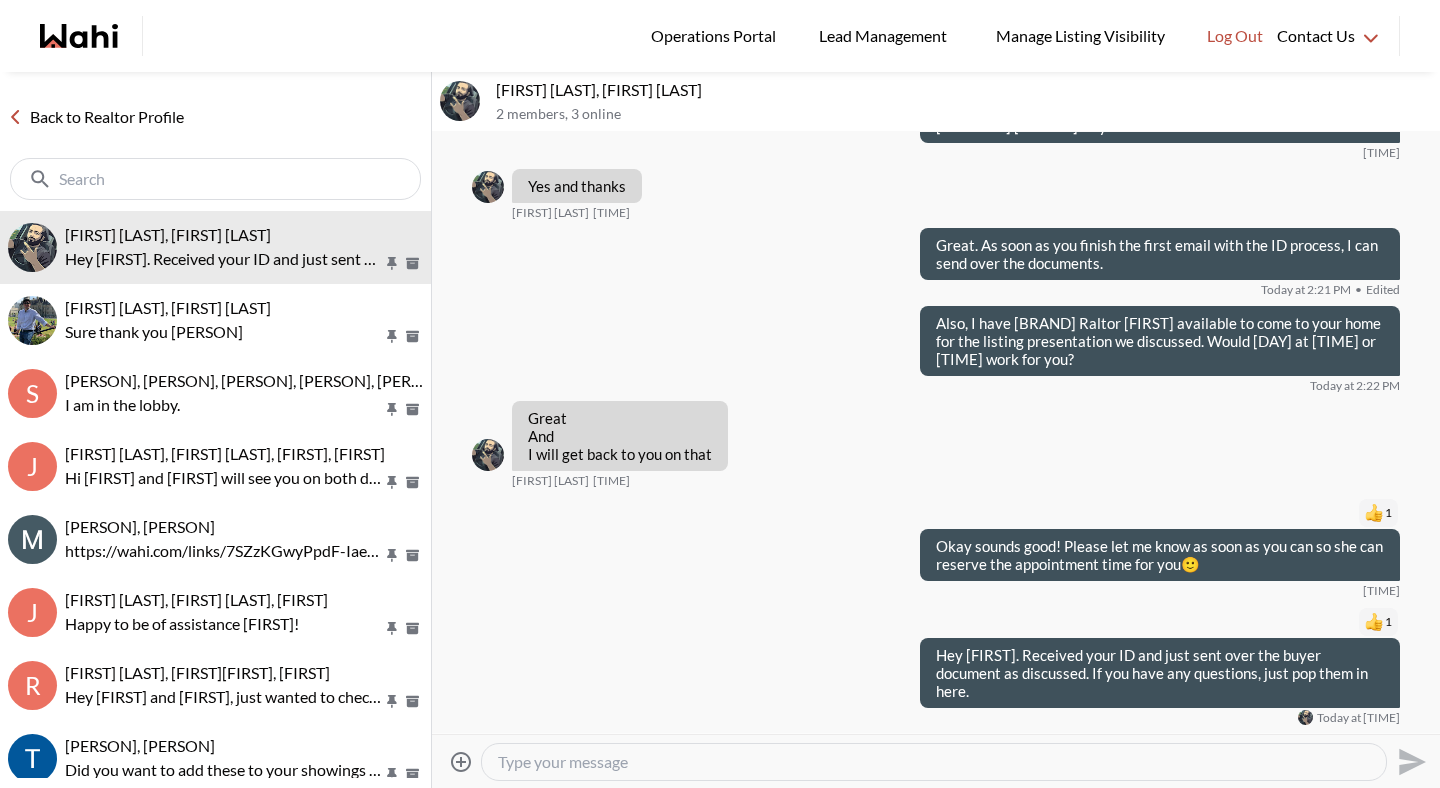 click on "Back to Realtor Profile" at bounding box center [96, 117] 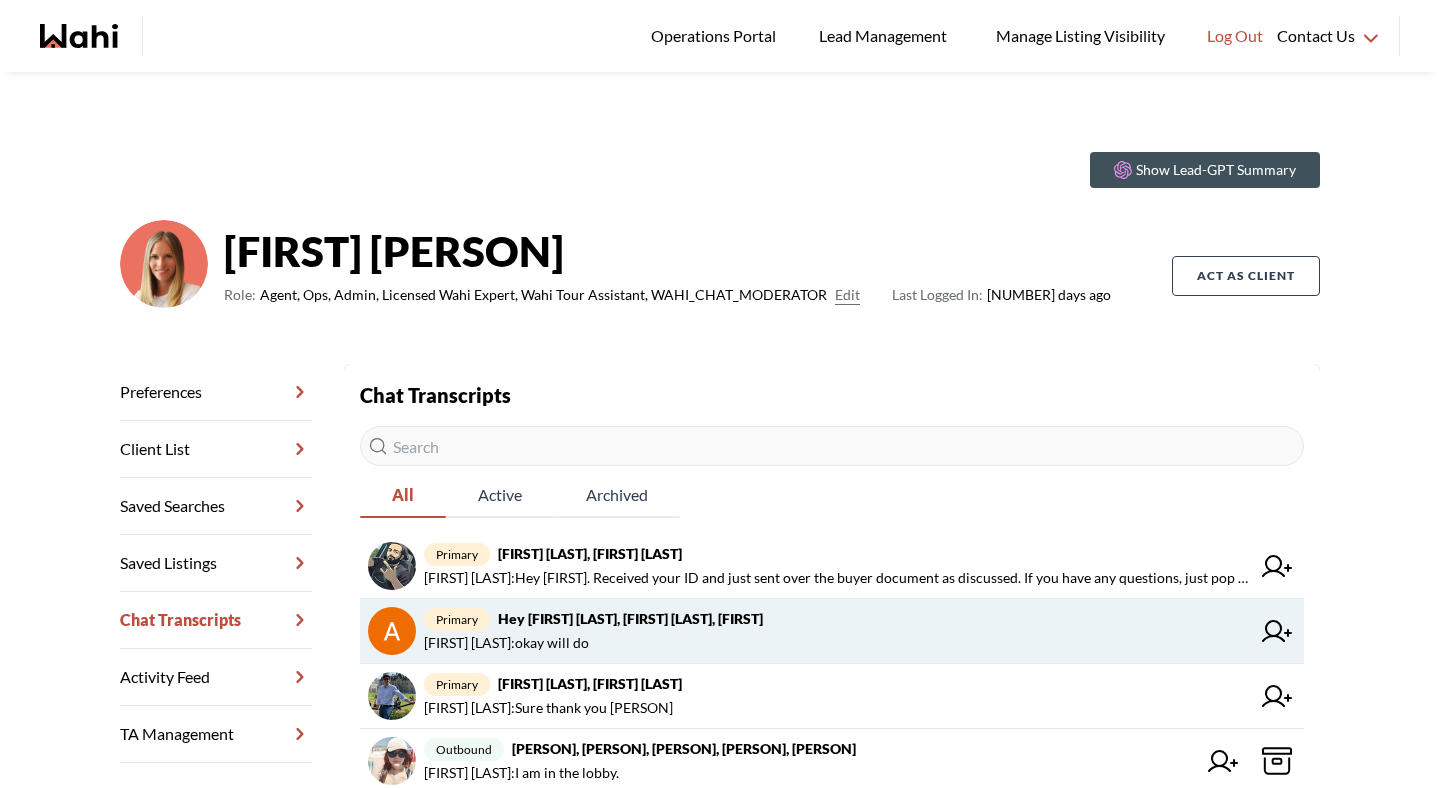 click on "primary [FIRST], [FIRST] [LAST], [FIRST] [LAST] :  okay will do" at bounding box center (832, 631) 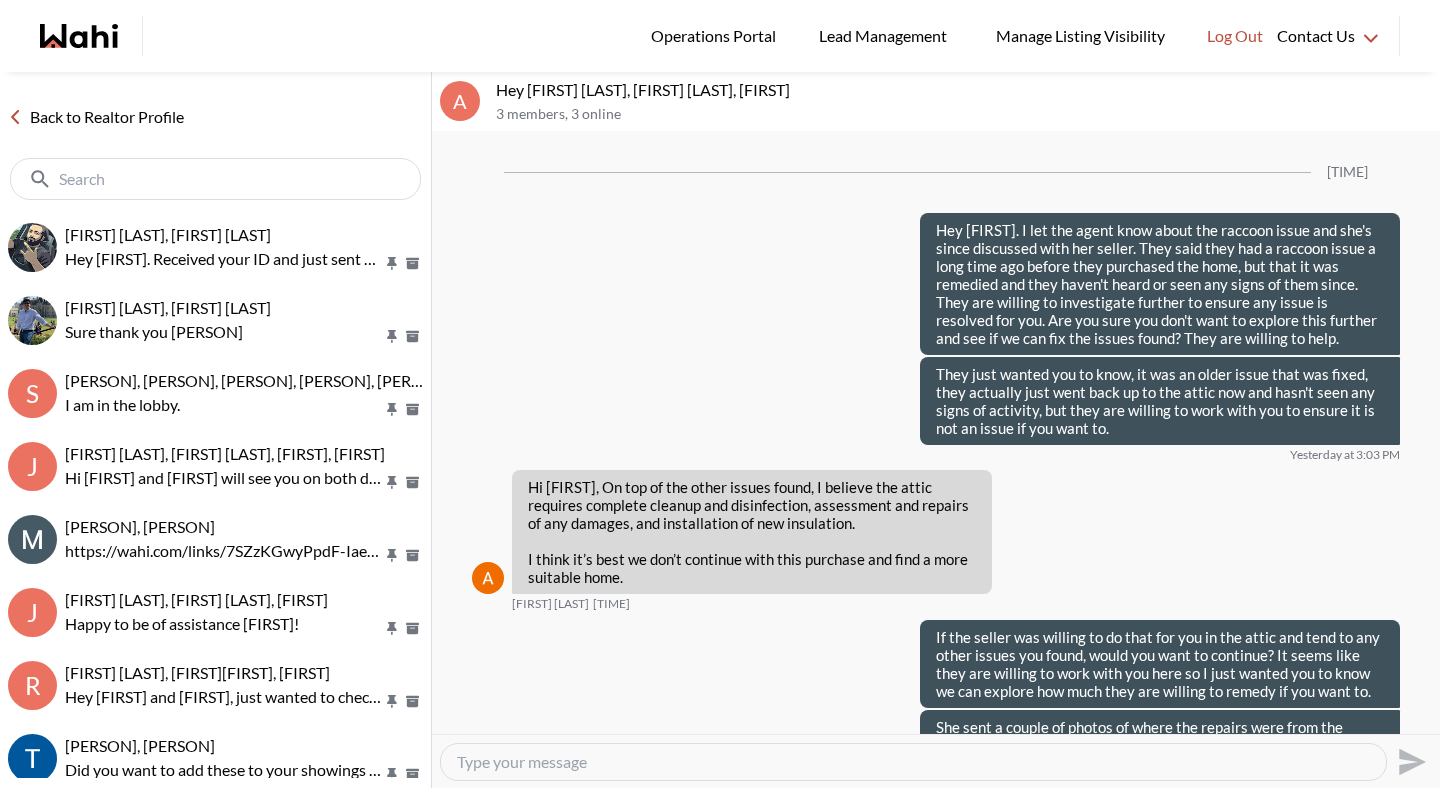 scroll, scrollTop: 2075, scrollLeft: 0, axis: vertical 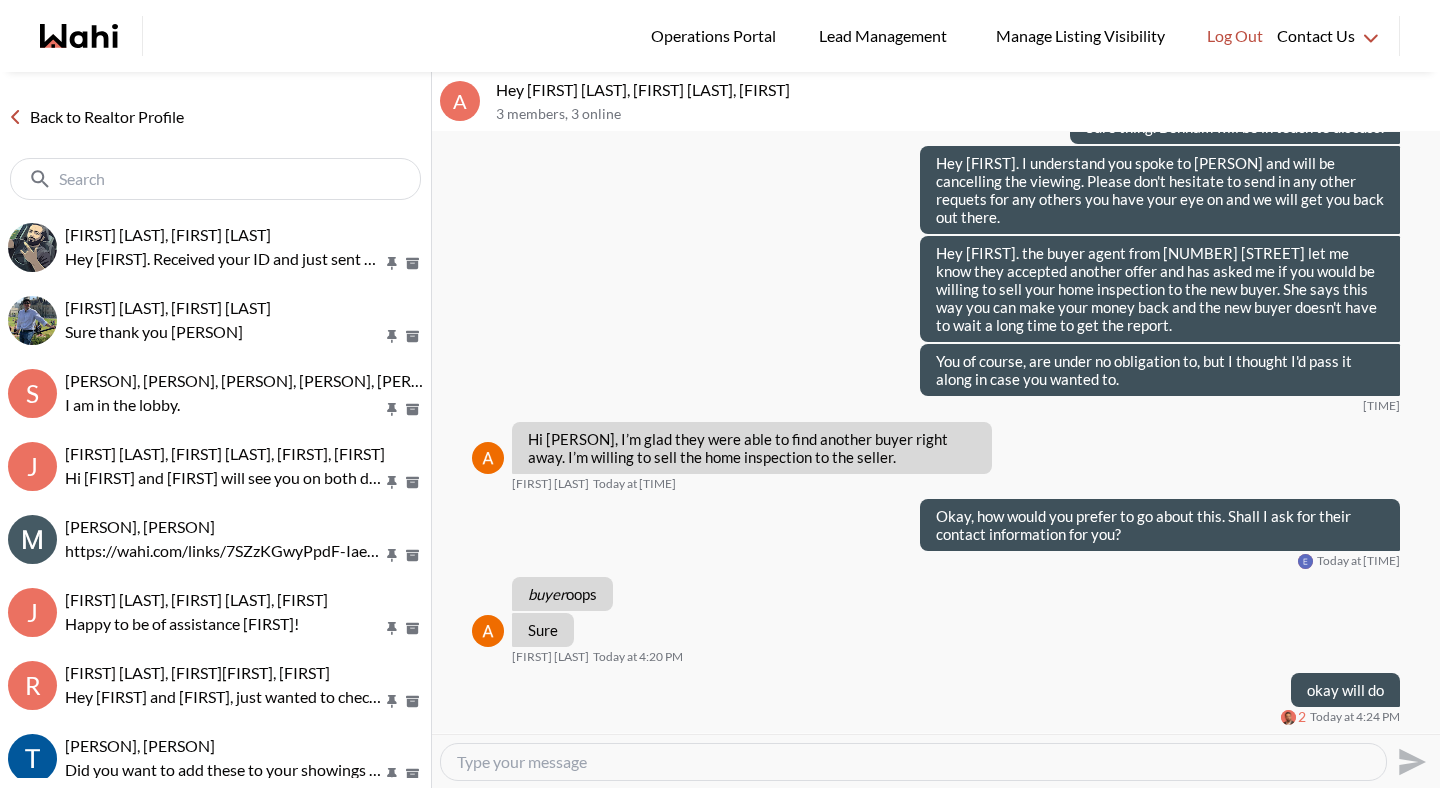 click at bounding box center (913, 762) 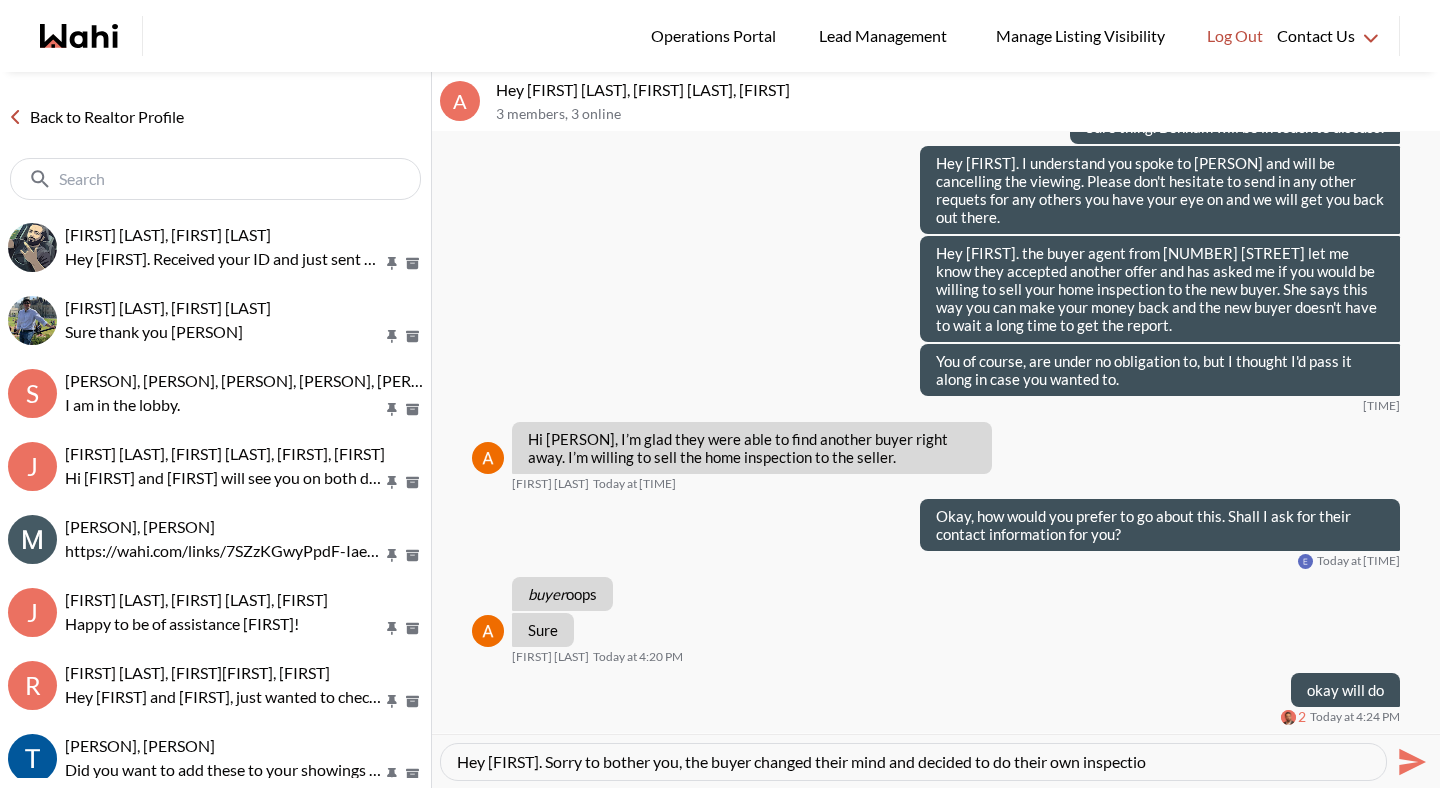 type on "Hey [FIRST]. Sorry to bother you, the buyer changed their mind and decided to do their own inspection" 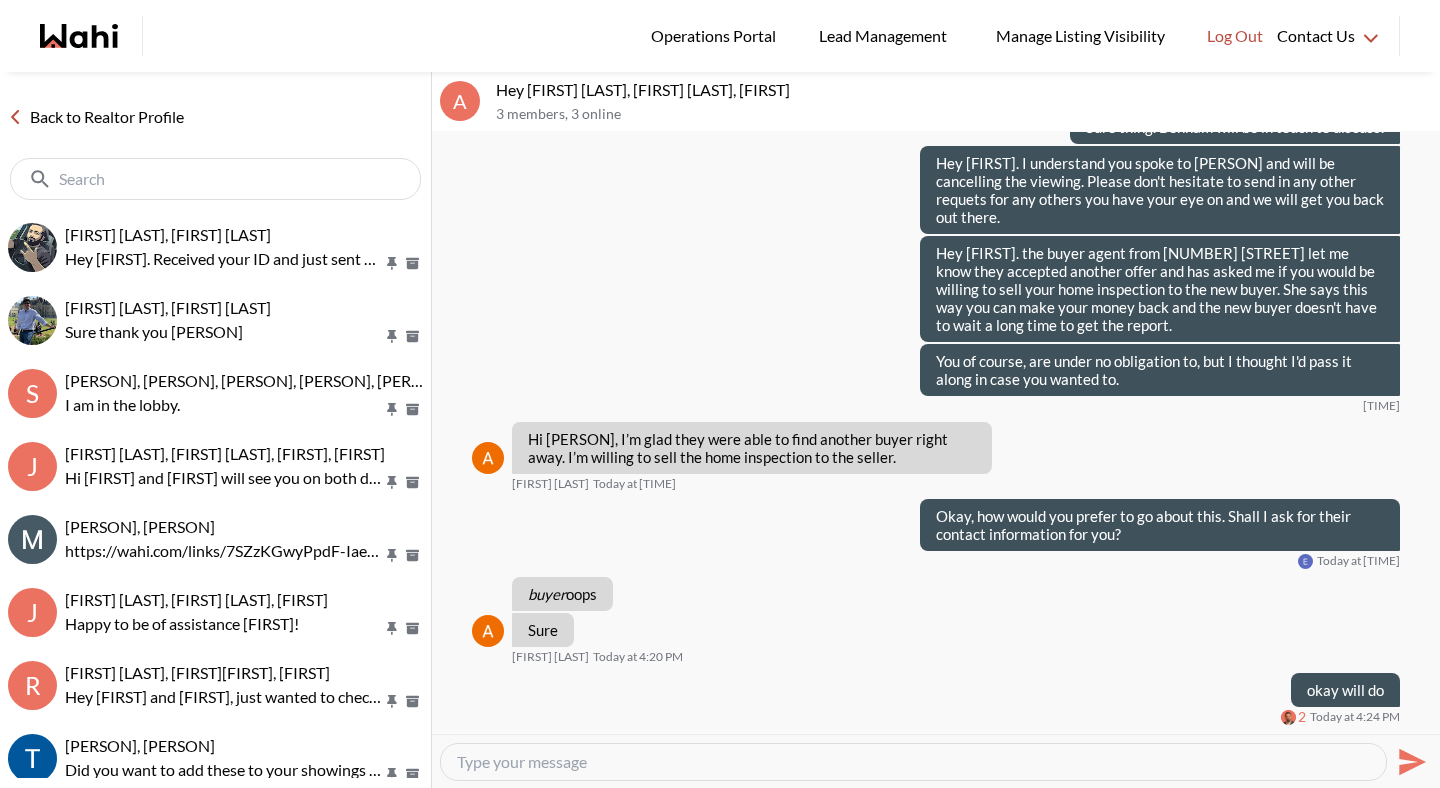 scroll, scrollTop: 2128, scrollLeft: 0, axis: vertical 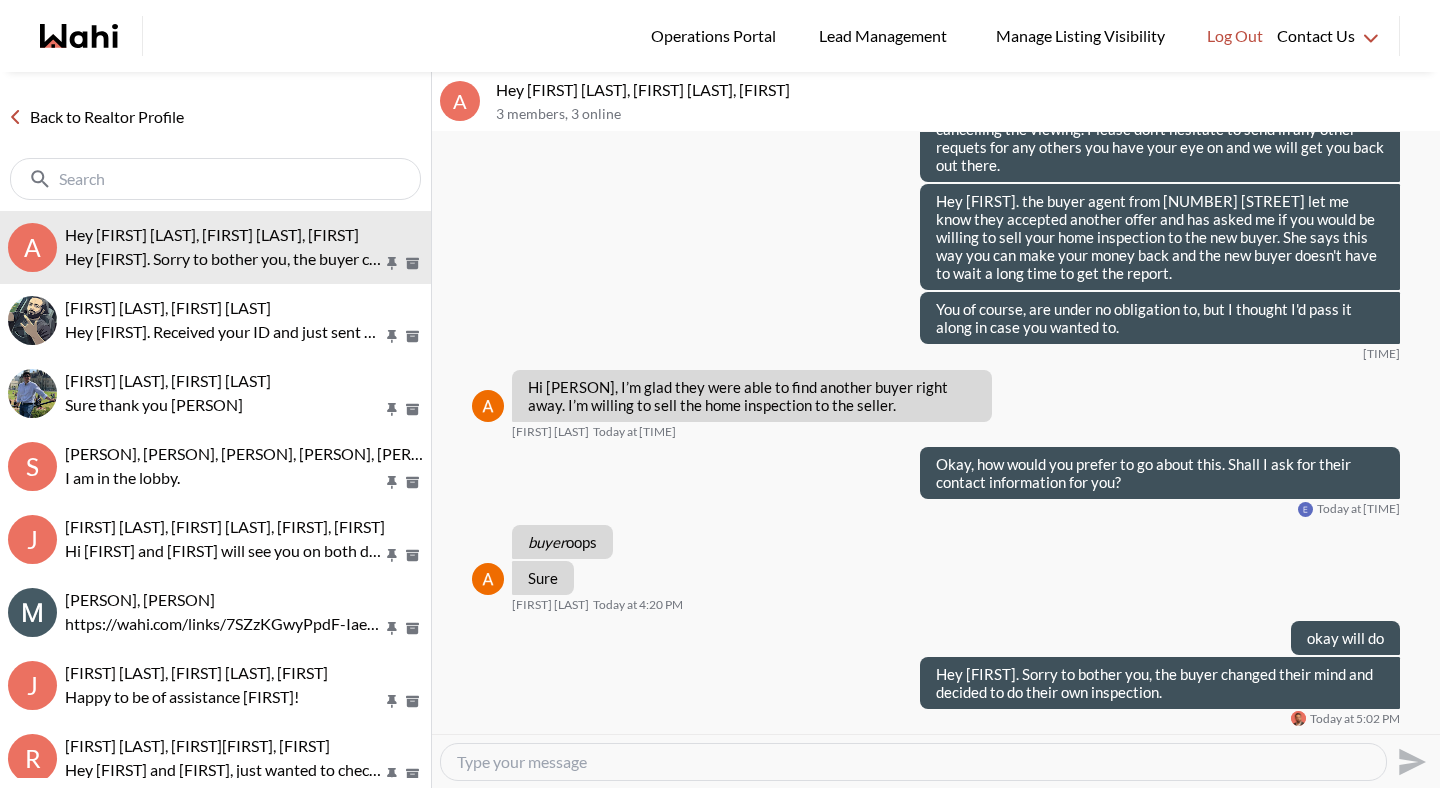 click on "Back to Realtor Profile" at bounding box center (96, 117) 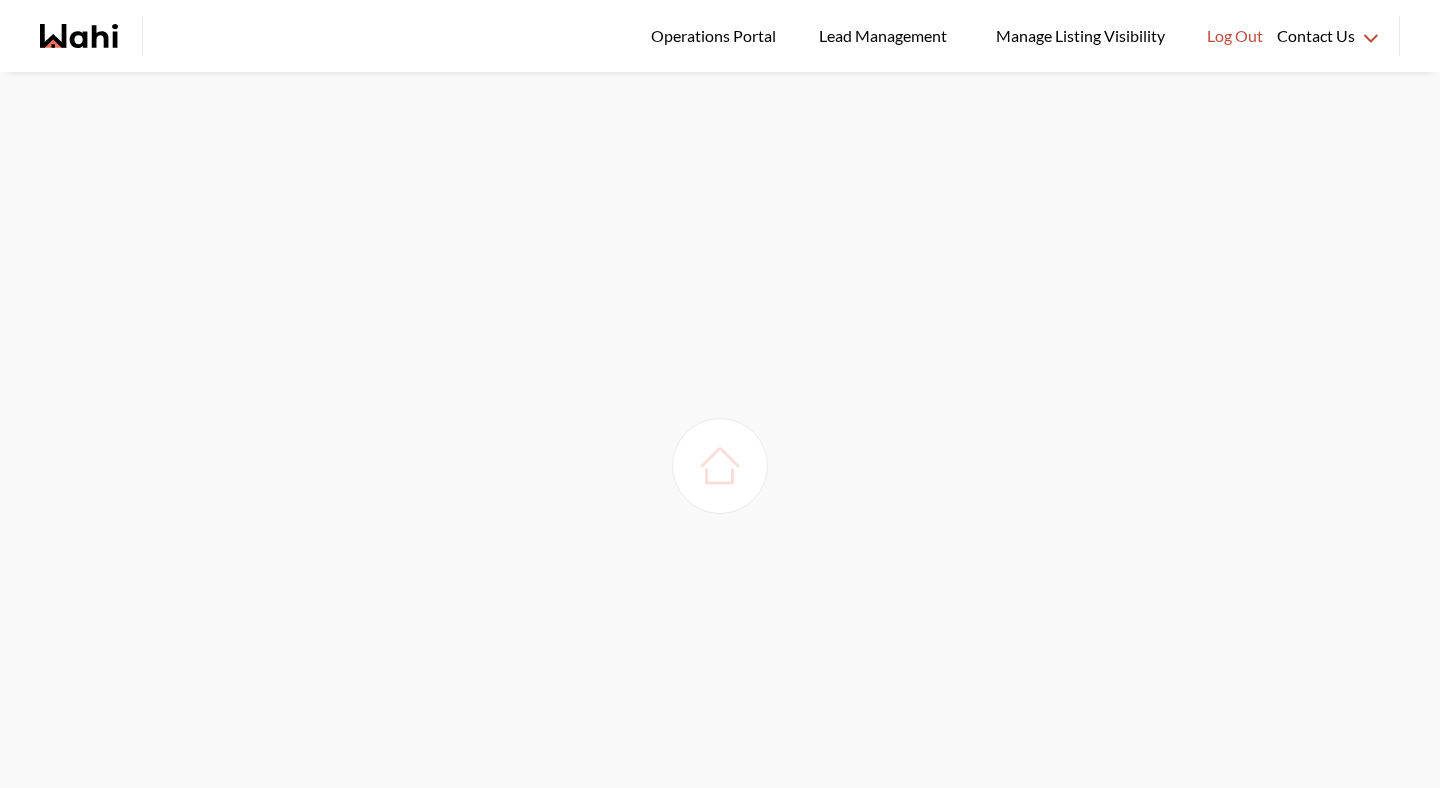 scroll, scrollTop: 0, scrollLeft: 0, axis: both 